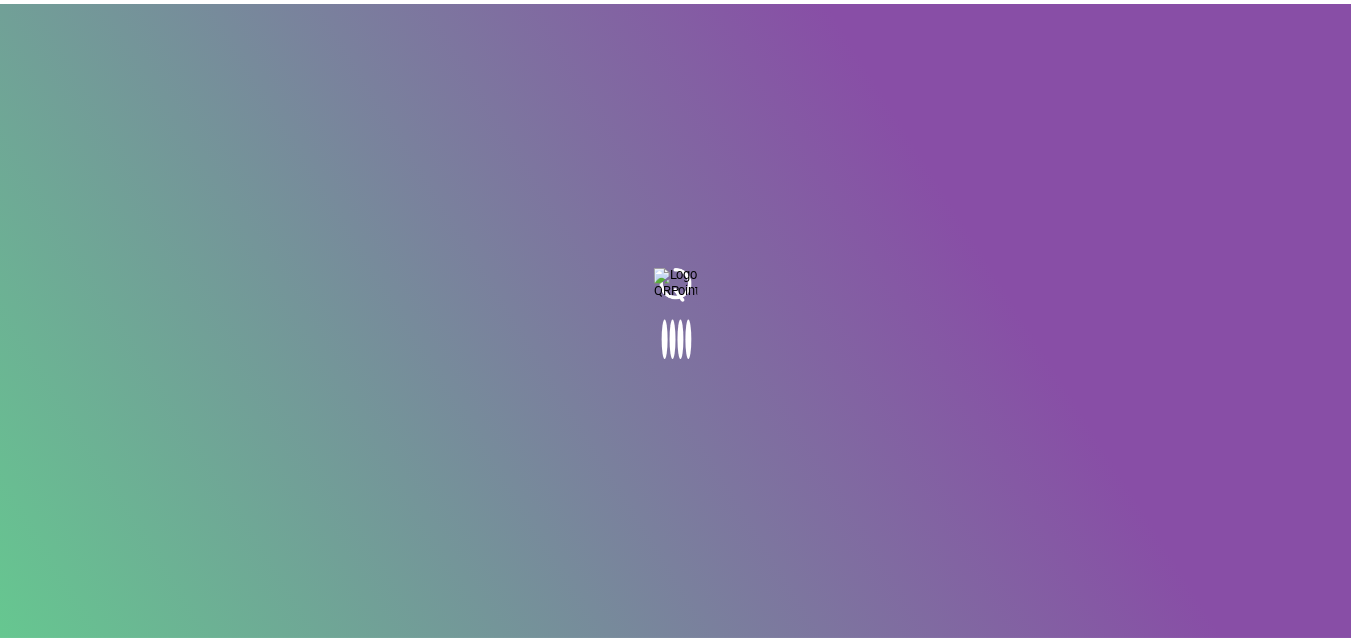 scroll, scrollTop: 0, scrollLeft: 0, axis: both 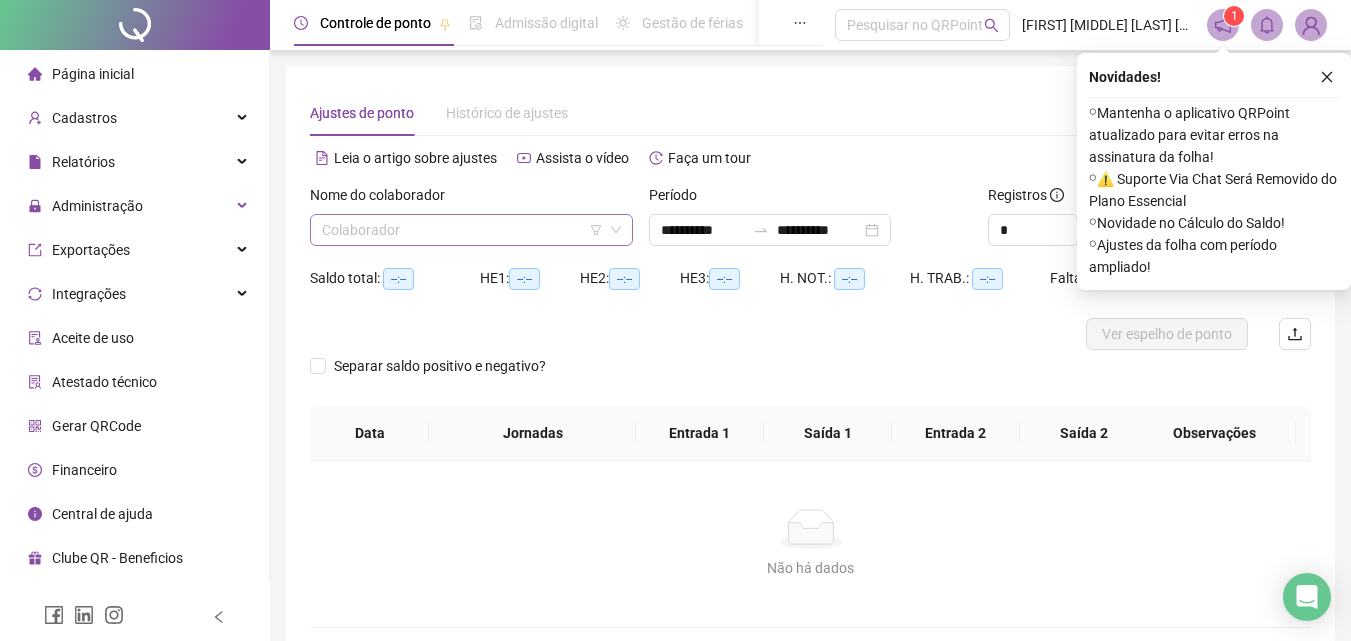 click at bounding box center [462, 230] 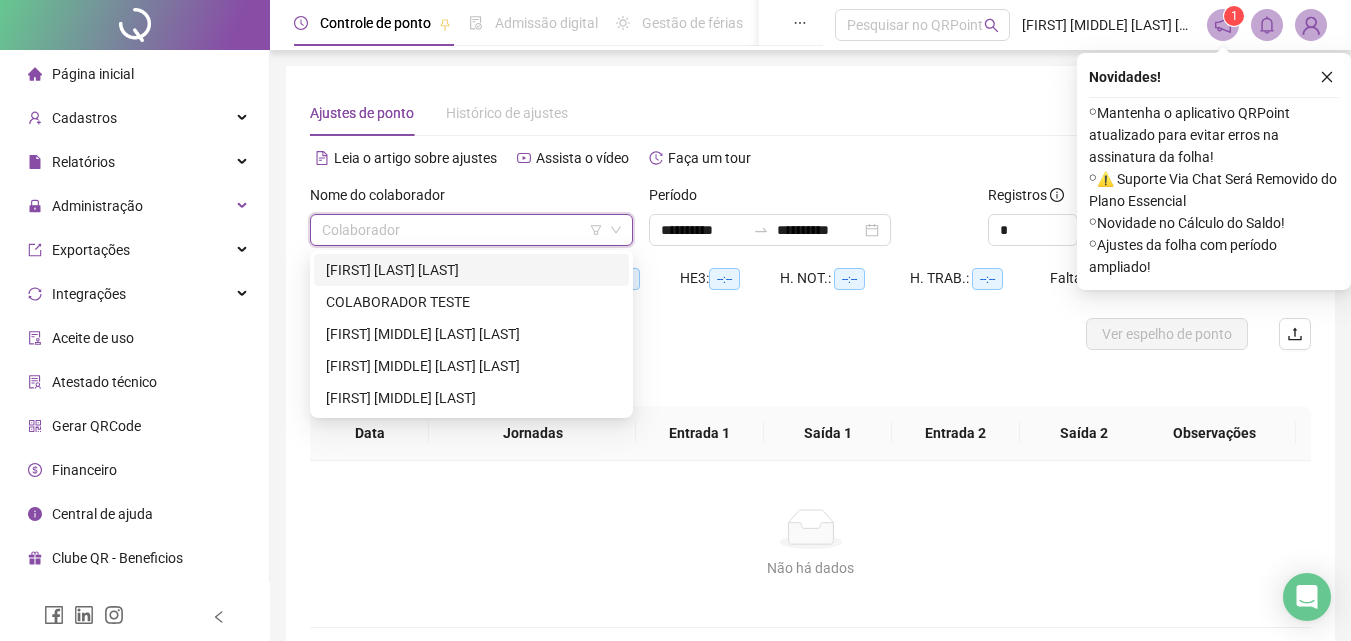 click on "[FIRST] [LAST] [LAST]" at bounding box center [471, 270] 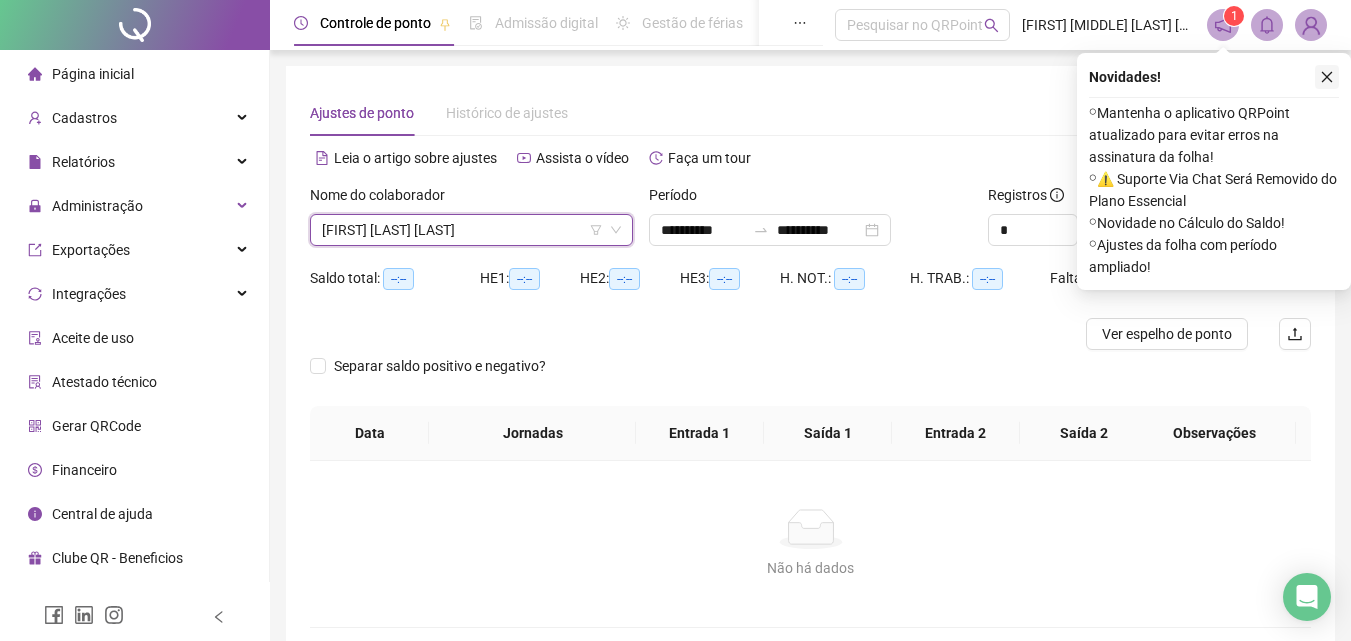 click 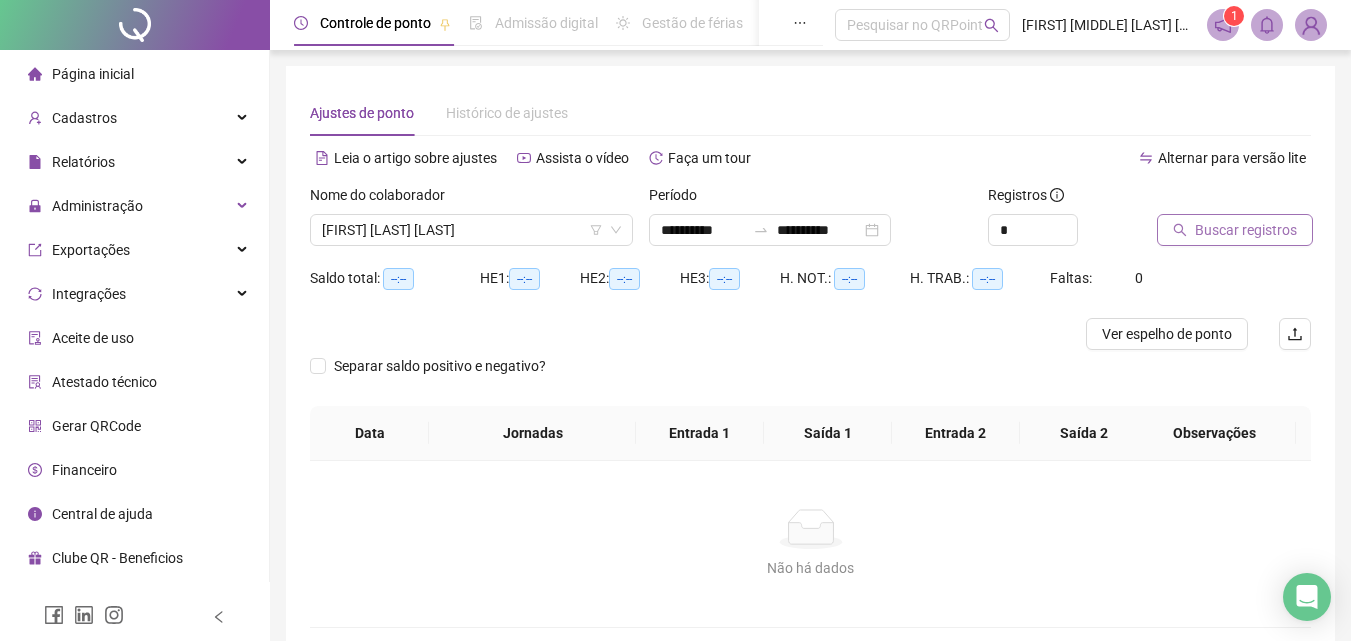 click on "Buscar registros" at bounding box center (1246, 230) 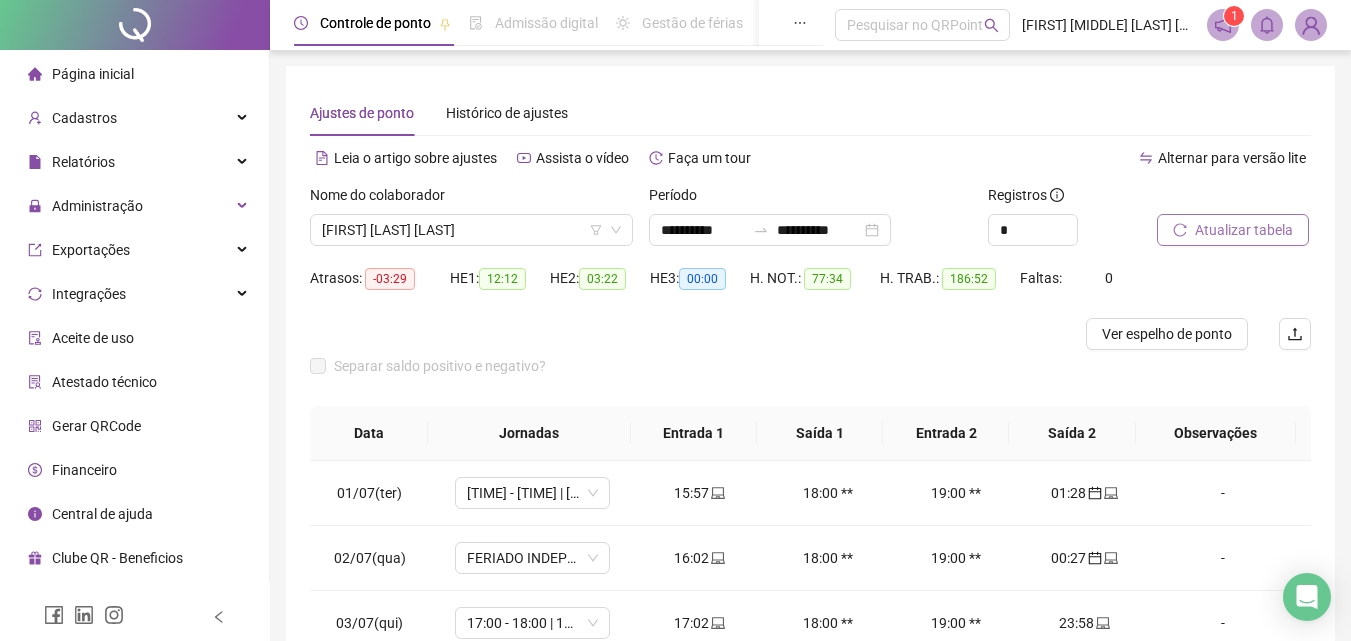 scroll, scrollTop: 100, scrollLeft: 0, axis: vertical 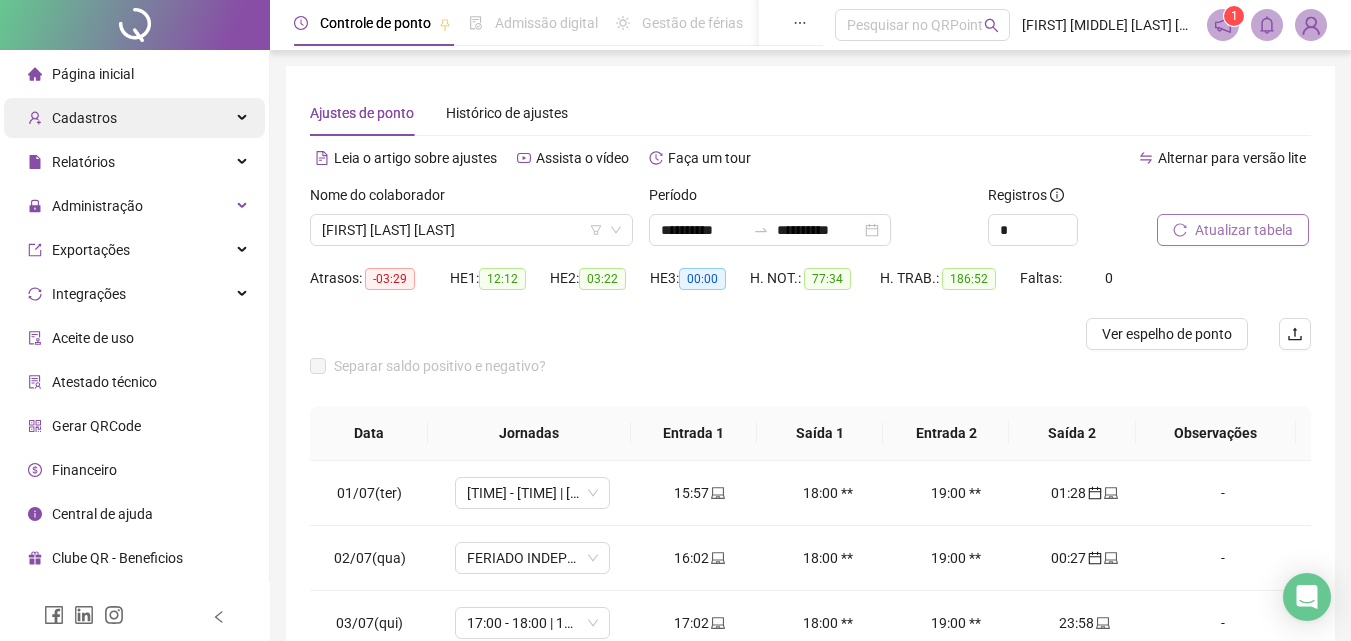 click on "Cadastros" at bounding box center [134, 118] 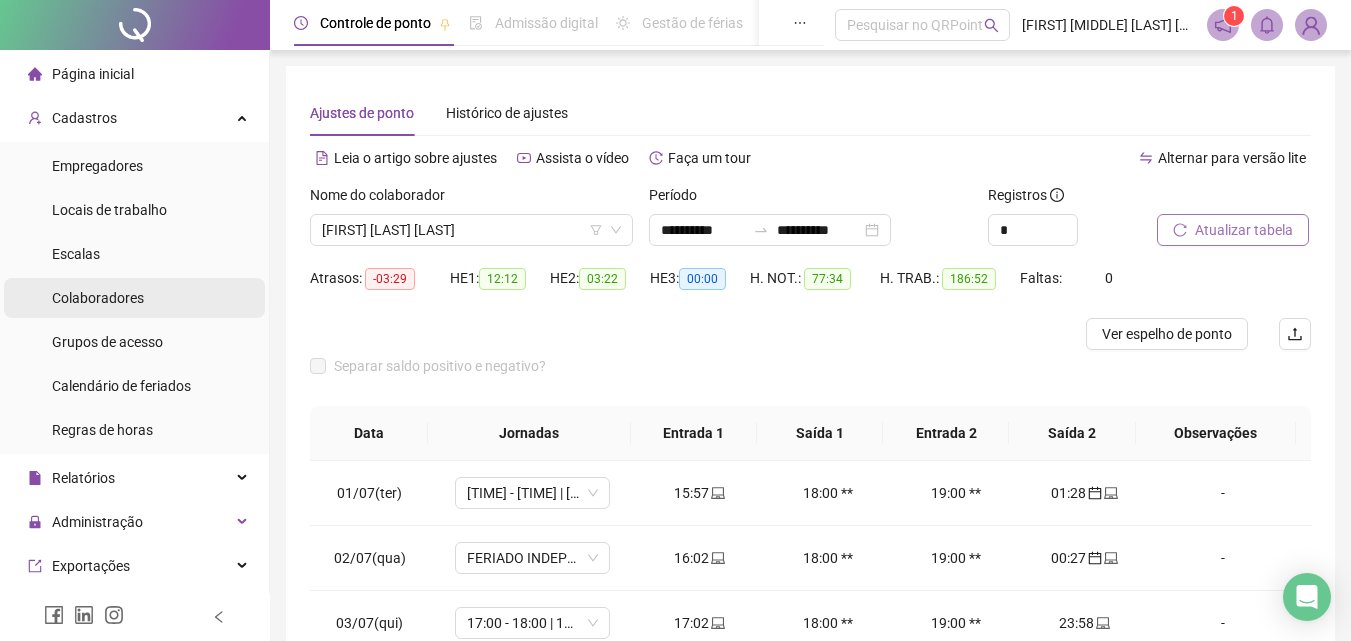 click on "Colaboradores" at bounding box center [98, 298] 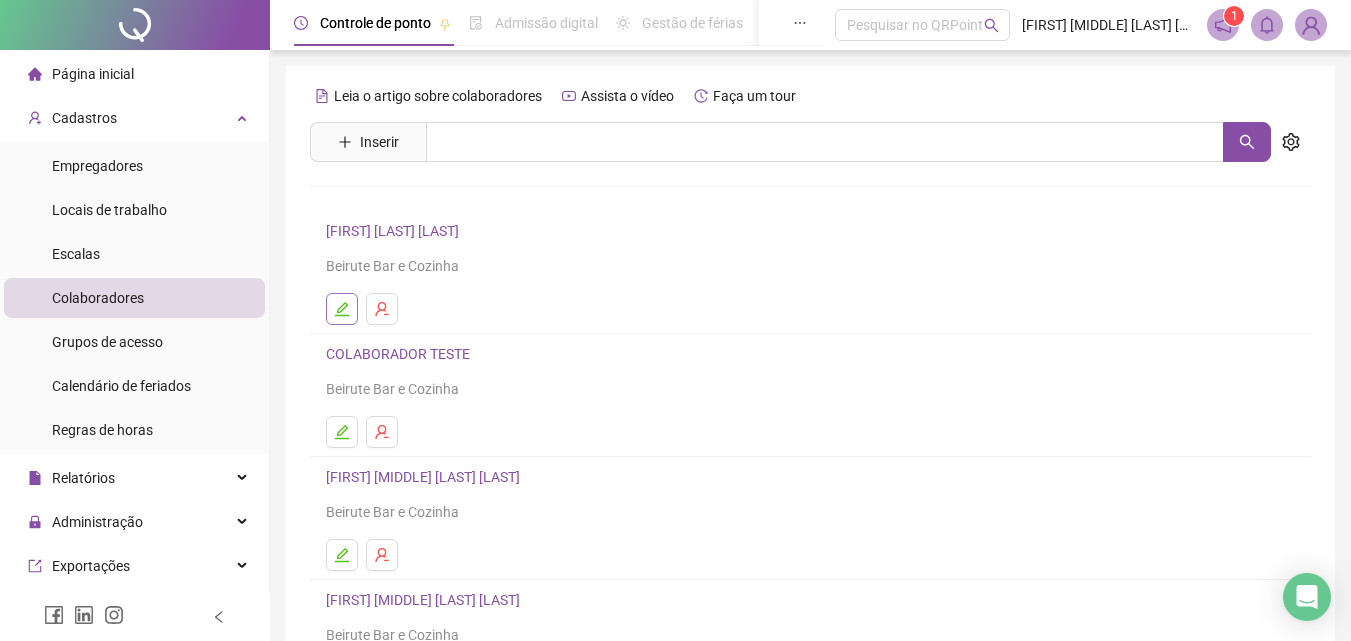 click at bounding box center [342, 309] 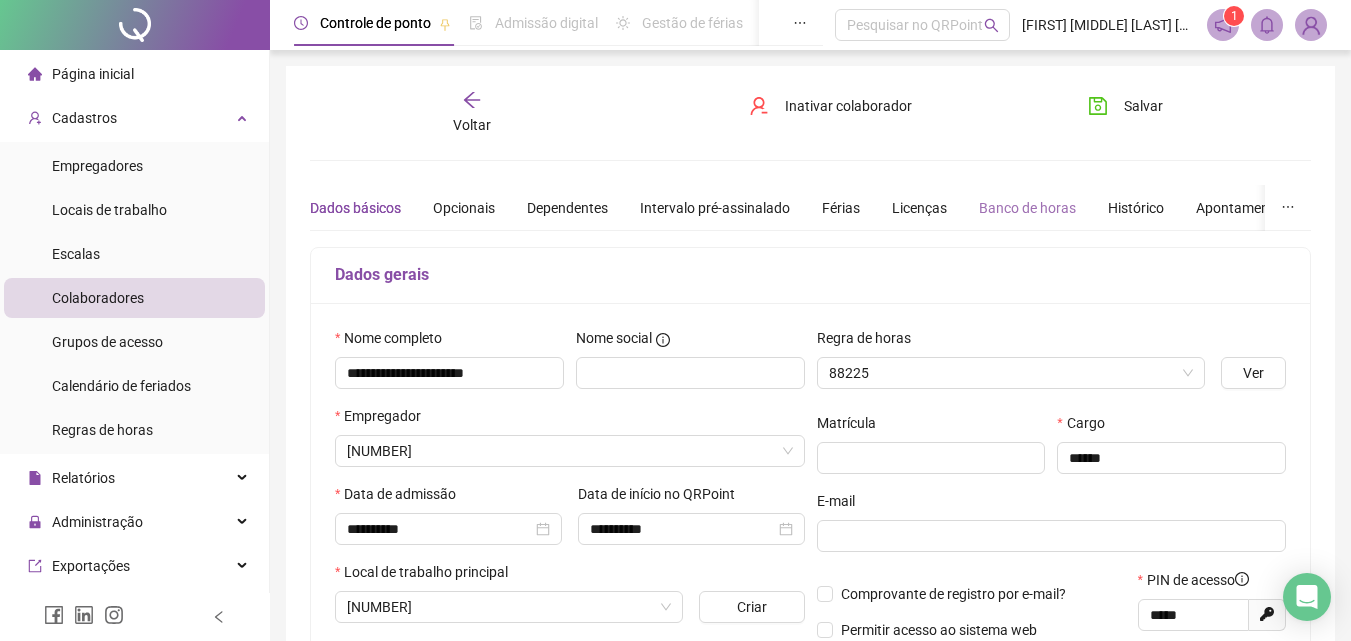 type on "**********" 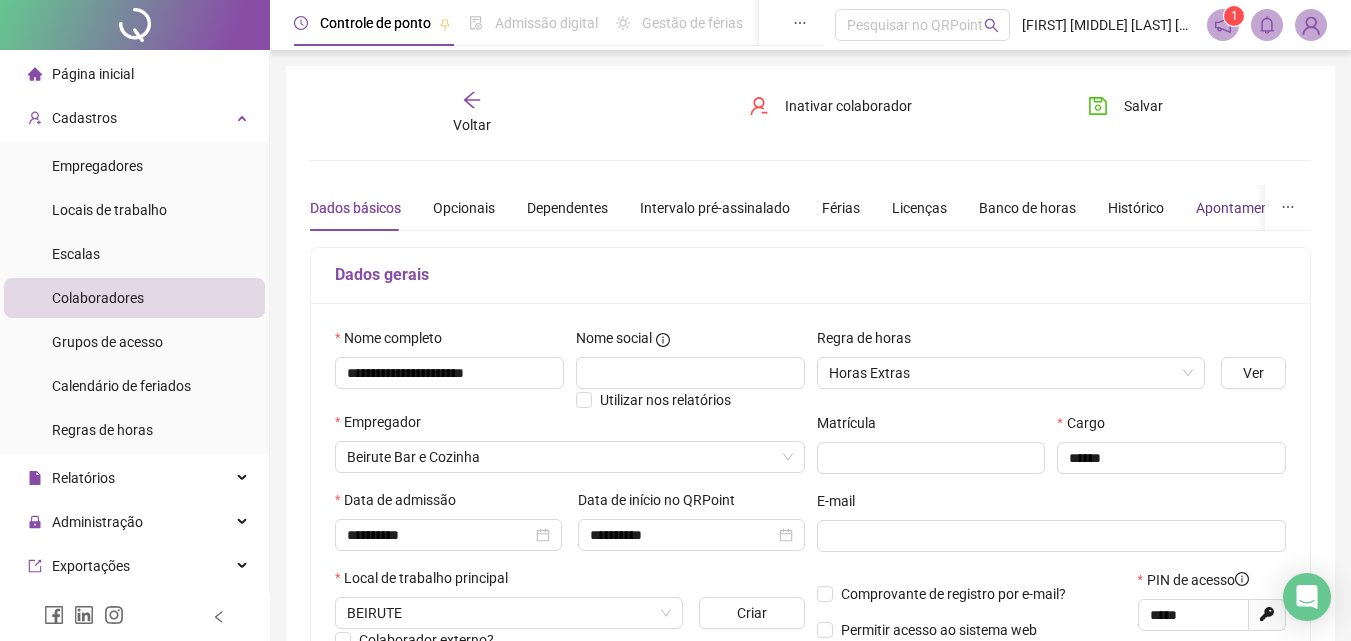 click on "Apontamentos" at bounding box center [1242, 208] 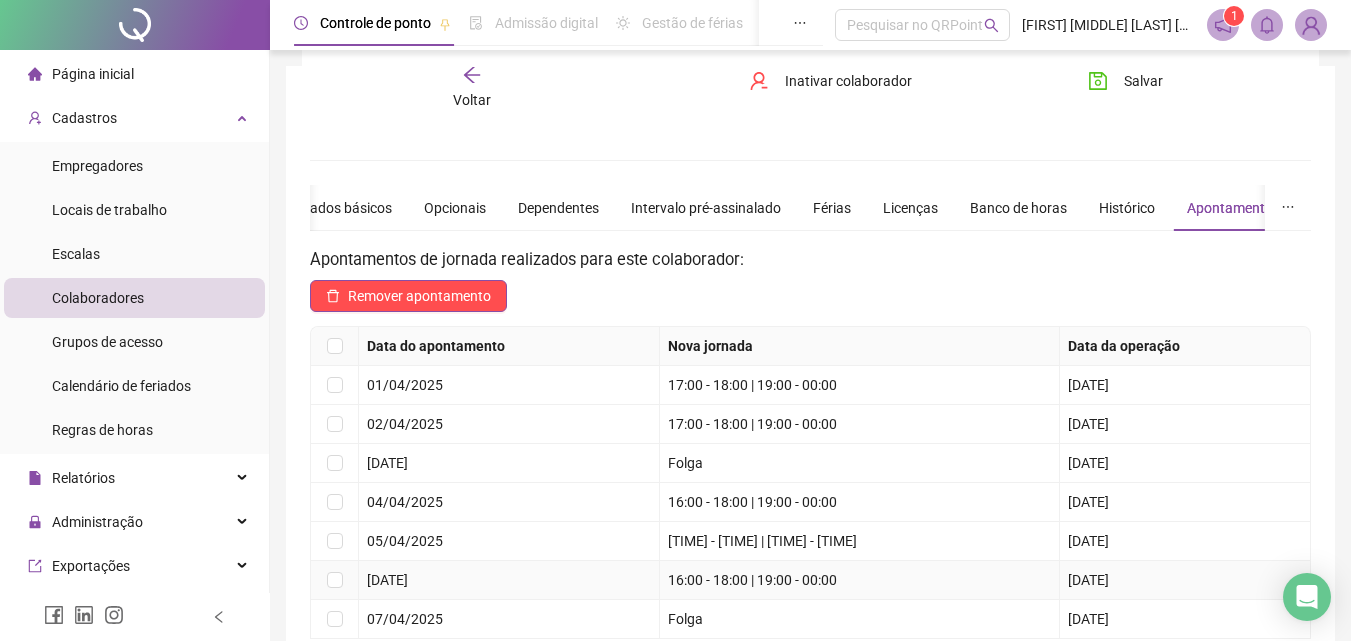scroll, scrollTop: 200, scrollLeft: 0, axis: vertical 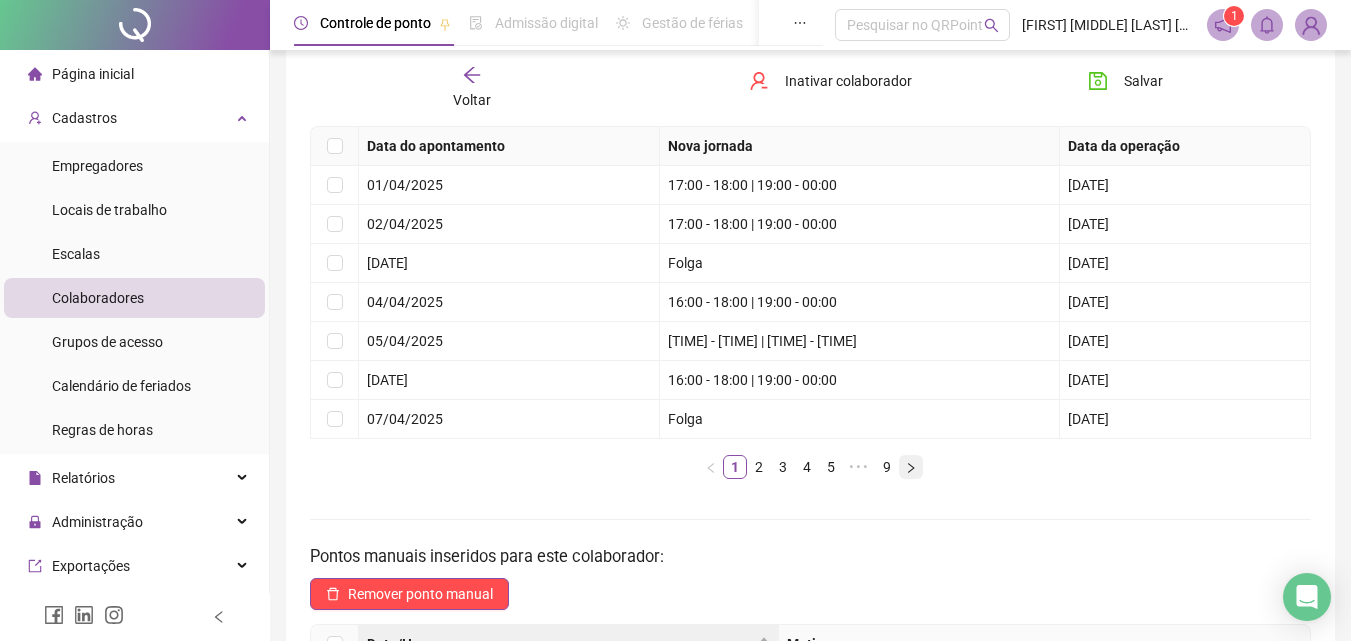 click 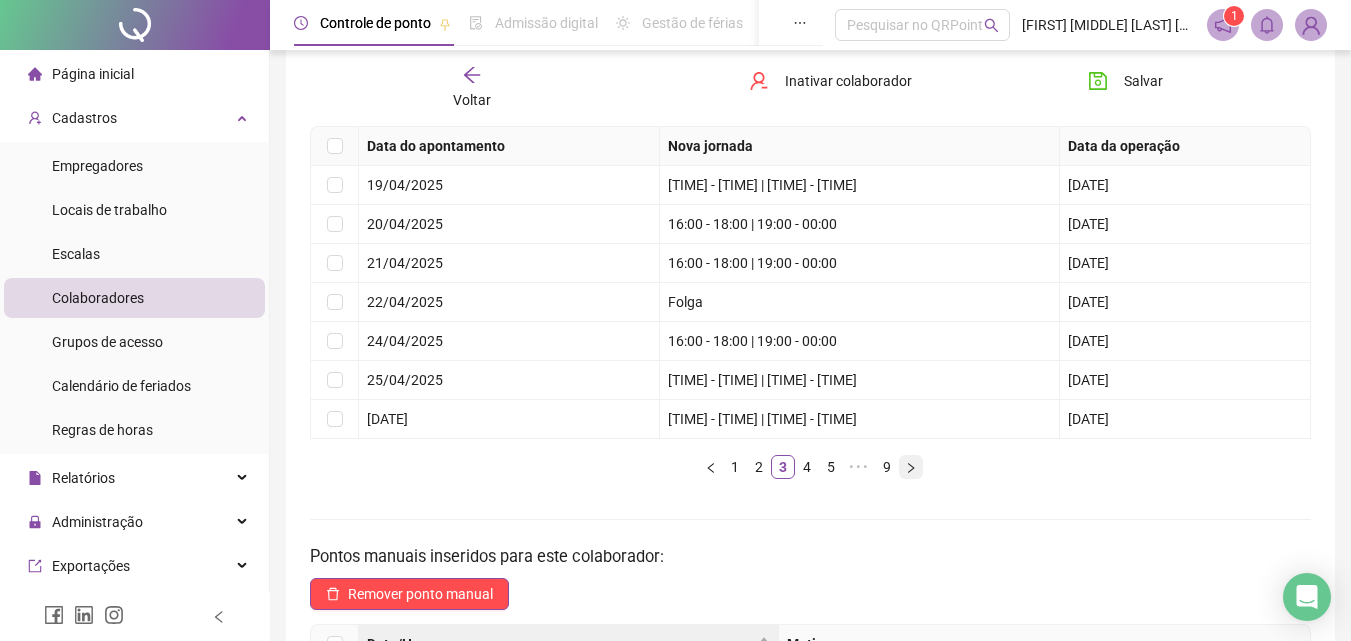 click 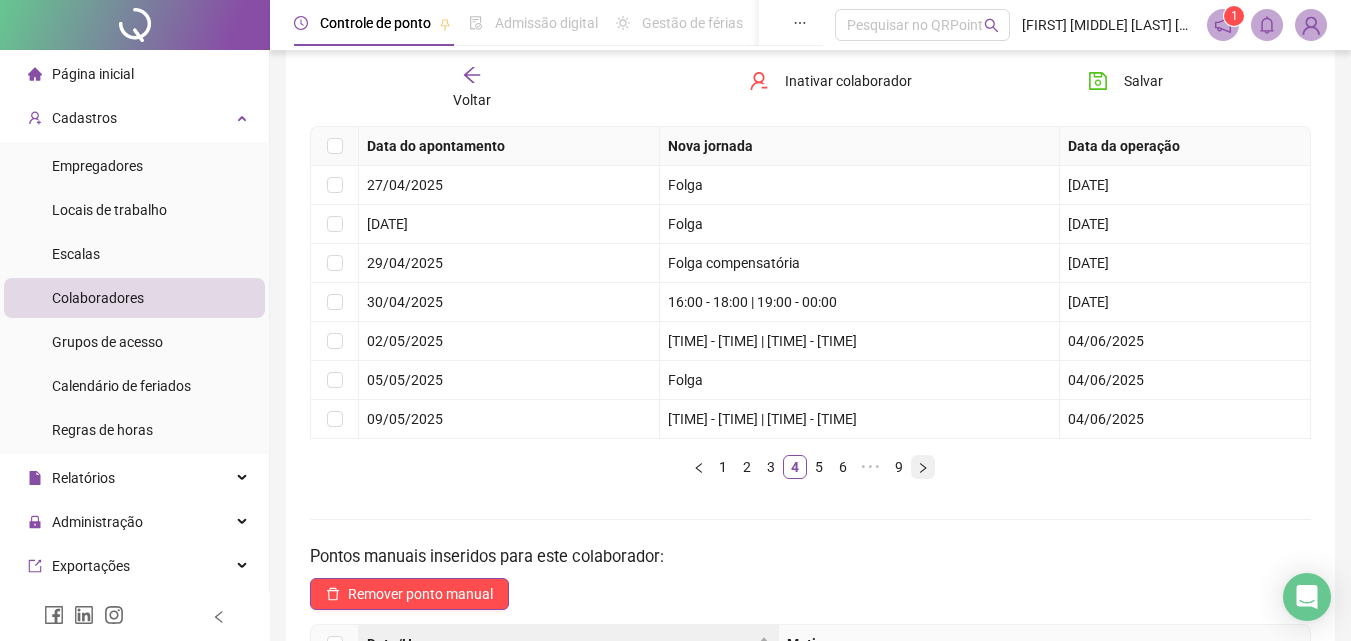 click at bounding box center (923, 467) 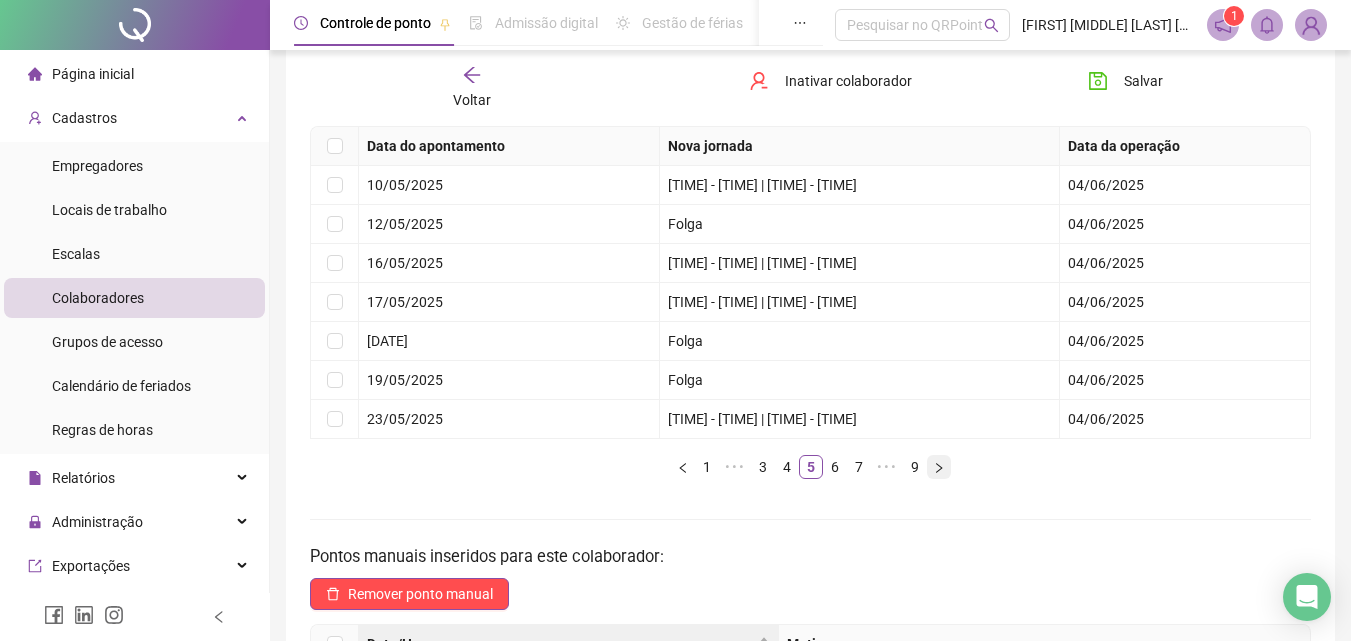 click on "9" at bounding box center (915, 467) 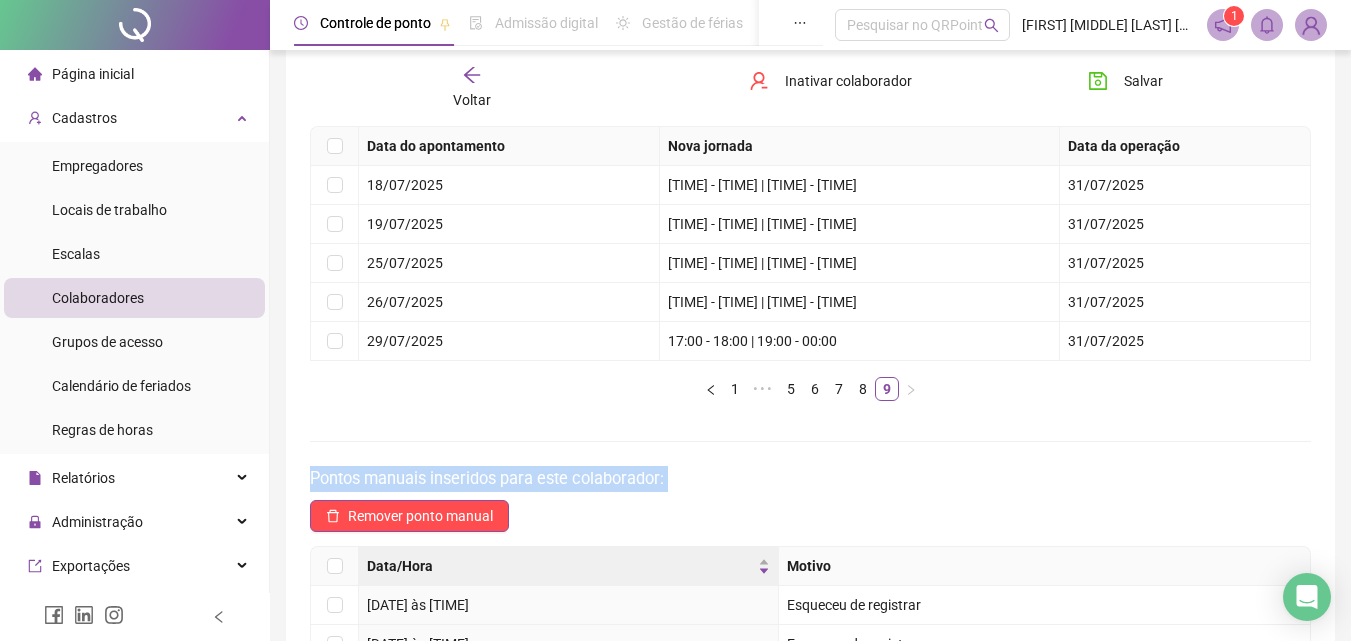click on "Pontos manuais inseridos para este colaborador:" at bounding box center [810, 479] 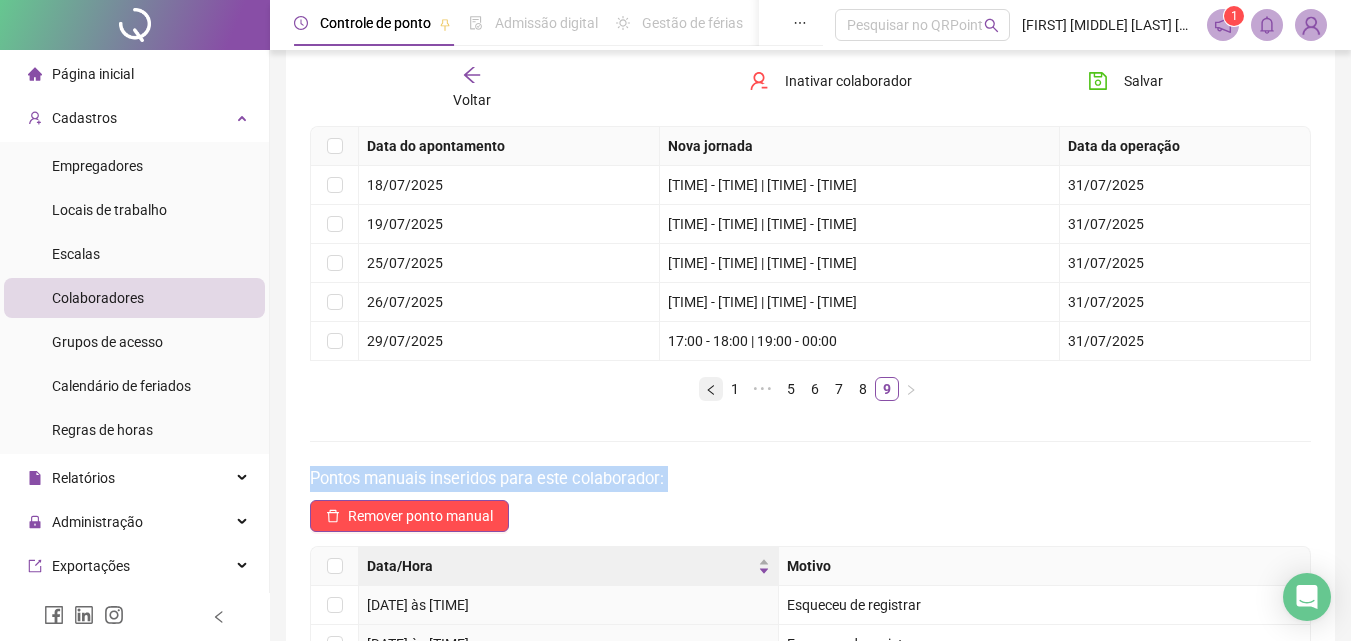 click 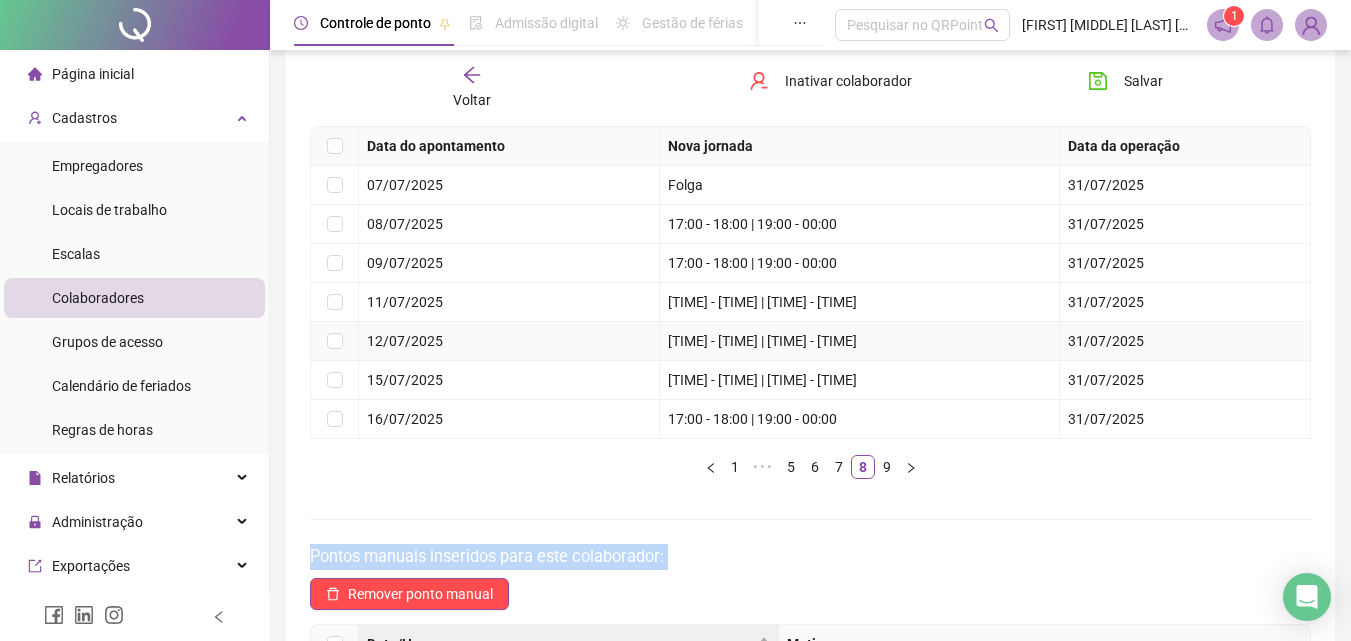 scroll, scrollTop: 100, scrollLeft: 0, axis: vertical 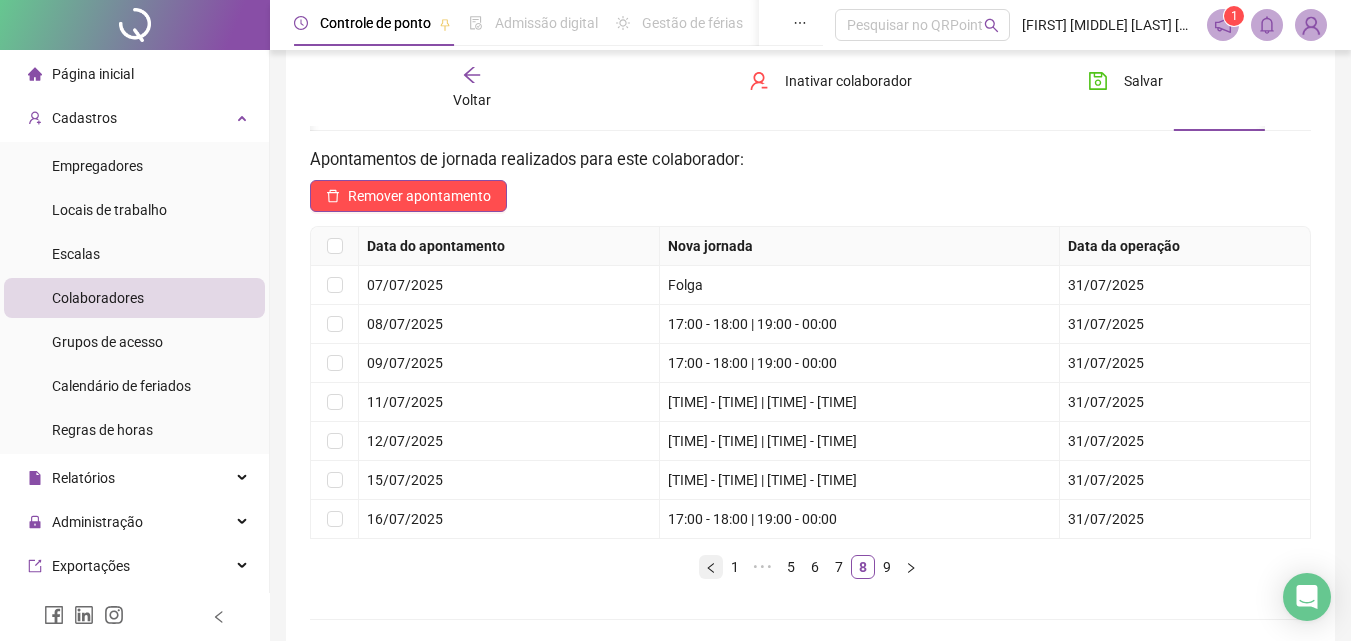click 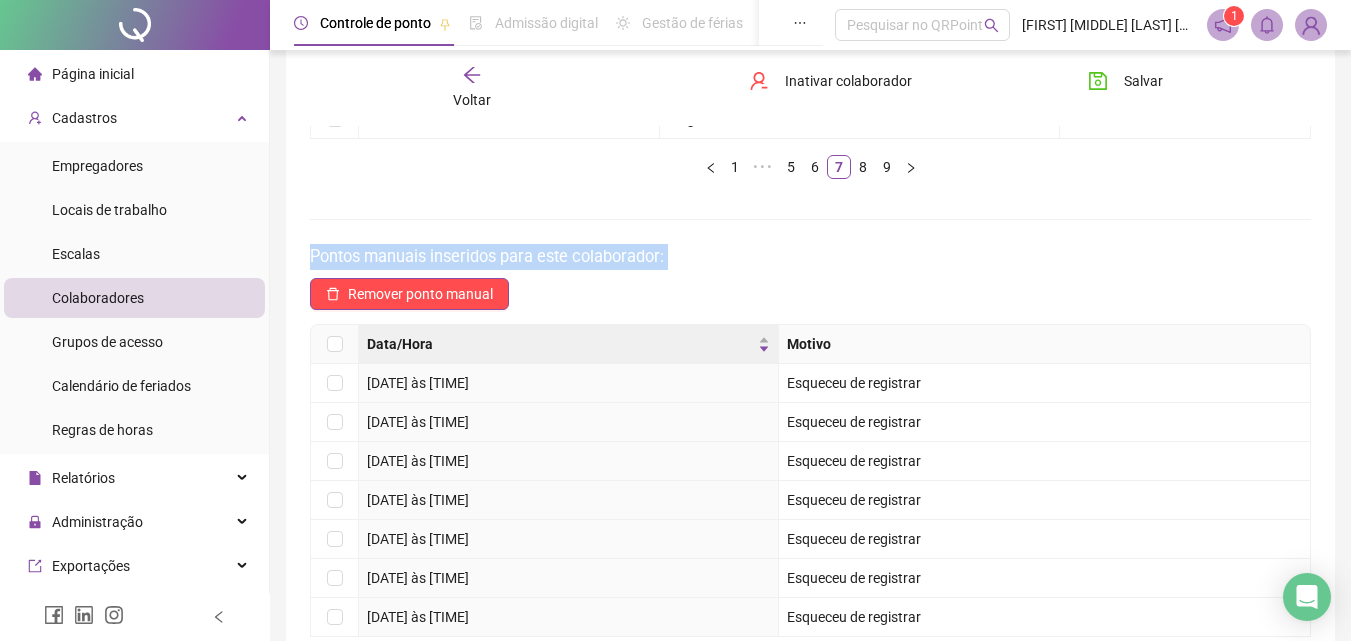 scroll, scrollTop: 593, scrollLeft: 0, axis: vertical 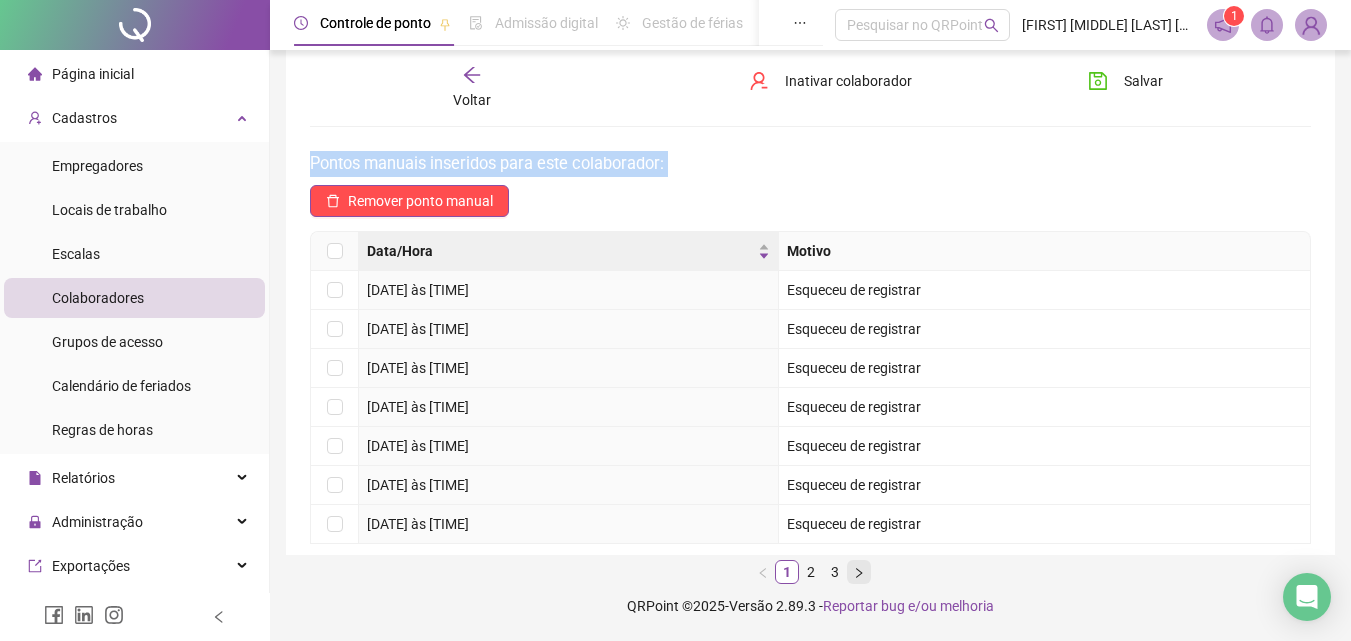 click at bounding box center [859, 572] 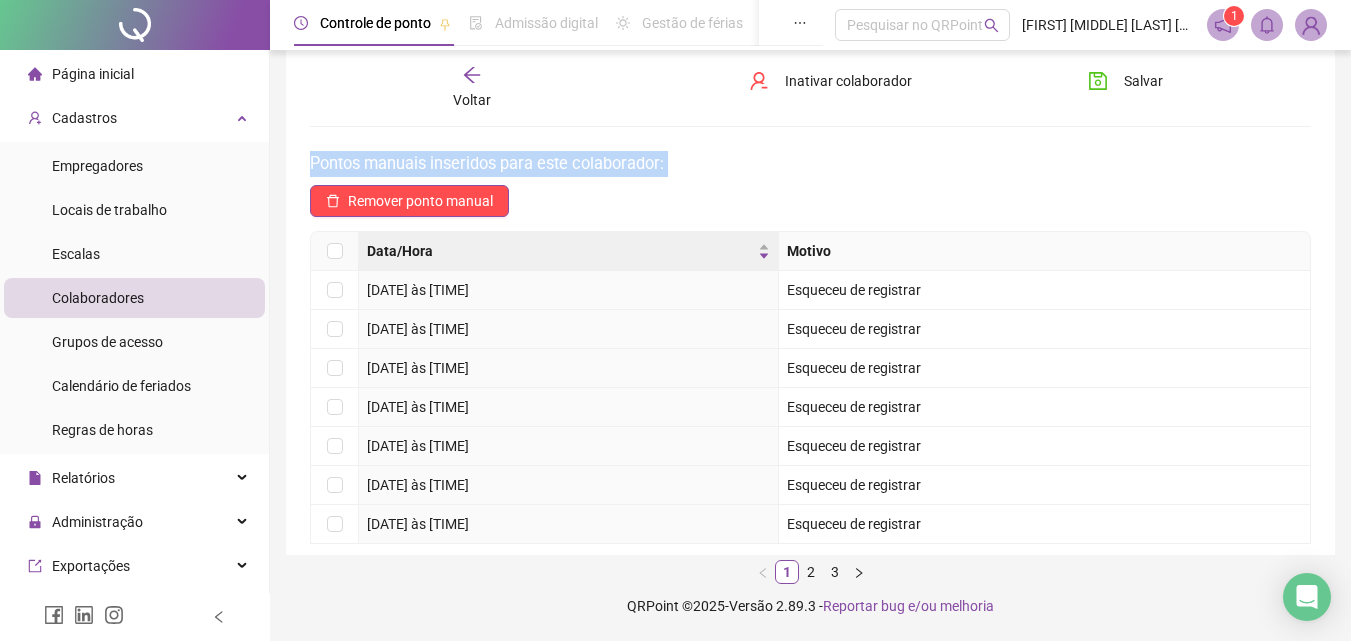click at bounding box center (859, 572) 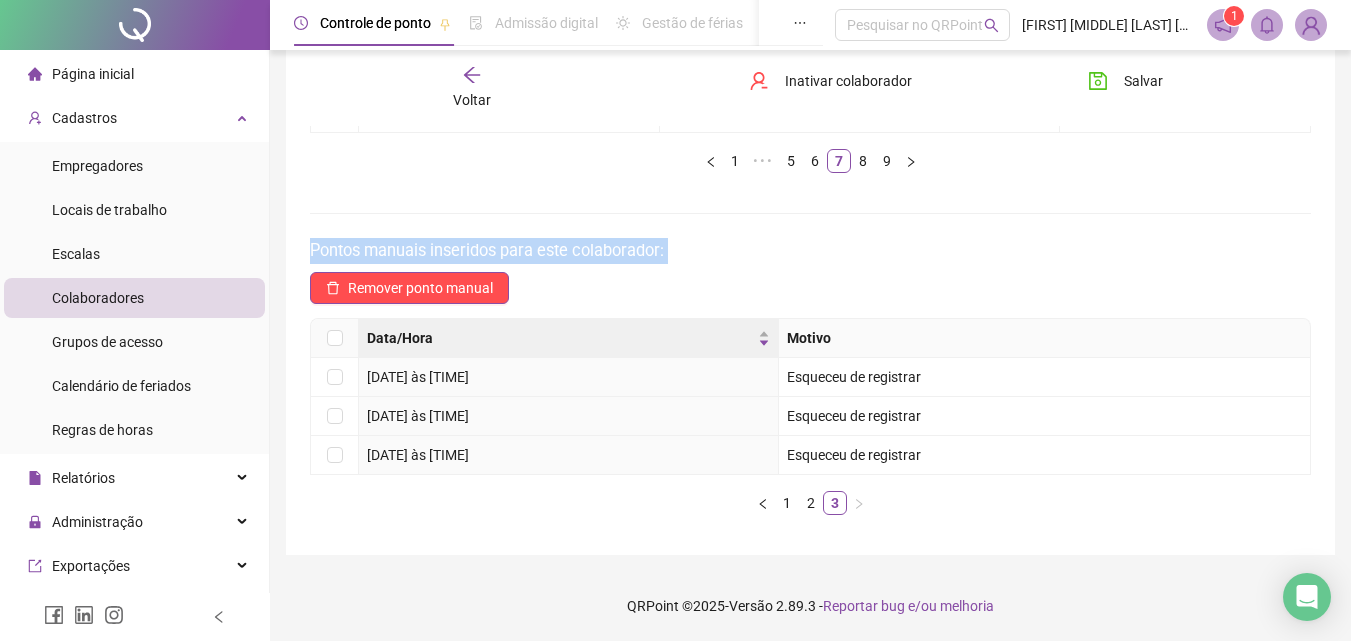 scroll, scrollTop: 506, scrollLeft: 0, axis: vertical 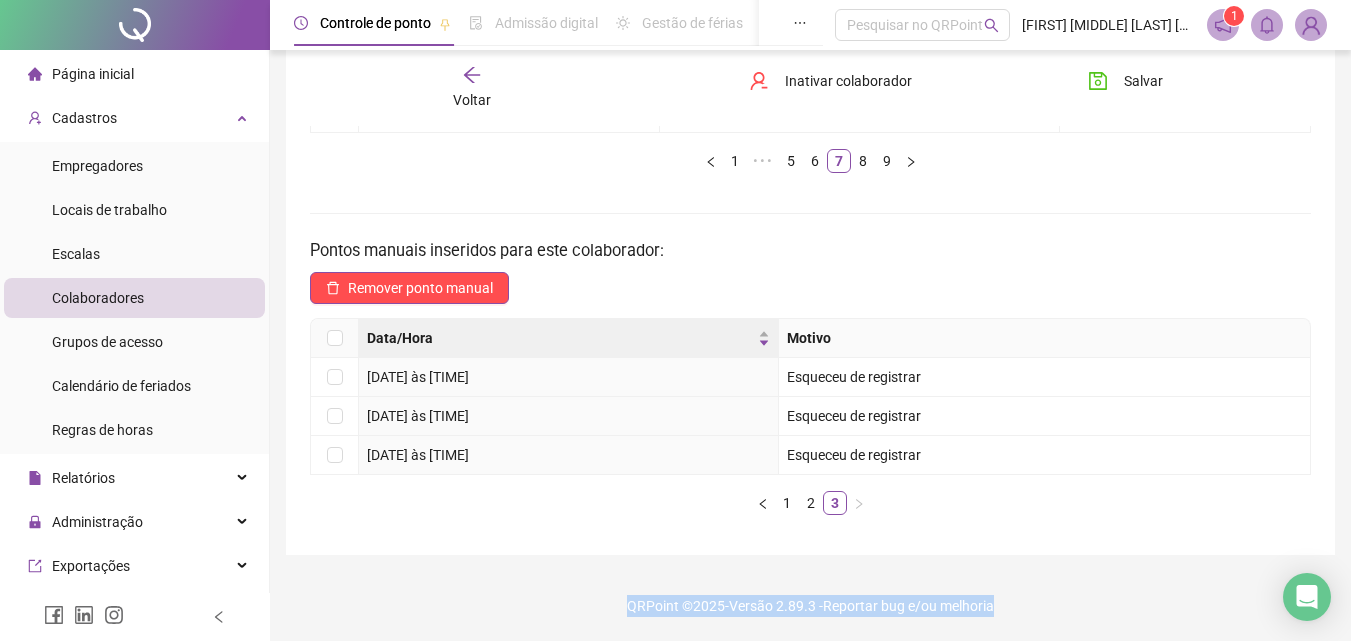 click on "QRPoint © 2025  -  Versão   2.89.3   -  Reportar bug e/ou melhoria" at bounding box center [810, 606] 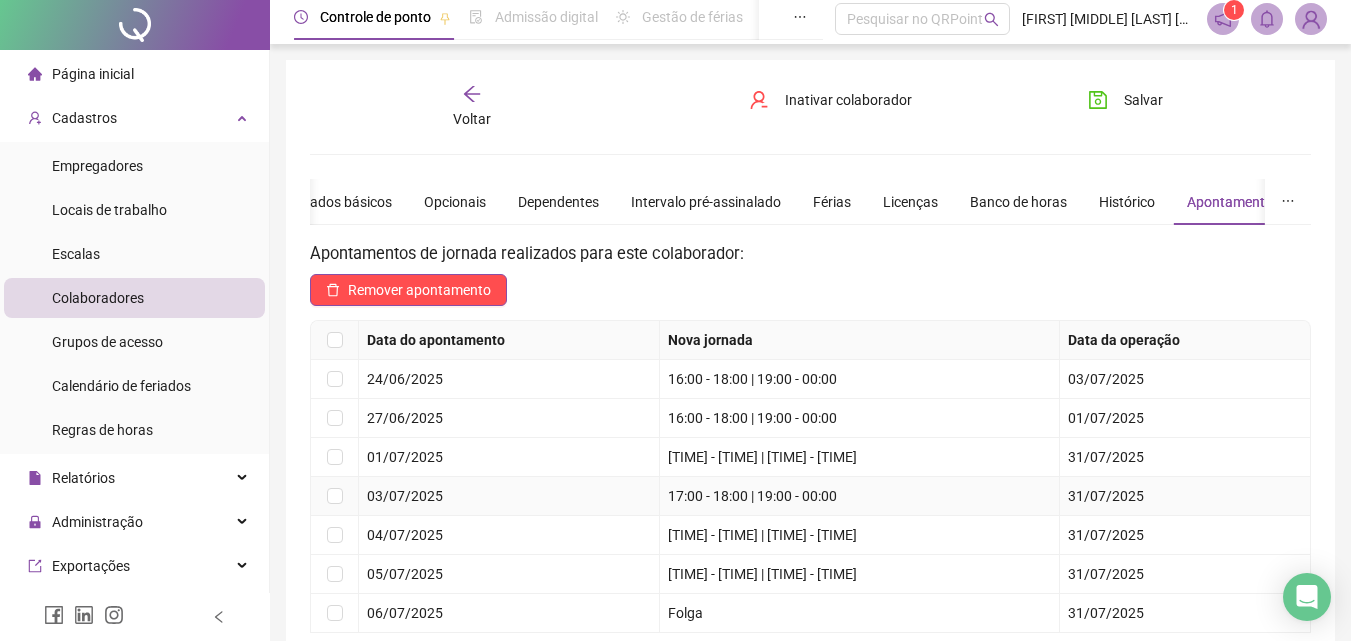 scroll, scrollTop: 0, scrollLeft: 0, axis: both 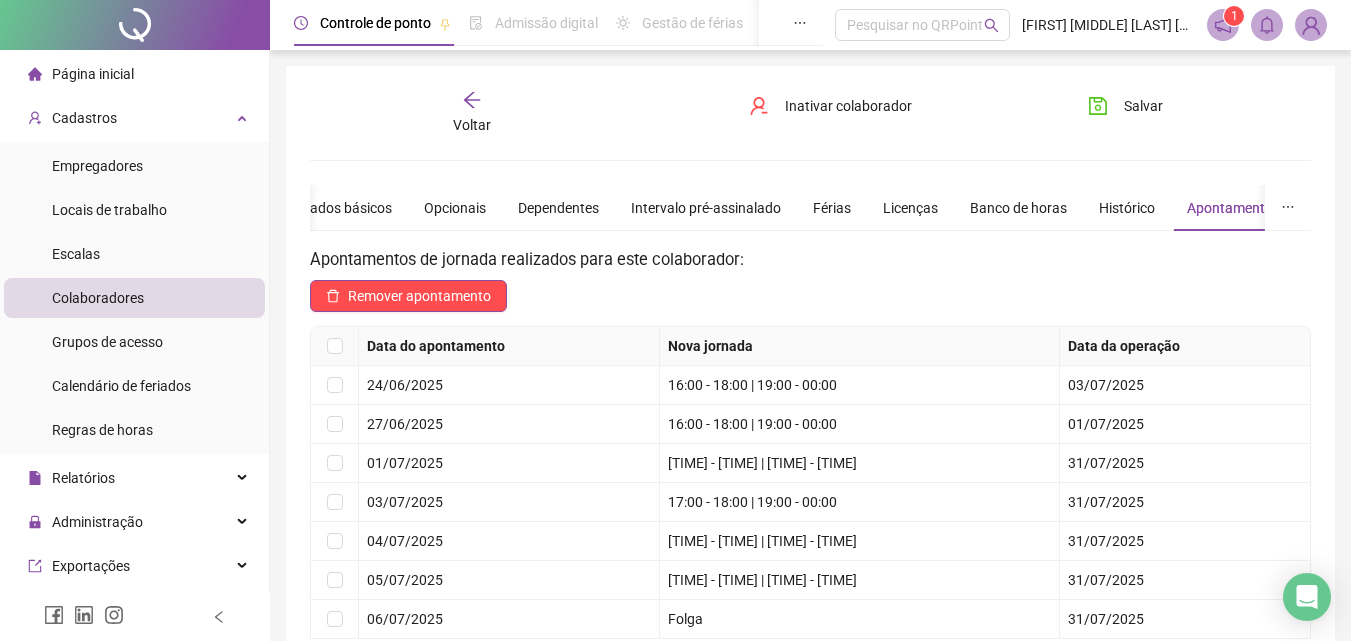 click 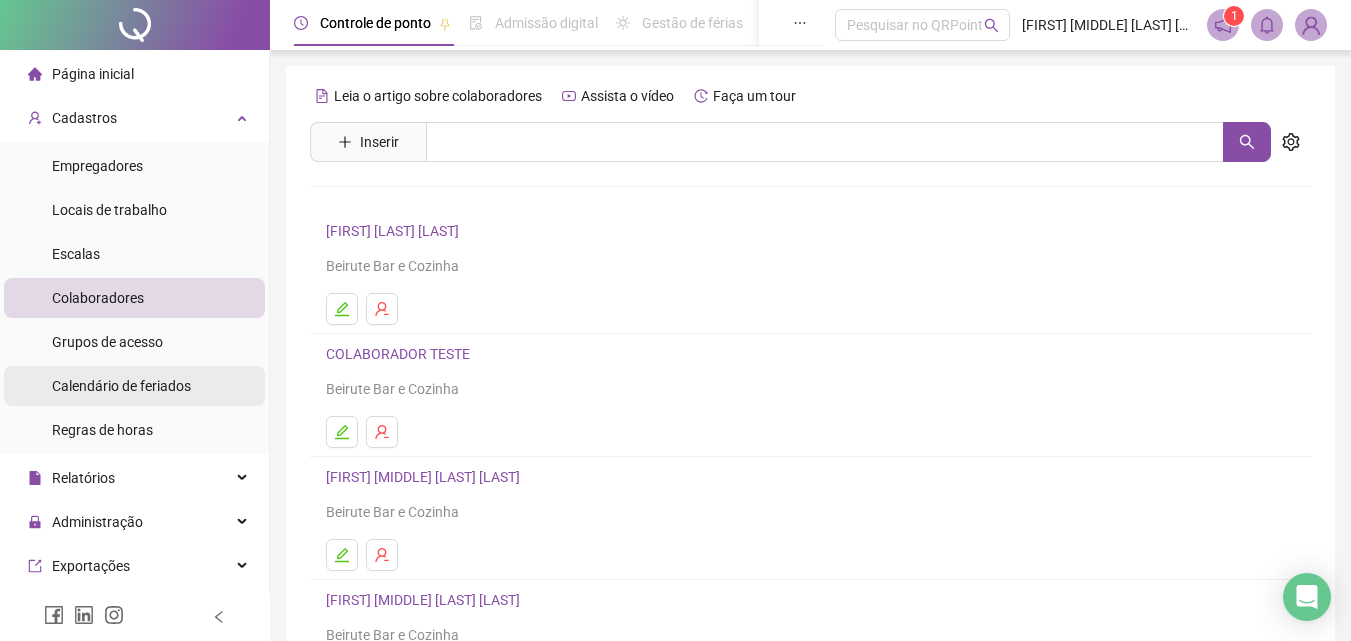 click on "Calendário de feriados" at bounding box center [121, 386] 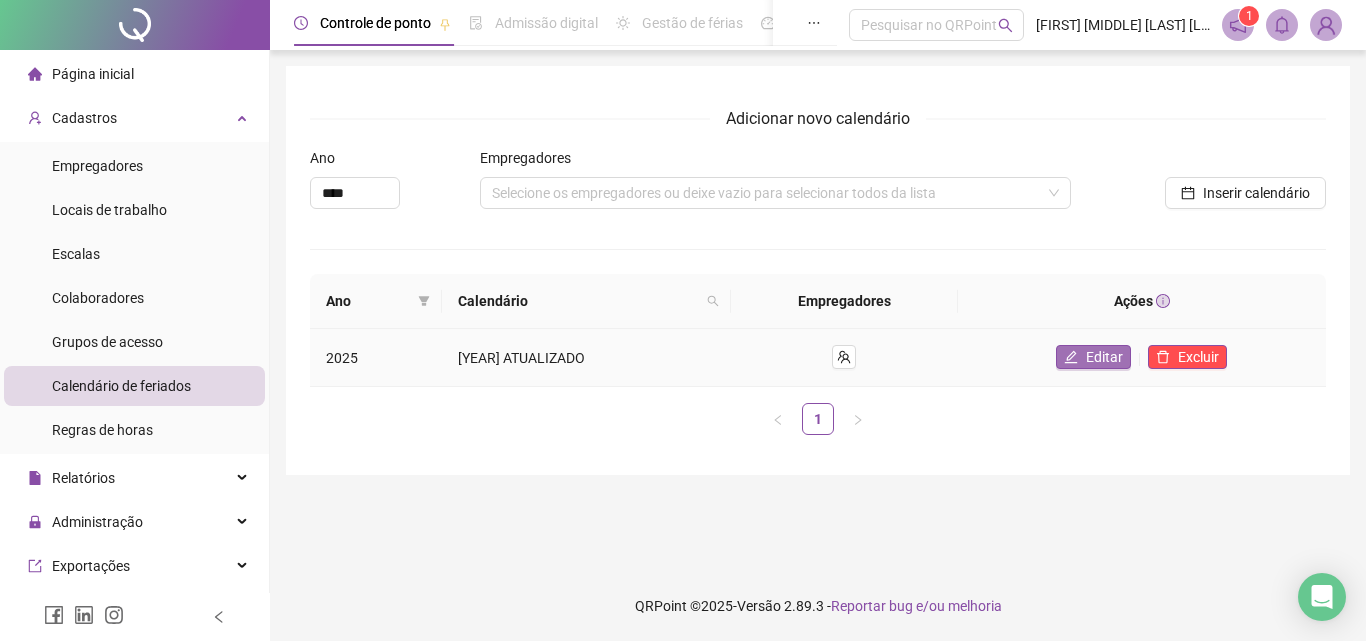 click on "Editar" at bounding box center [1104, 357] 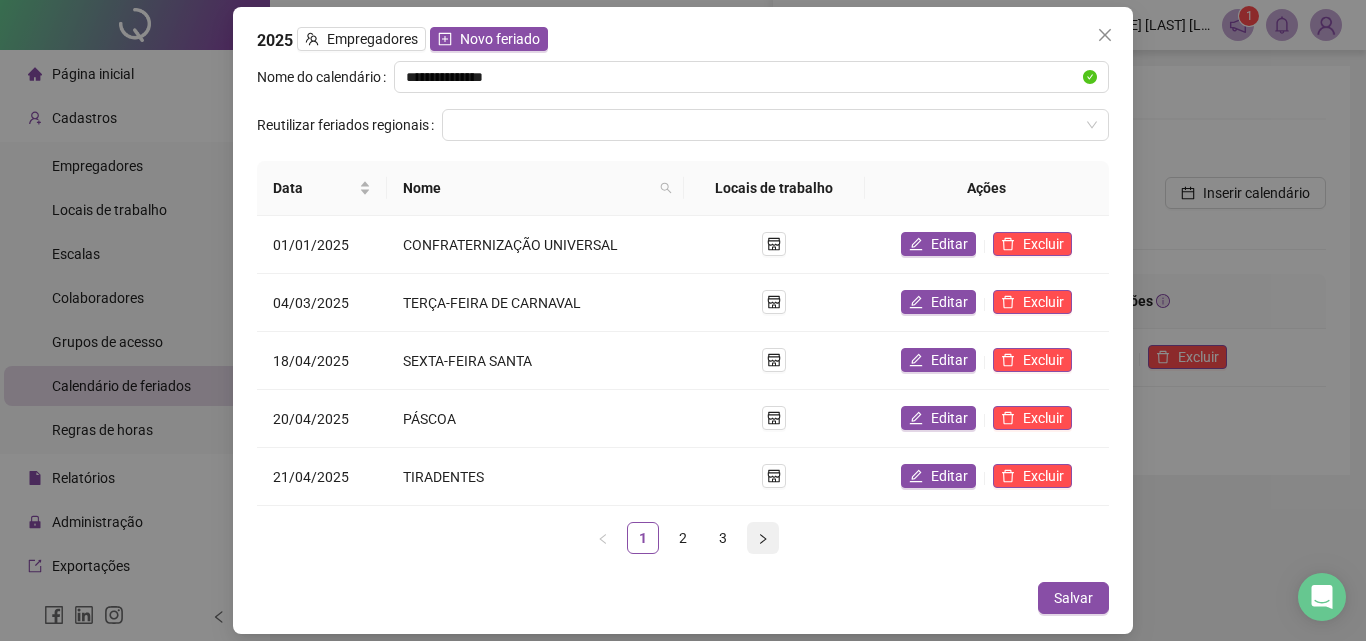 click at bounding box center (763, 538) 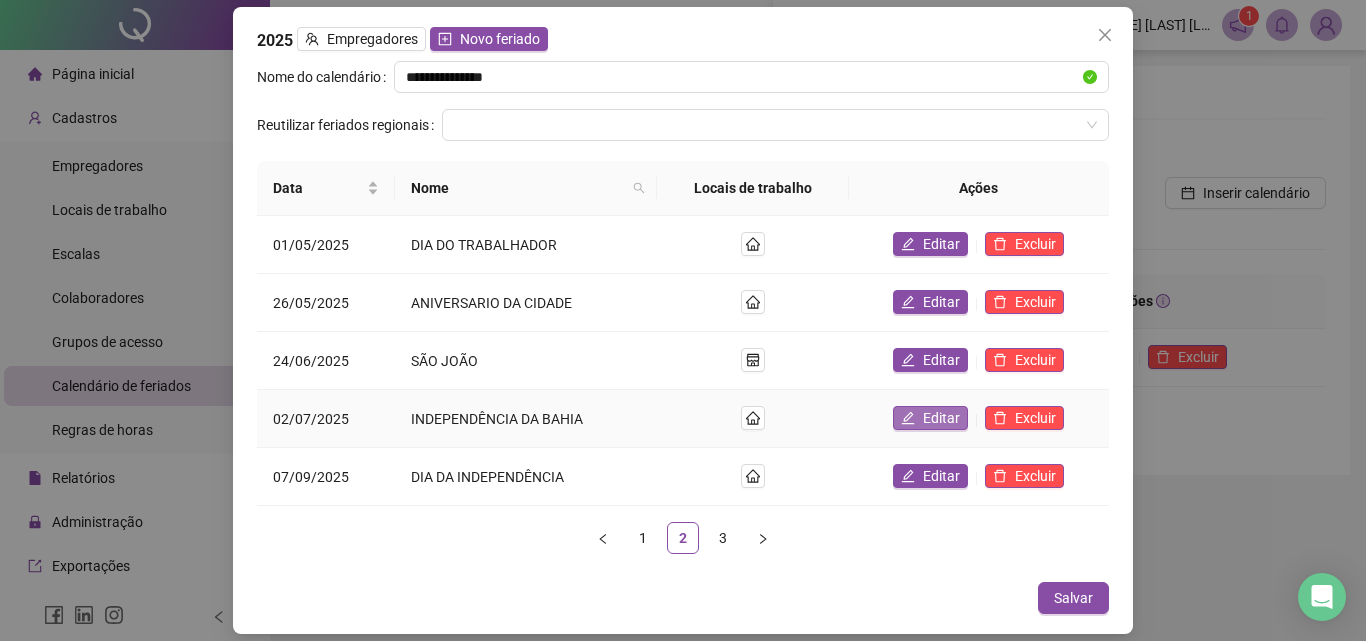 click 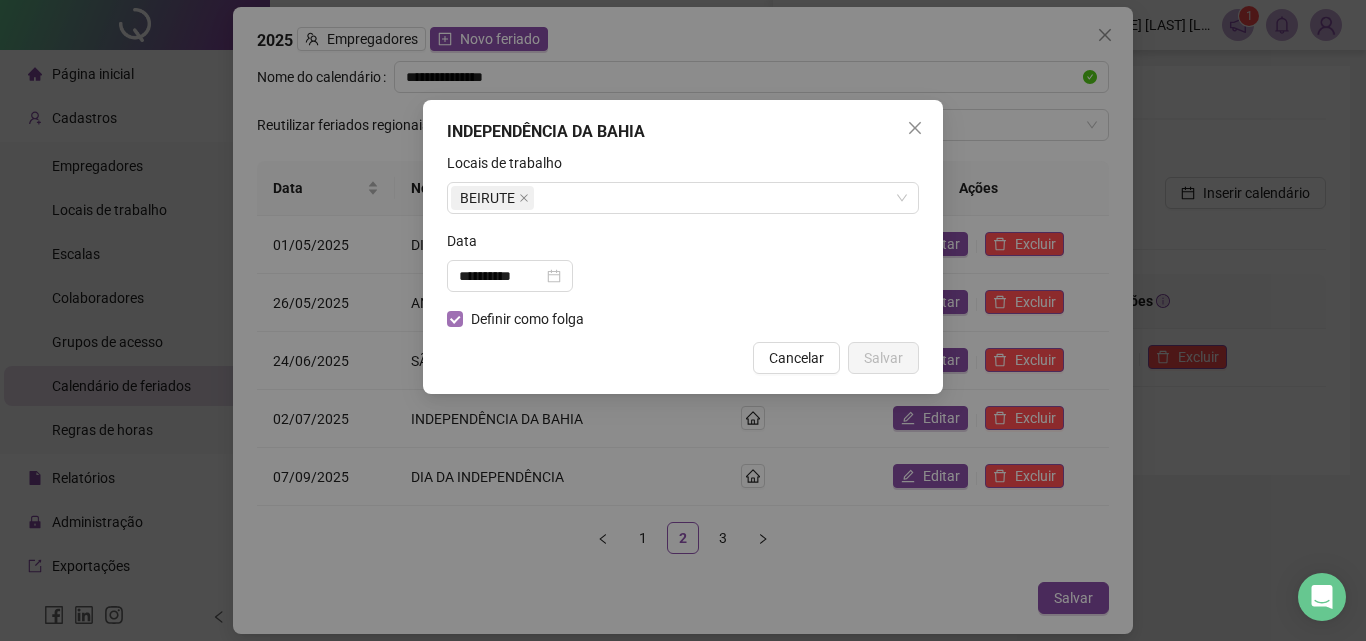 click on "Definir como folga" at bounding box center (527, 319) 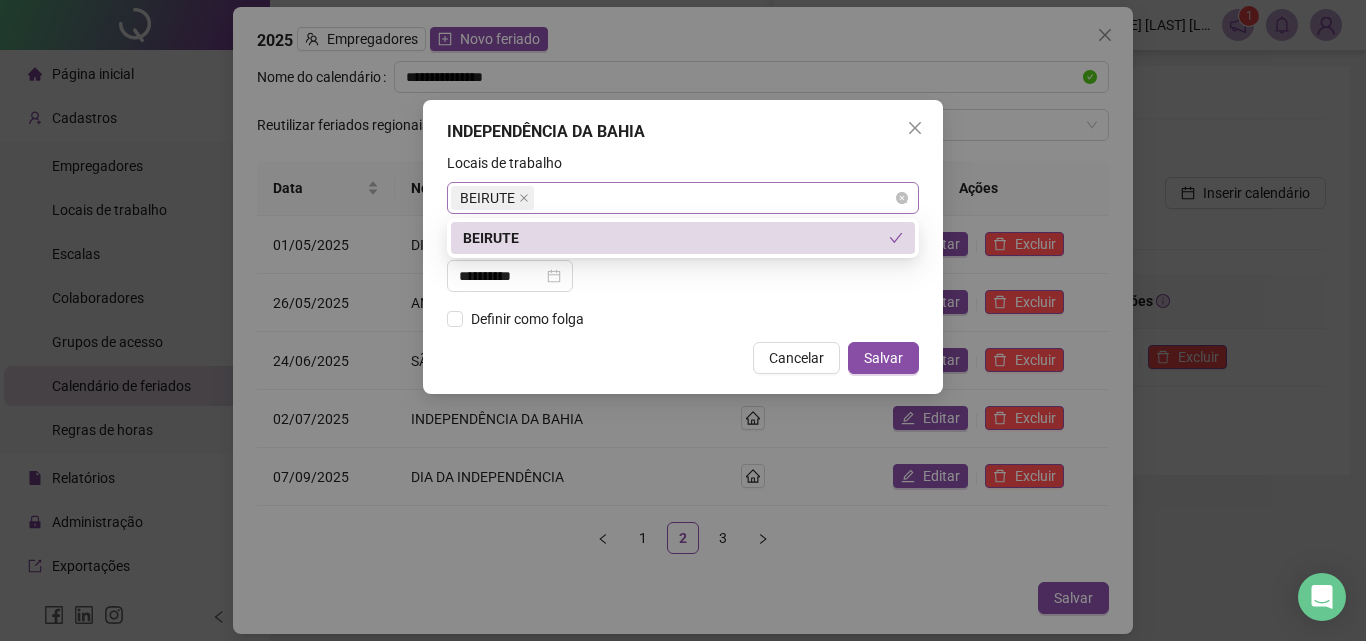 click on "BEIRUTE" at bounding box center [683, 198] 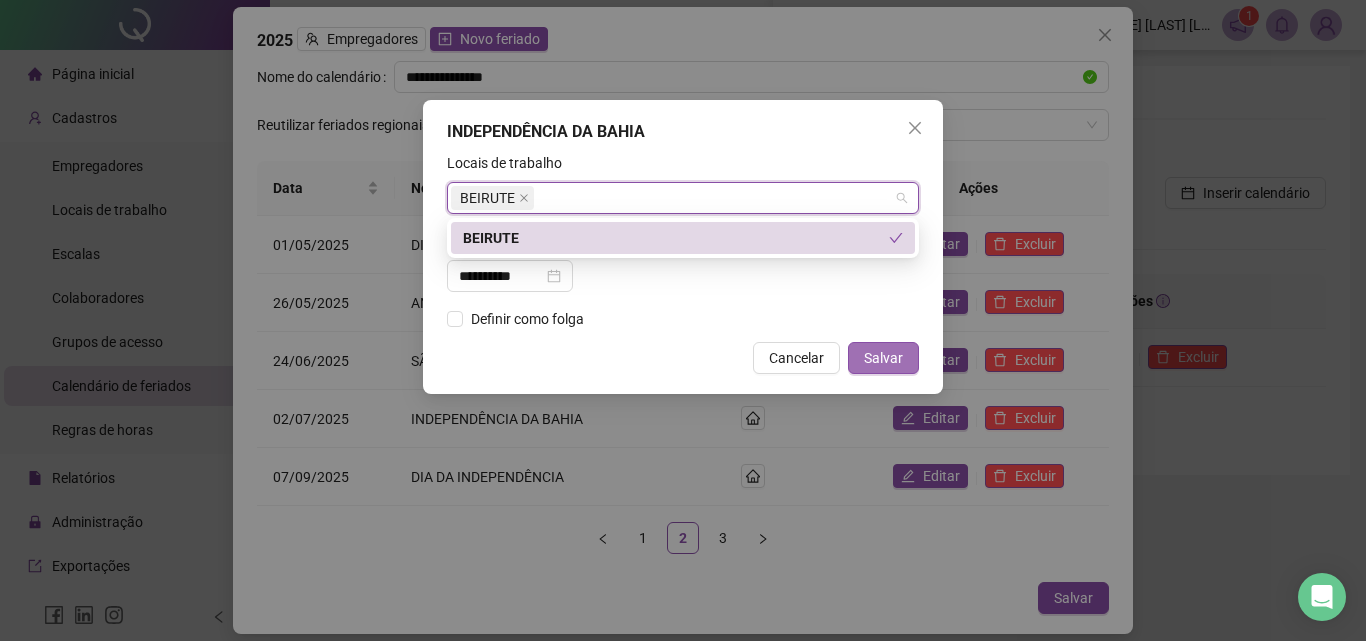 click on "Salvar" at bounding box center (883, 358) 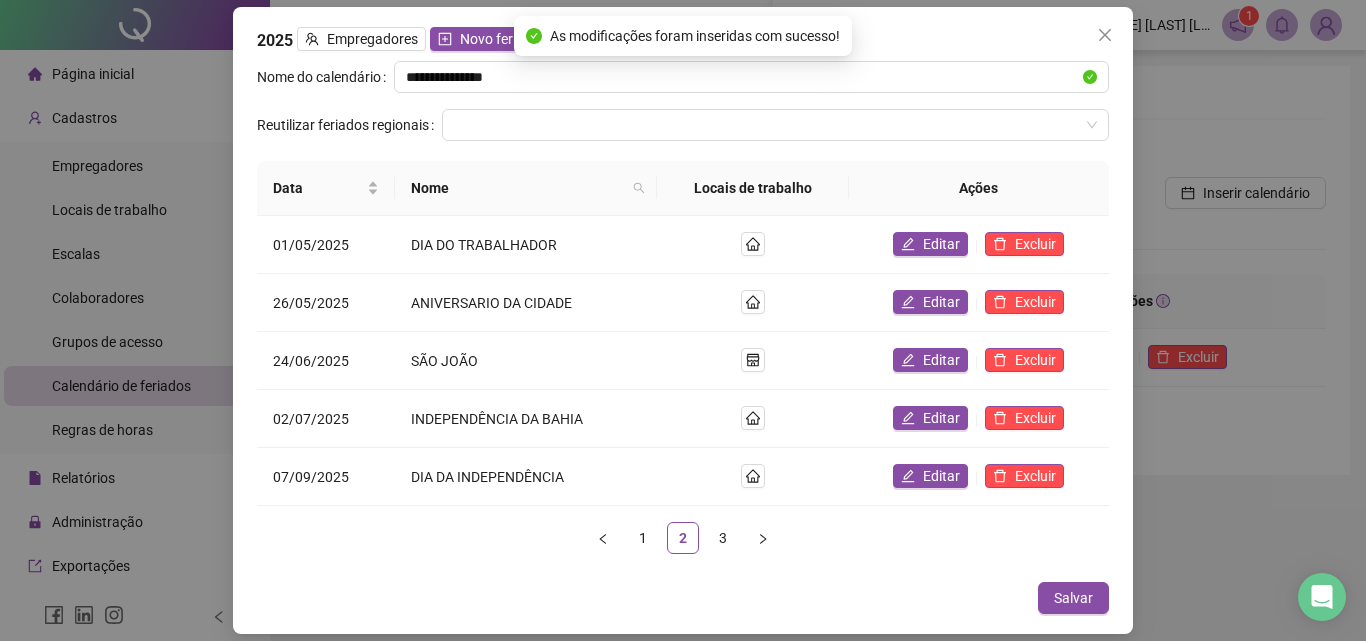 click on "Salvar" at bounding box center (1073, 598) 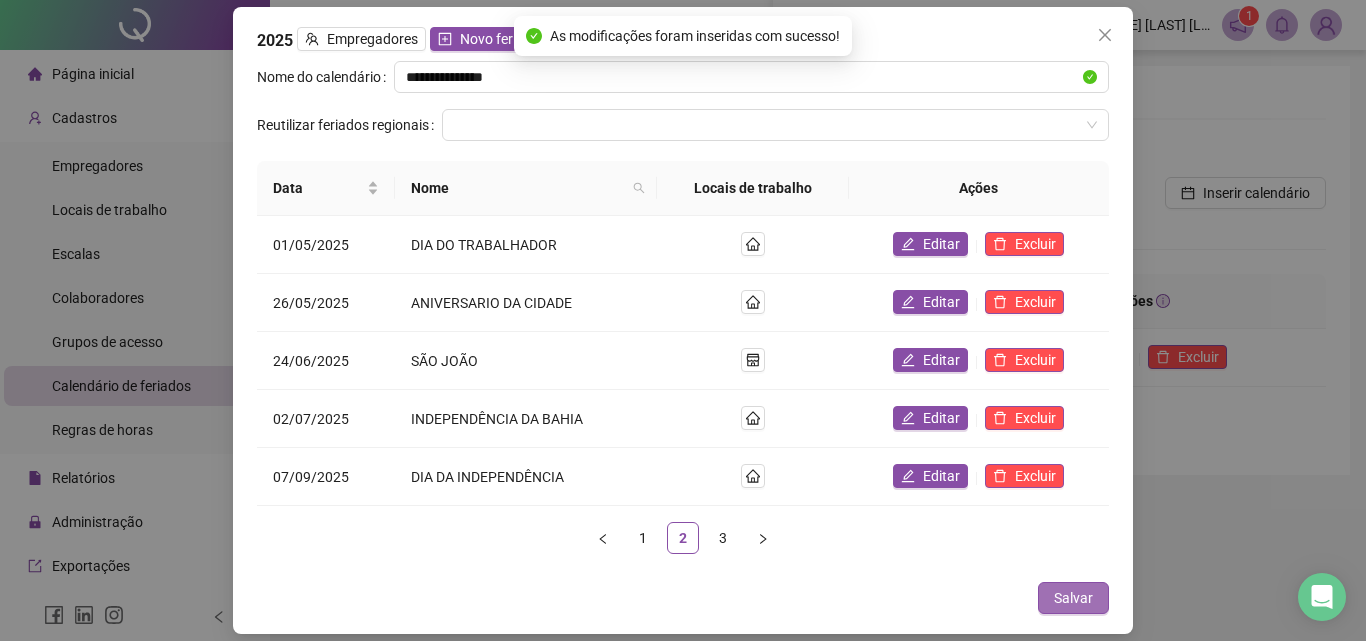 click on "Salvar" at bounding box center [1073, 598] 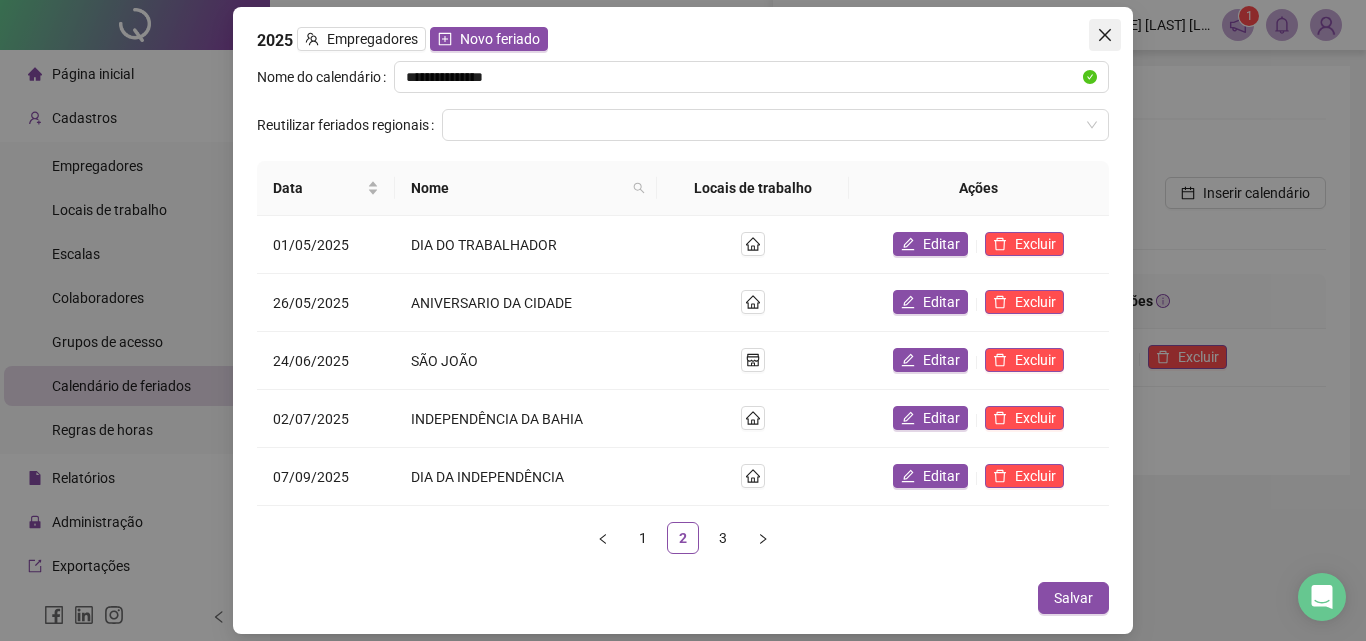 click 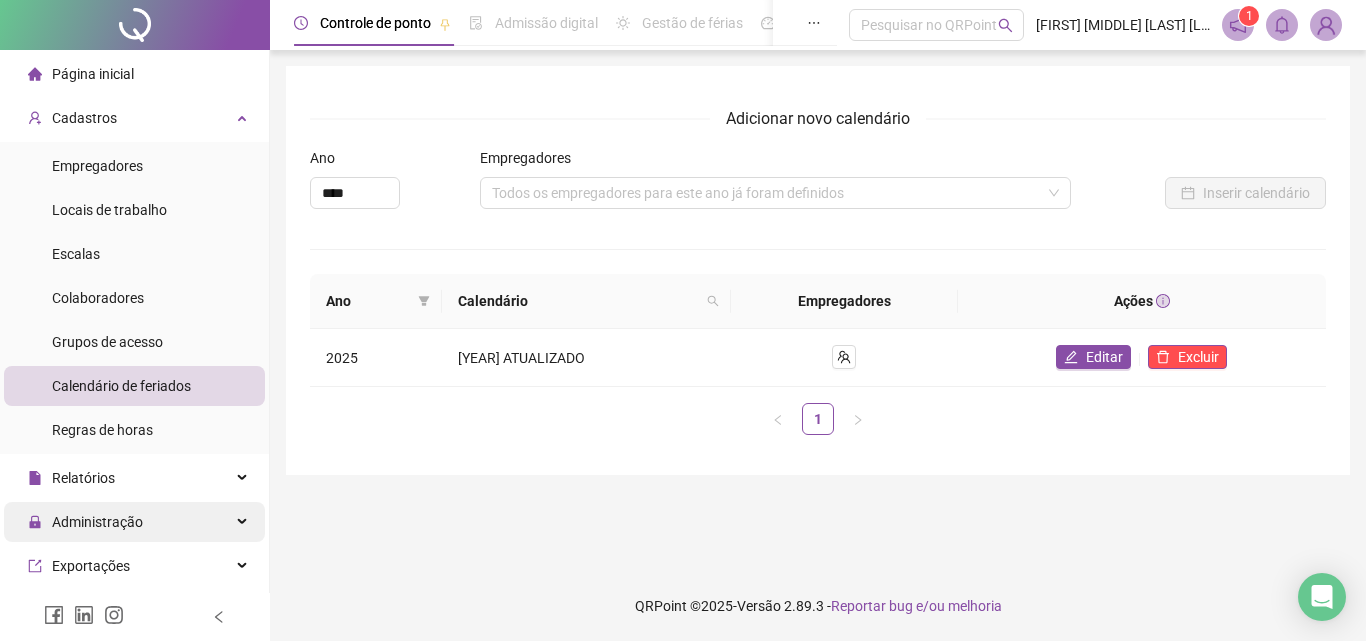 click on "Administração" at bounding box center (97, 522) 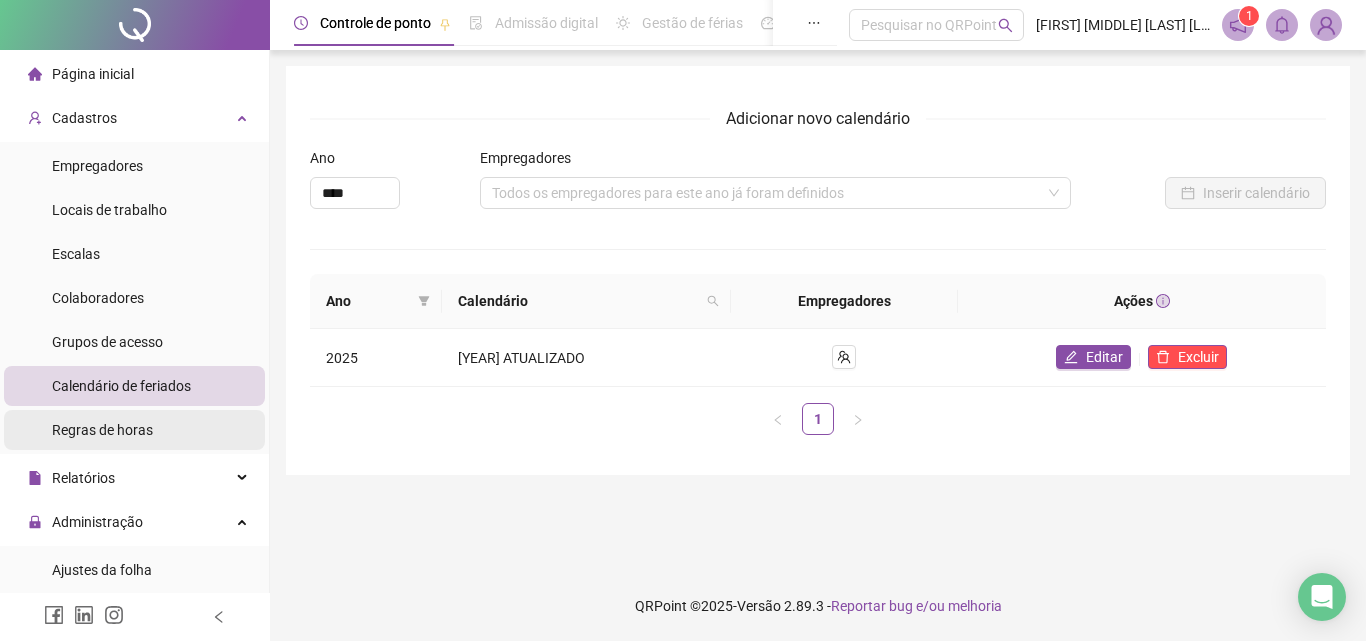 drag, startPoint x: 105, startPoint y: 563, endPoint x: 240, endPoint y: 427, distance: 191.62724 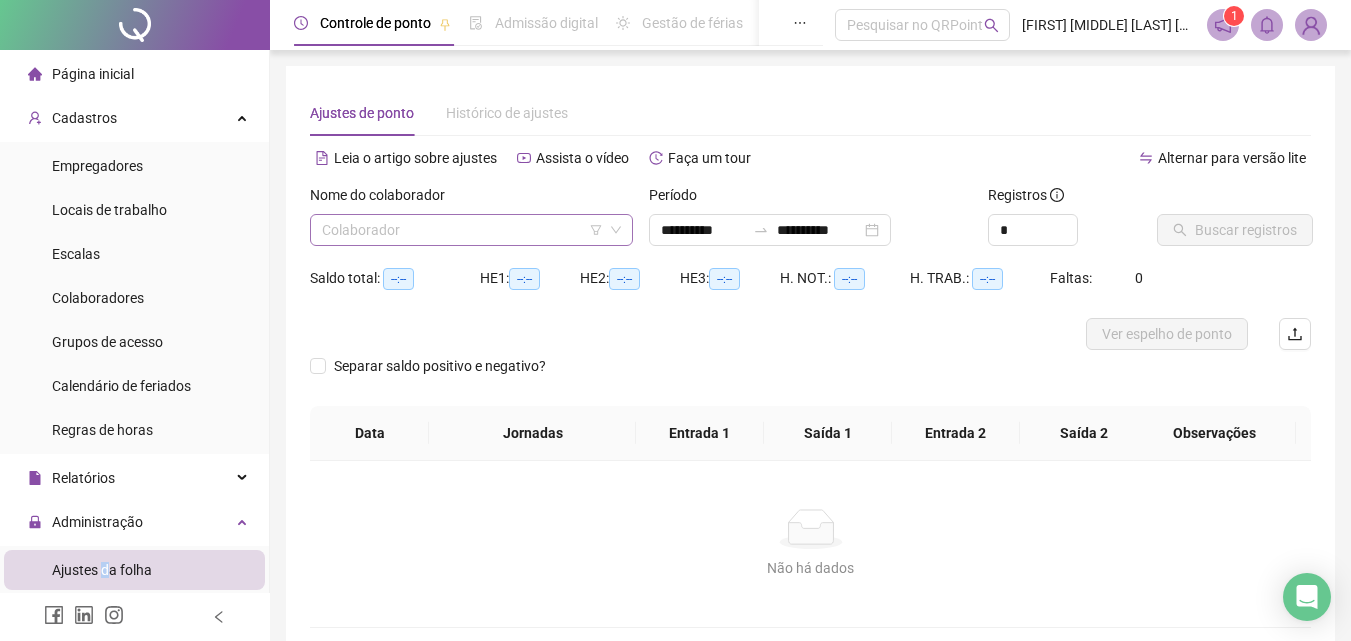 scroll, scrollTop: 100, scrollLeft: 0, axis: vertical 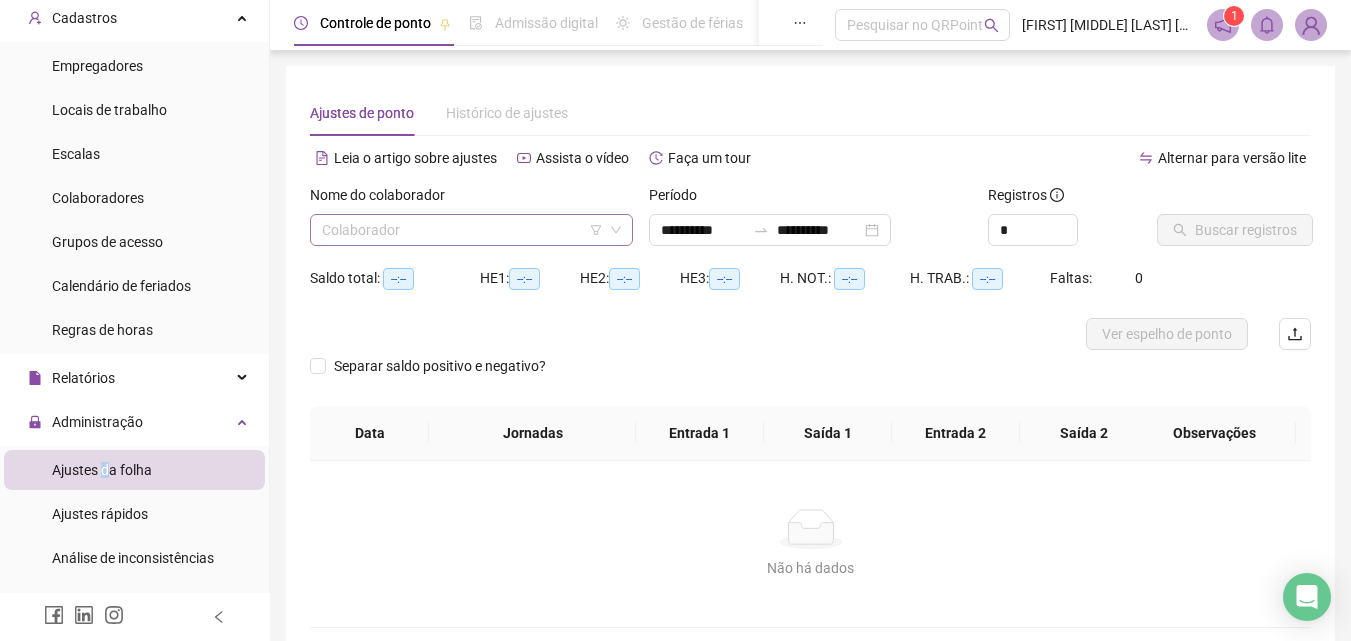 click at bounding box center [462, 230] 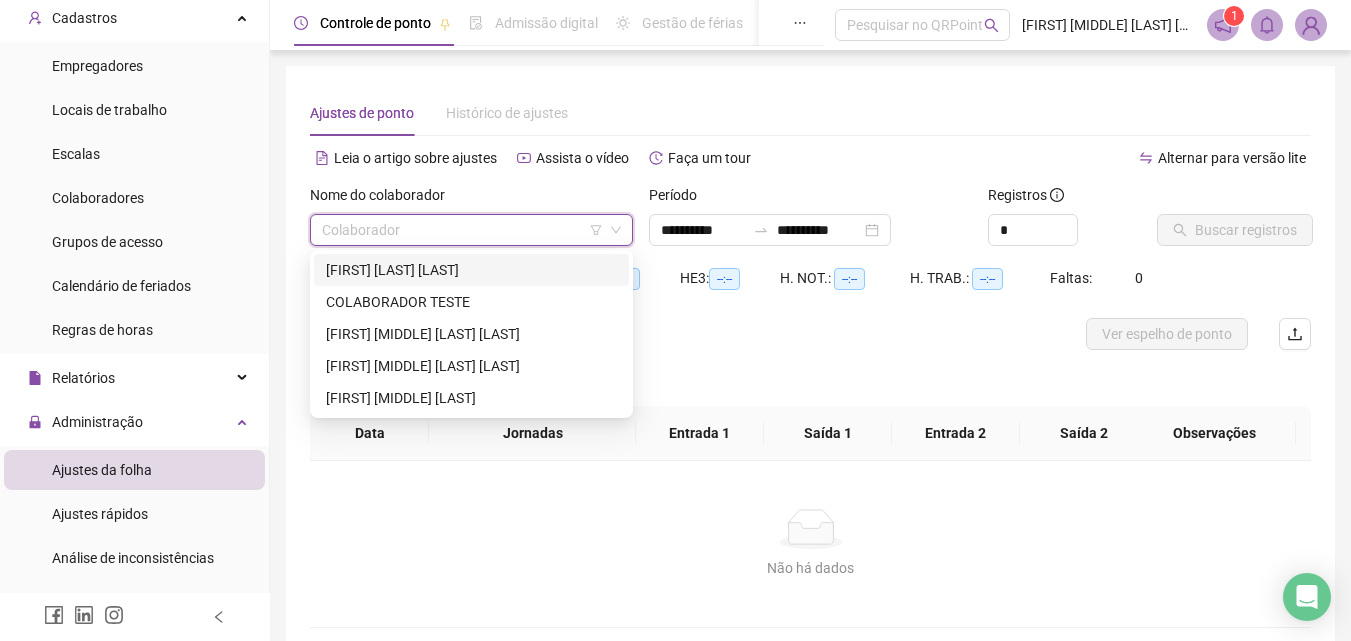 click on "[FIRST] [LAST] [LAST]" at bounding box center [471, 270] 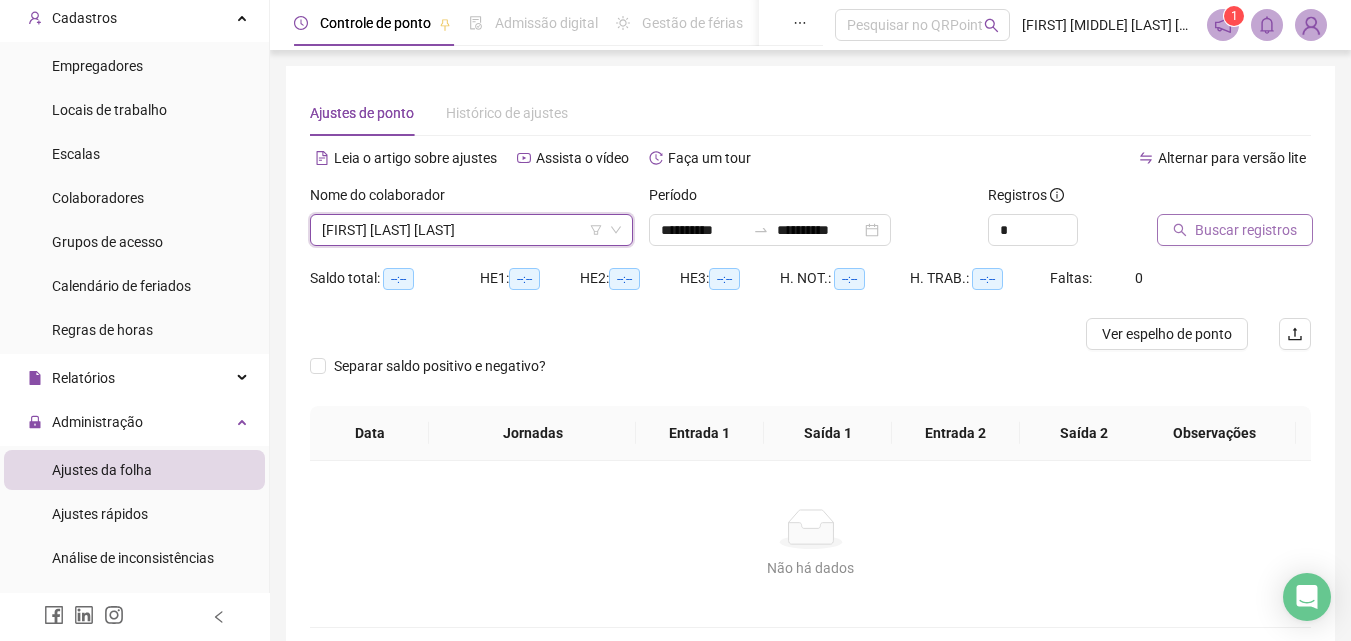 click on "Buscar registros" at bounding box center (1235, 230) 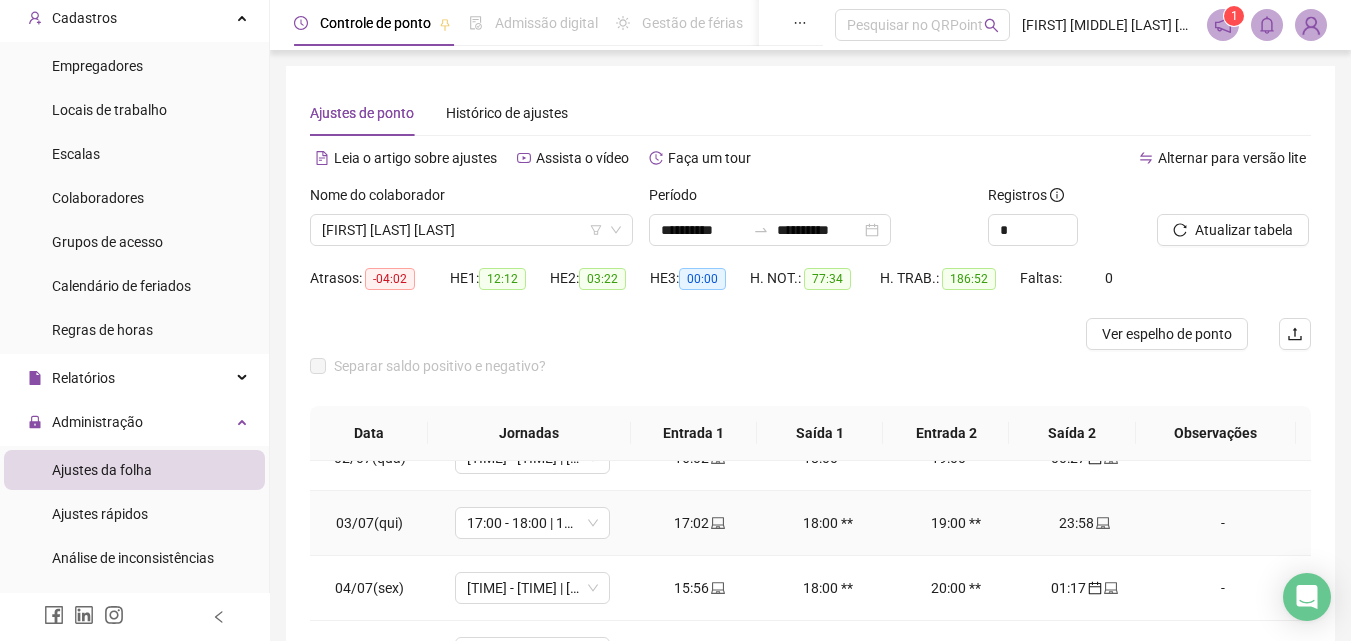 scroll, scrollTop: 0, scrollLeft: 0, axis: both 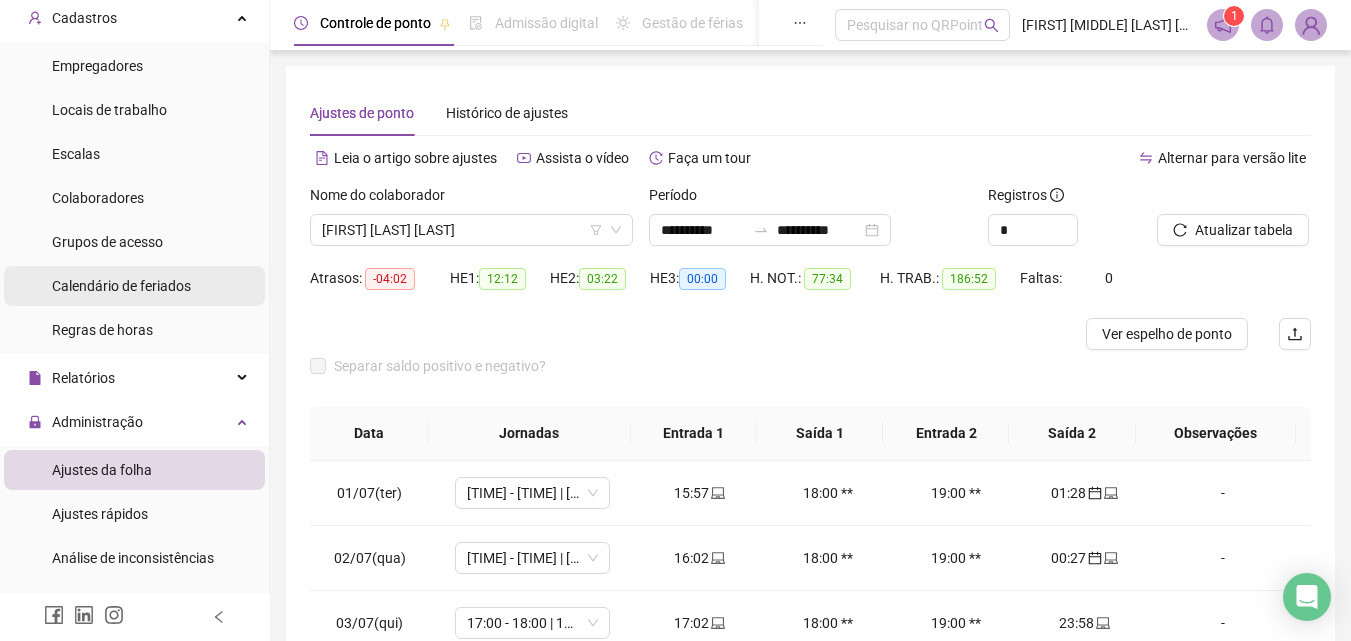click on "Calendário de feriados" at bounding box center [121, 286] 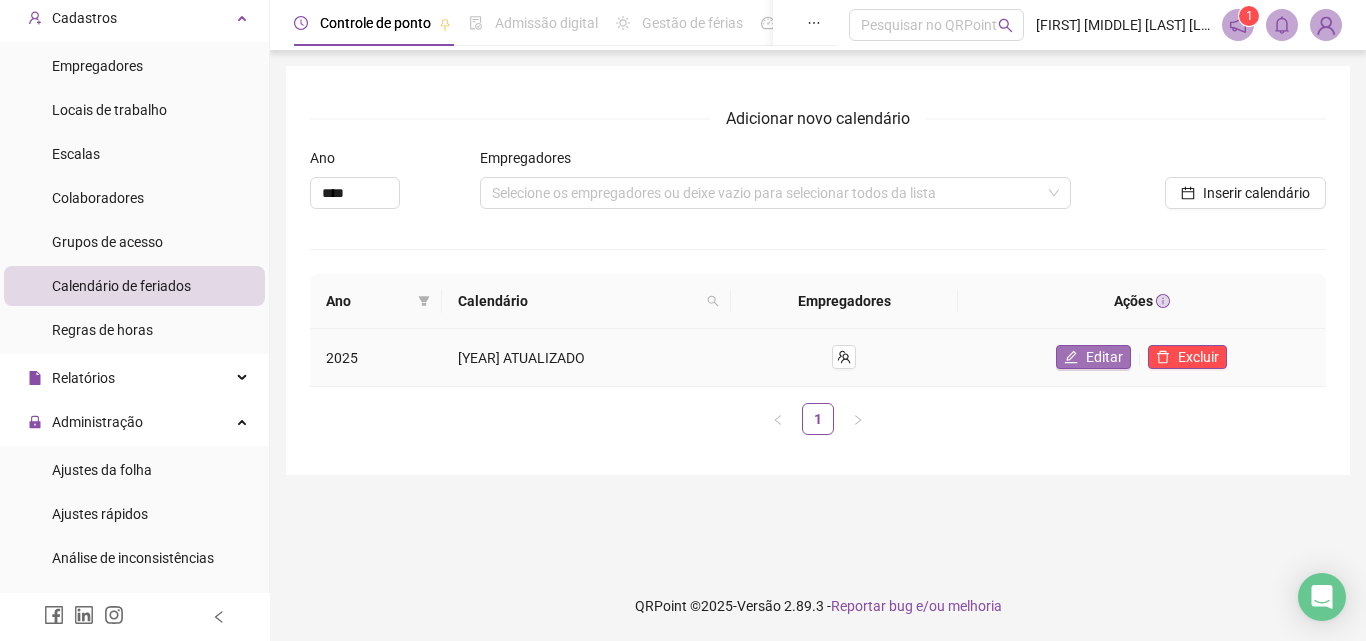 click on "Editar" at bounding box center [1104, 357] 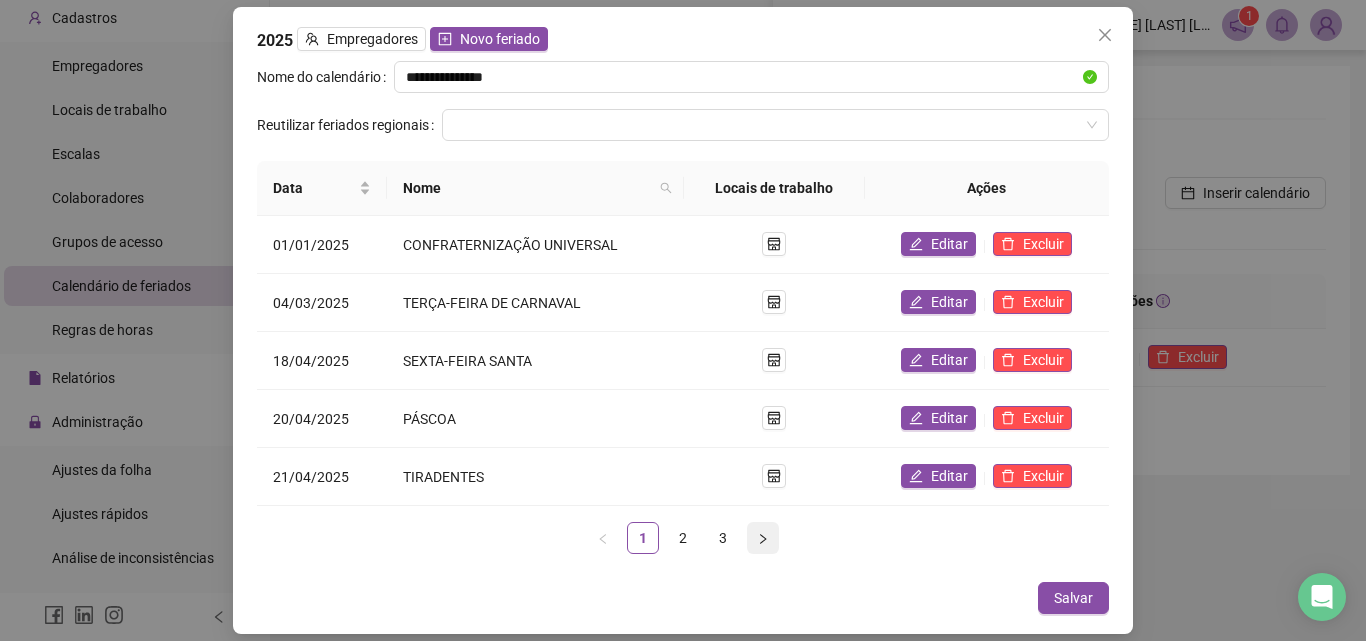 click at bounding box center (763, 538) 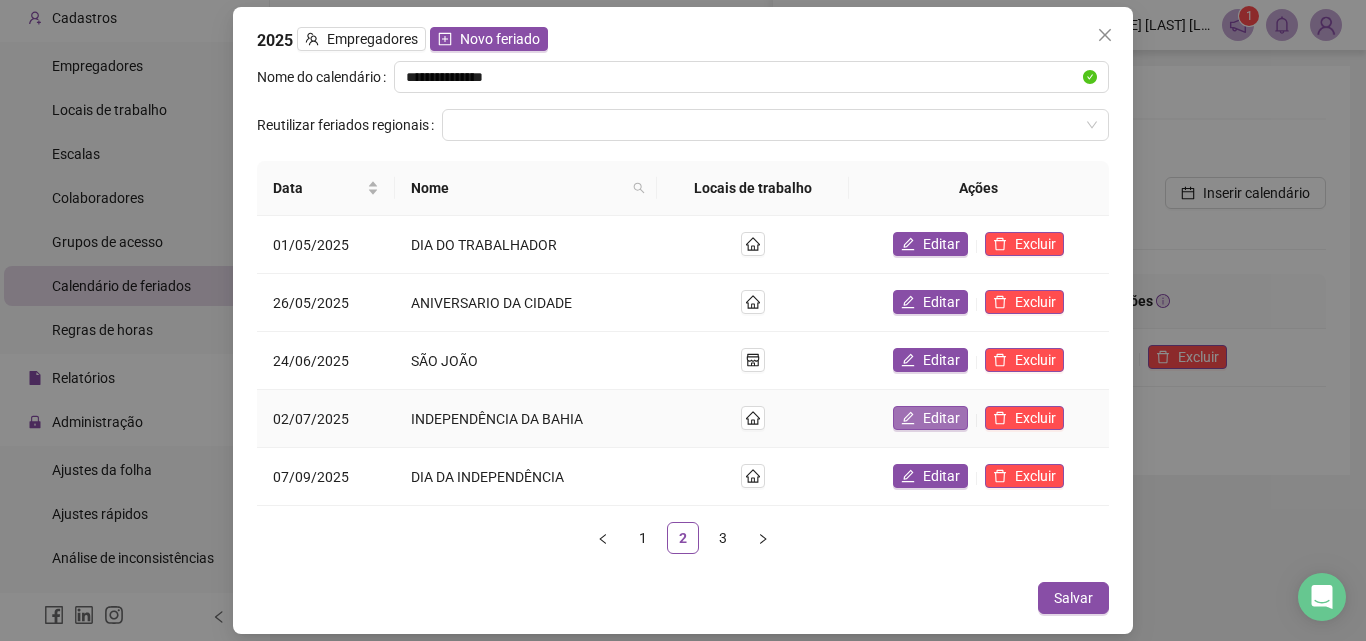 click on "Editar" at bounding box center (941, 418) 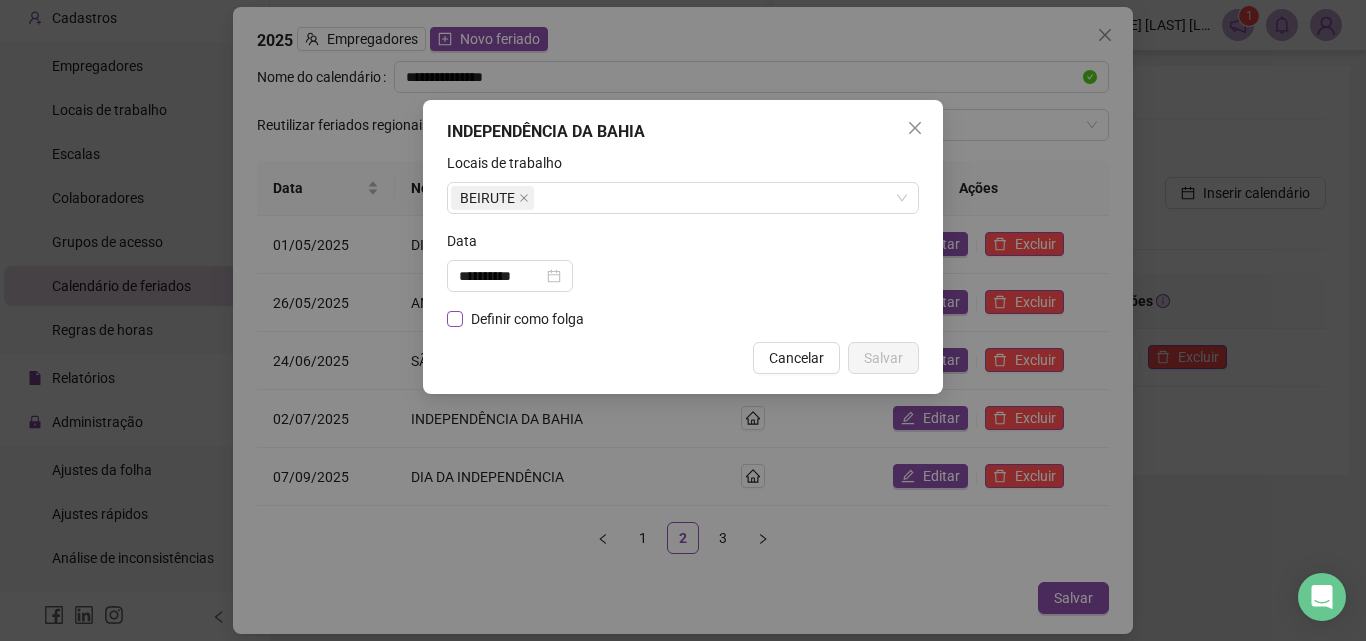 click on "Definir como folga" at bounding box center (527, 319) 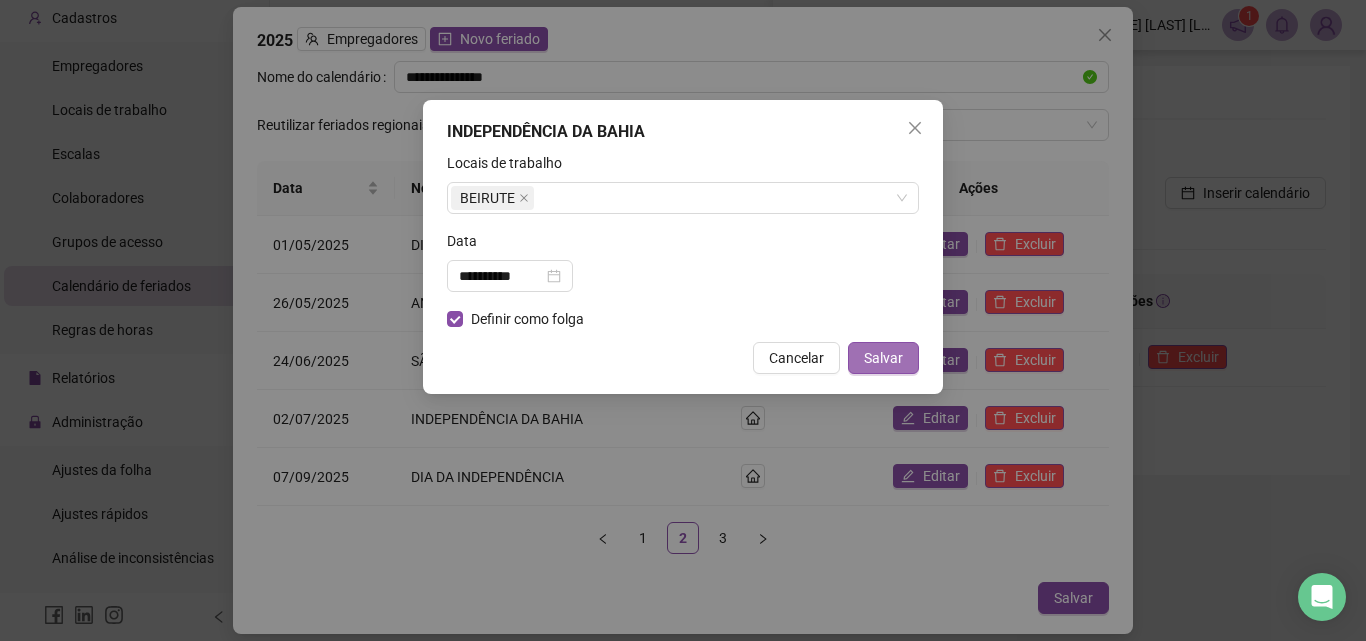 click on "Salvar" at bounding box center [883, 358] 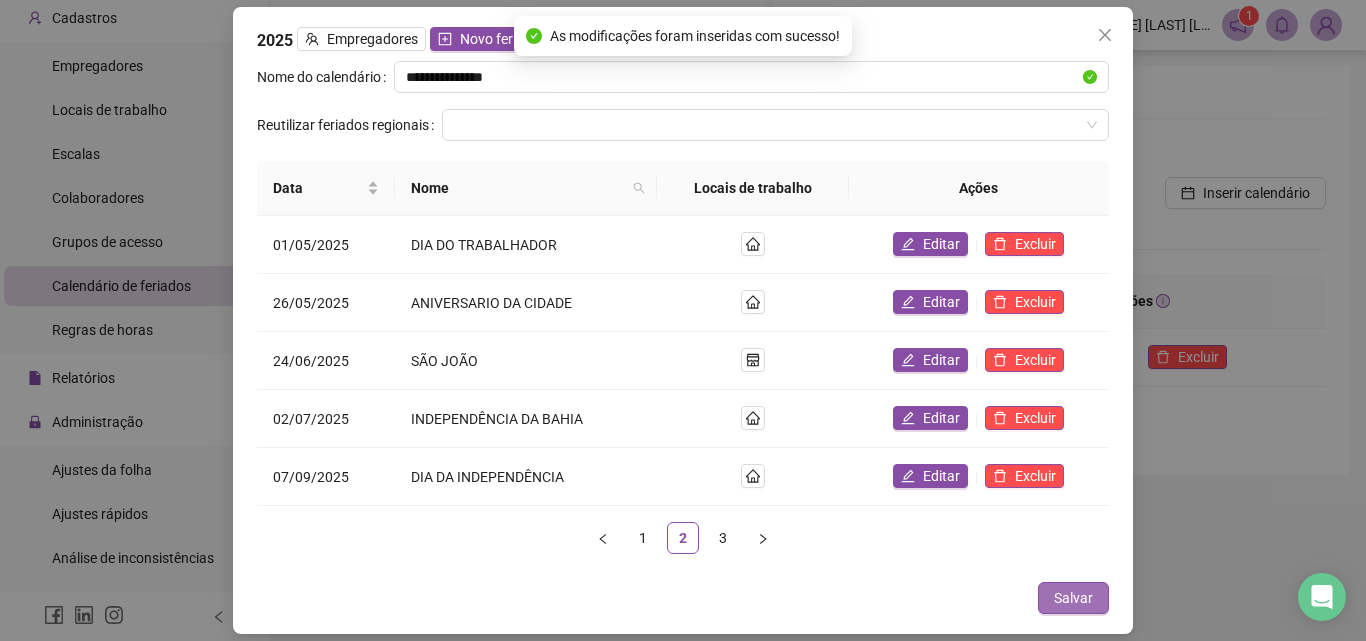 click on "Salvar" at bounding box center (1073, 598) 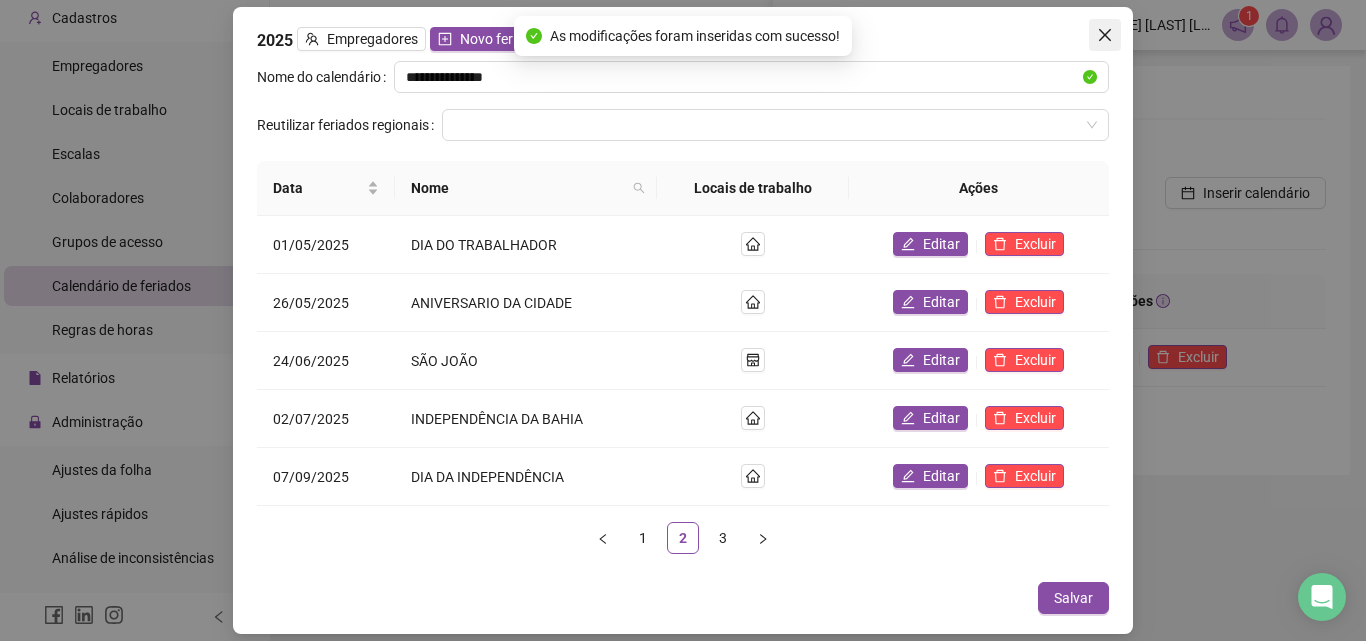 click 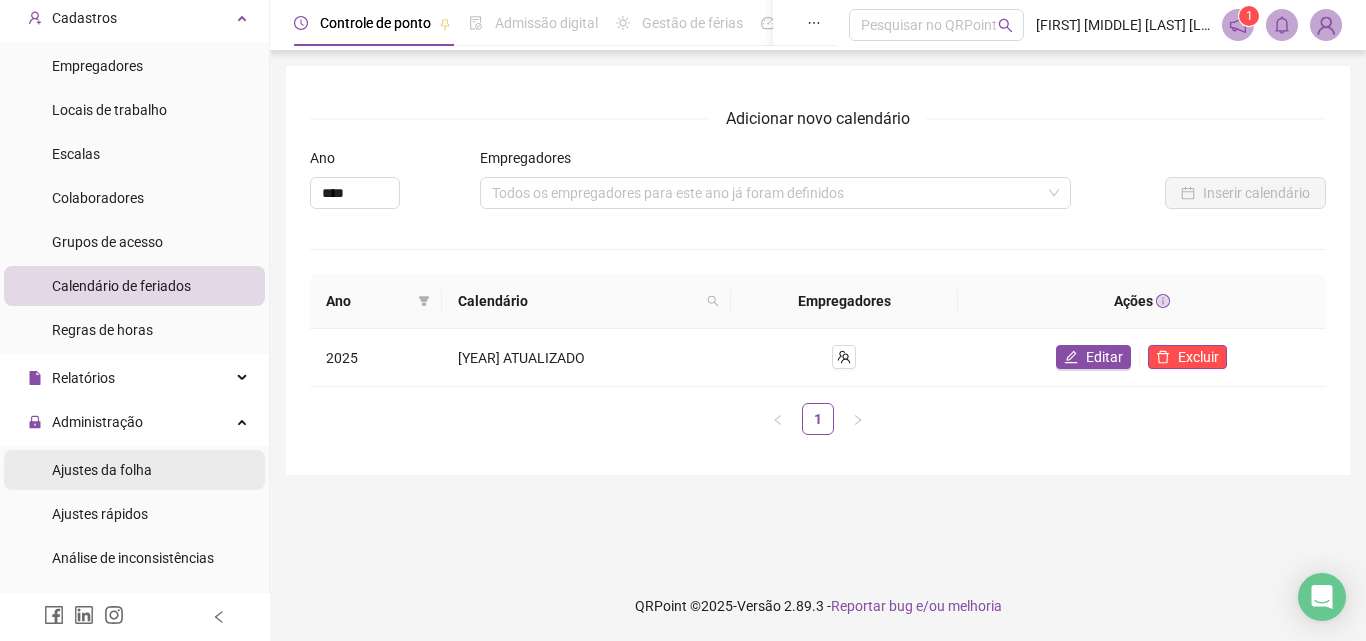 click on "Ajustes da folha" at bounding box center (102, 470) 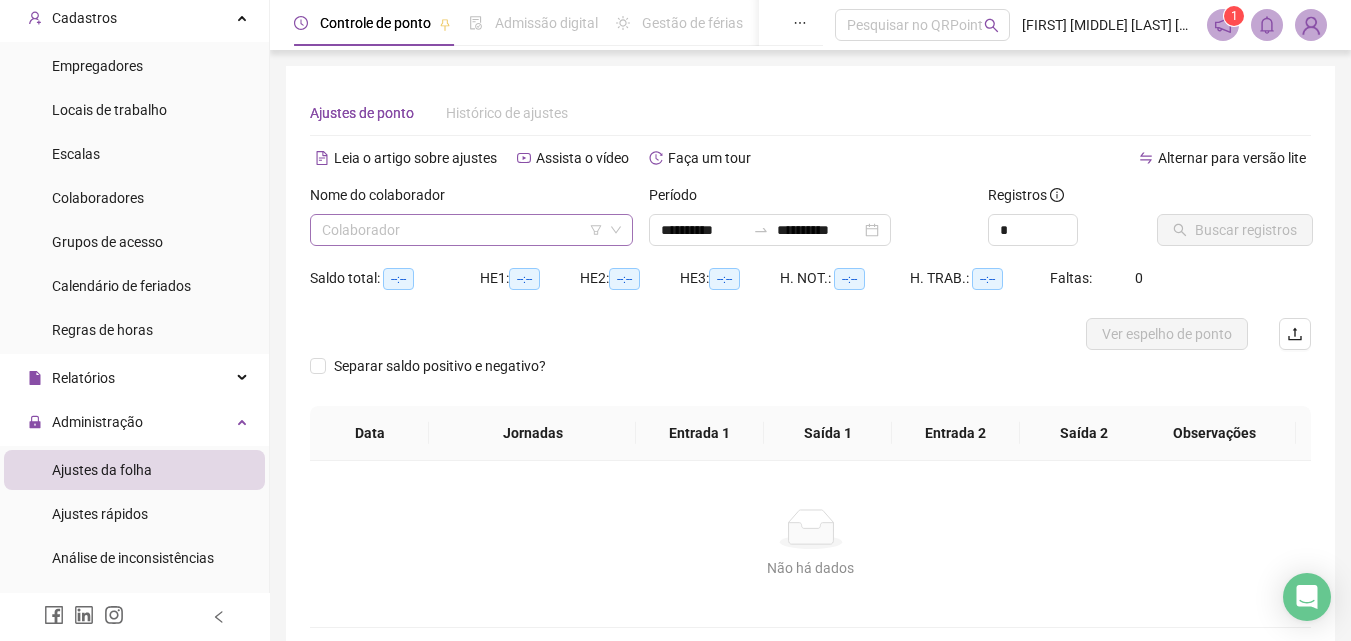 click at bounding box center (462, 230) 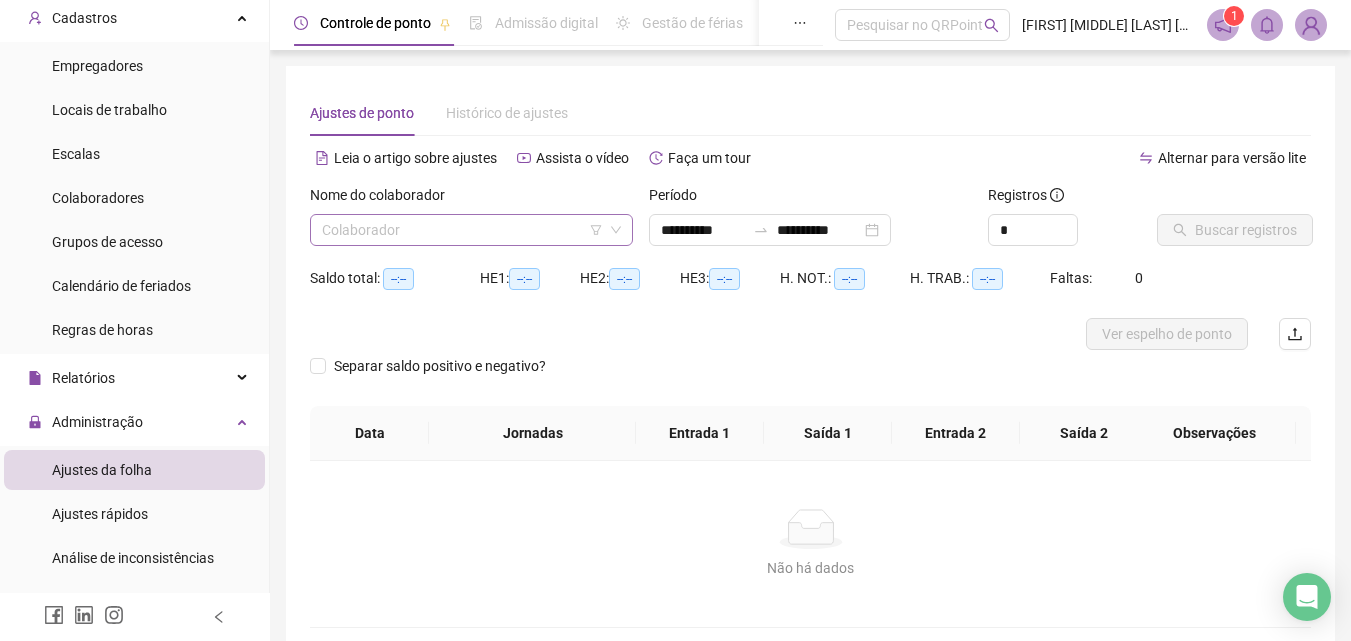 click at bounding box center [462, 230] 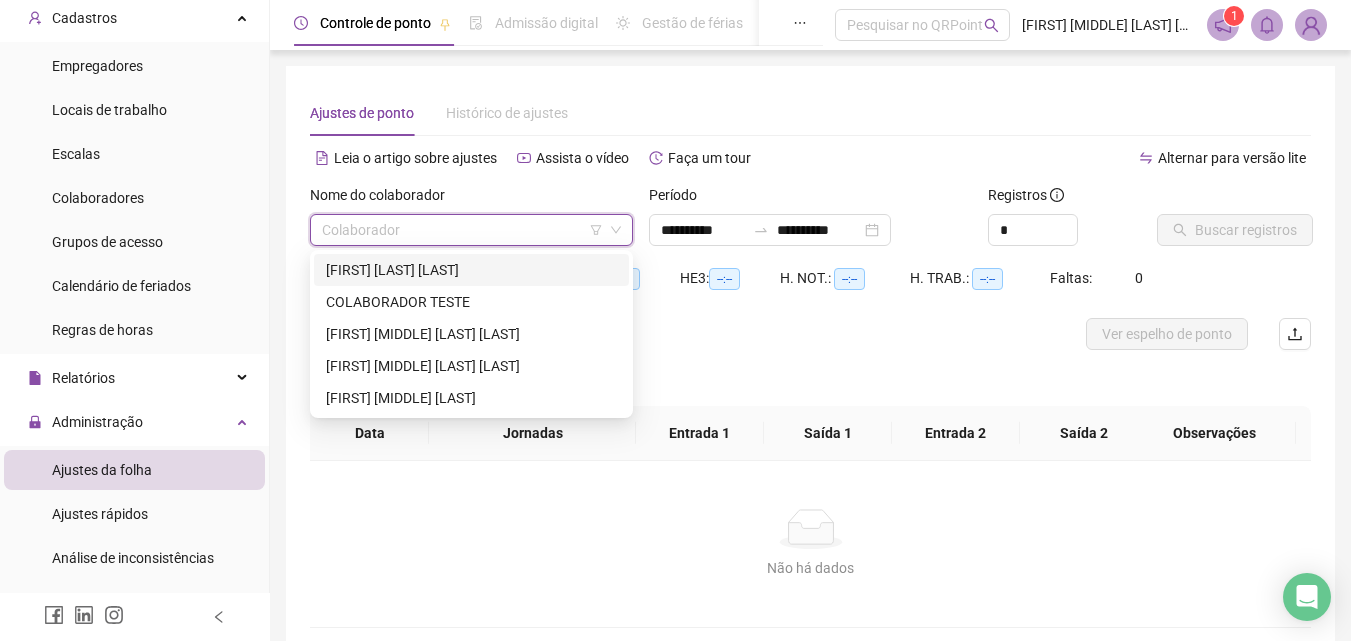 click on "[FIRST] [LAST] [LAST]" at bounding box center (471, 270) 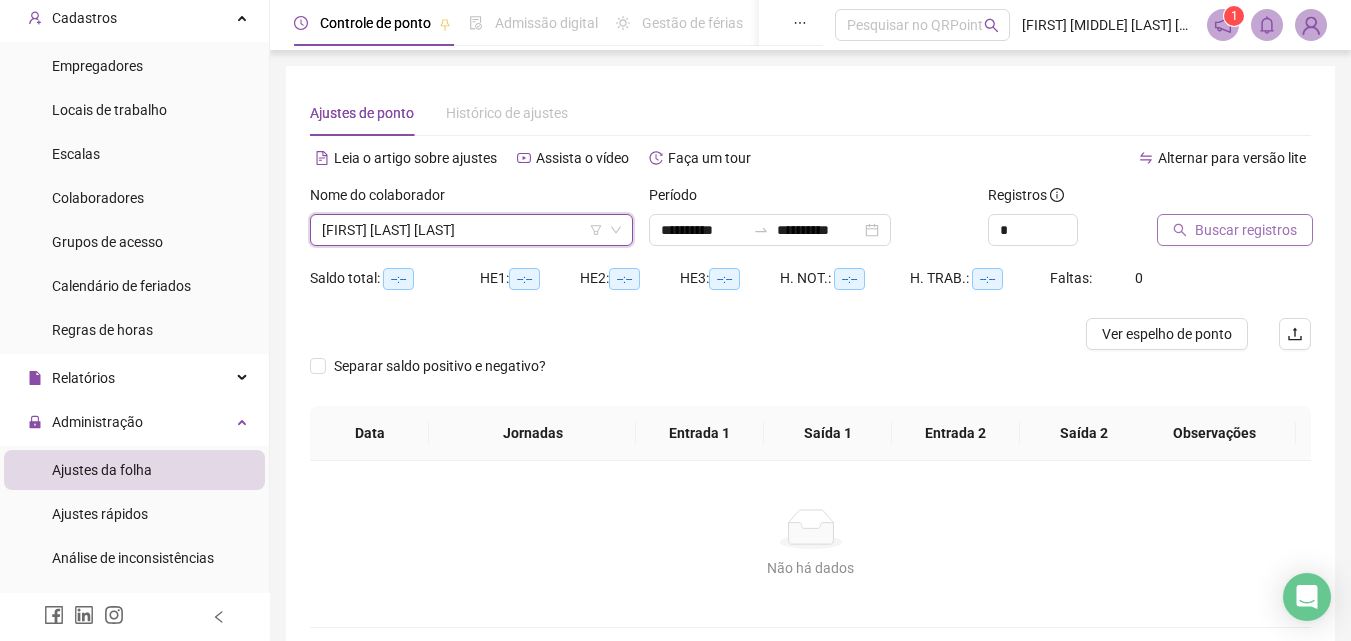 click on "Buscar registros" at bounding box center (1235, 230) 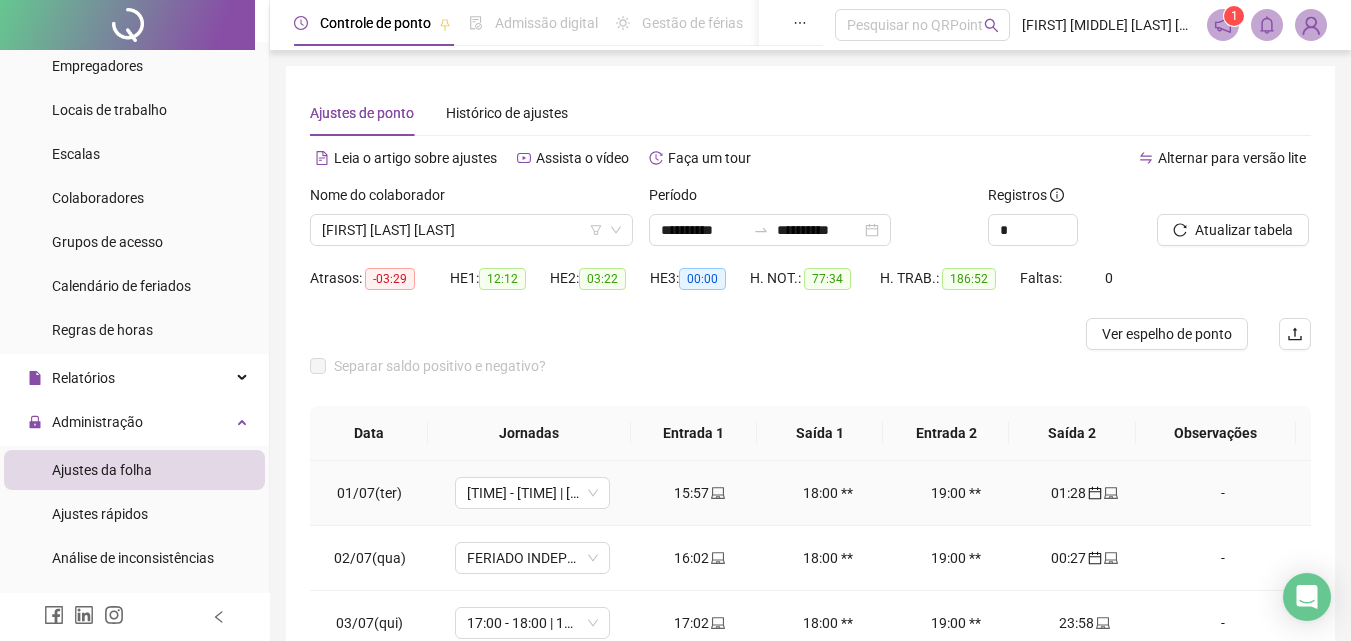 scroll, scrollTop: 100, scrollLeft: 0, axis: vertical 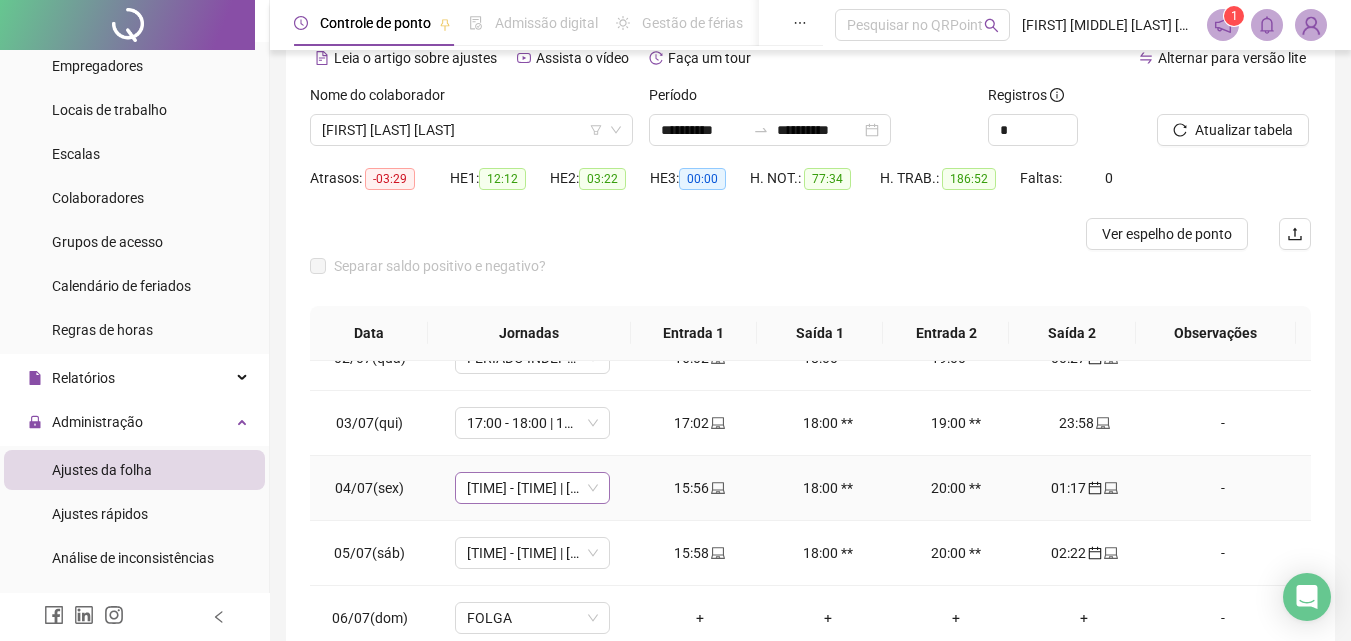 click on "[TIME] - [TIME] | [TIME] - [TIME]" at bounding box center (532, 488) 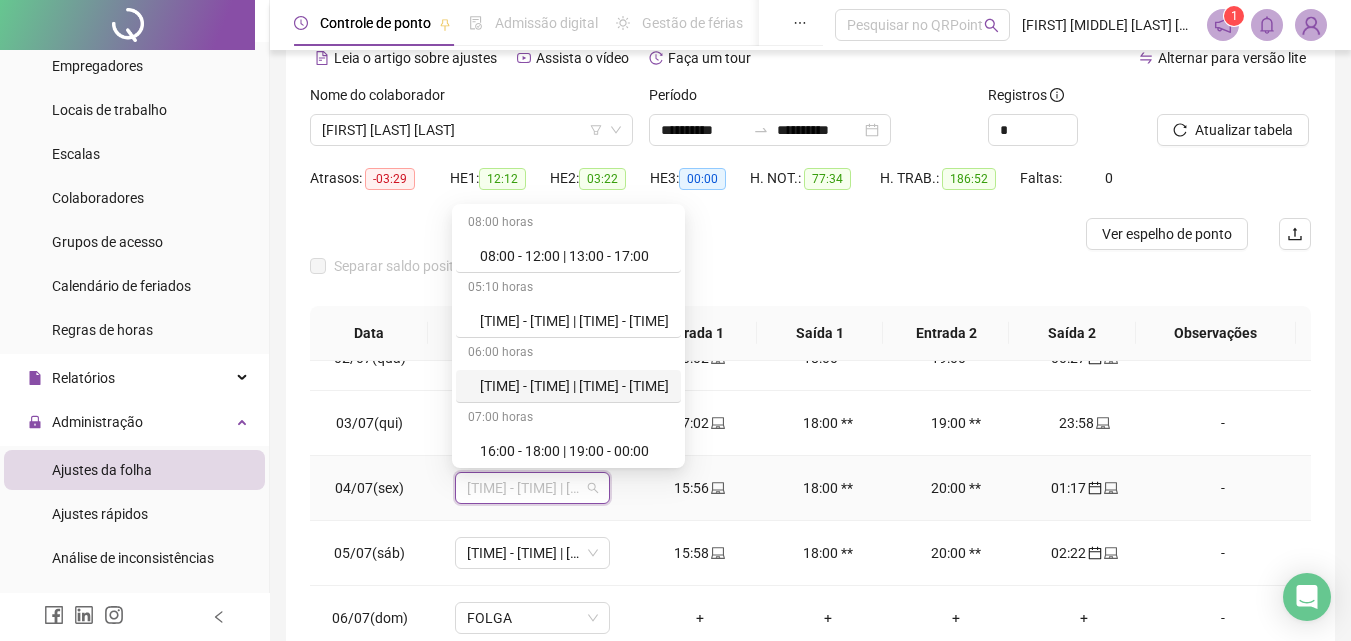 scroll, scrollTop: 100, scrollLeft: 0, axis: vertical 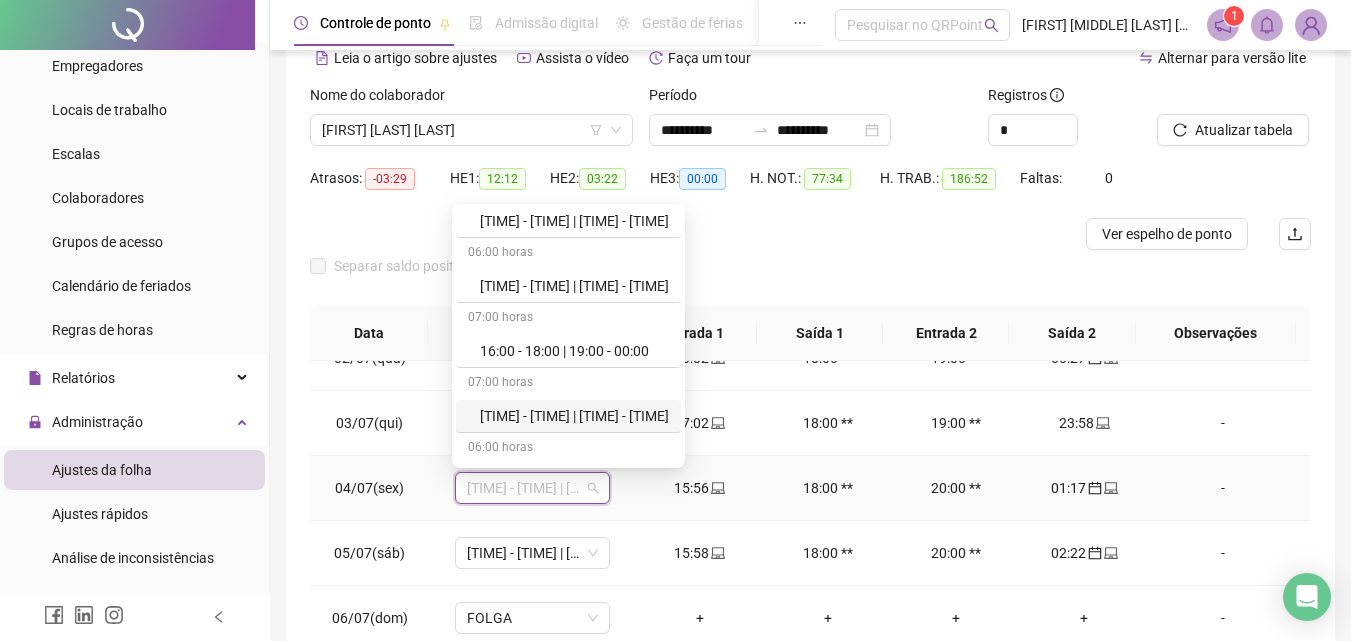 click on "[TIME] - [TIME] | [TIME] - [TIME]" at bounding box center (574, 416) 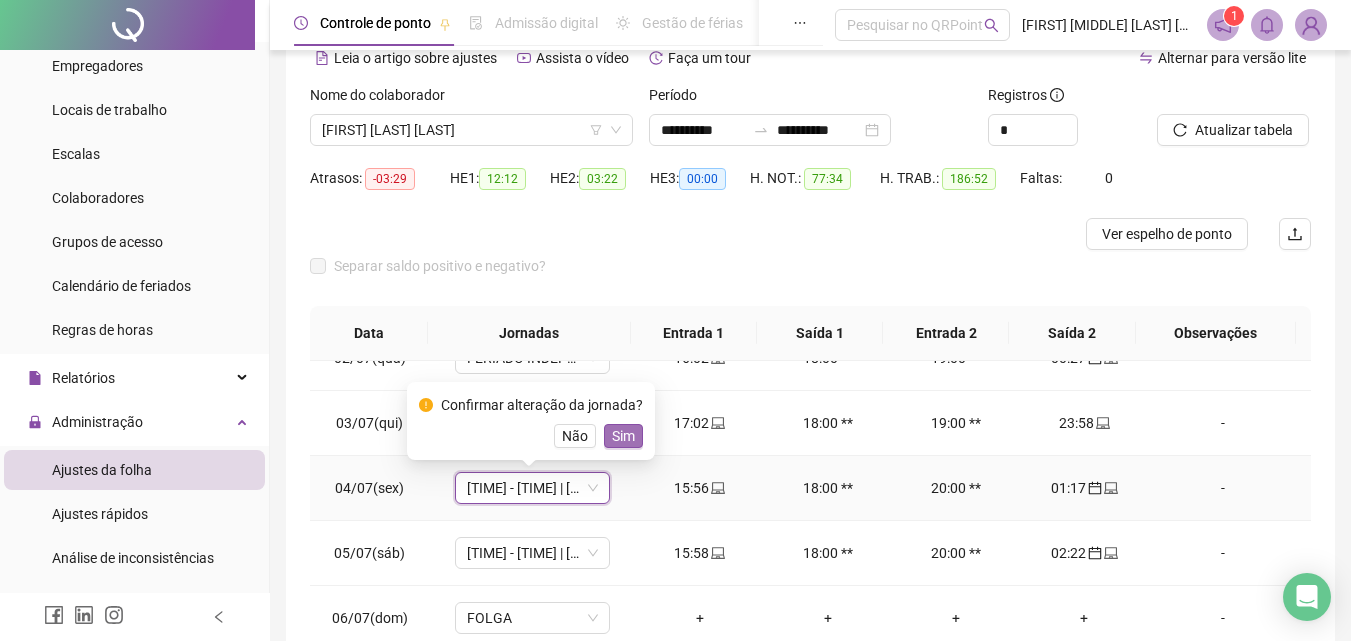 click on "Sim" at bounding box center (623, 436) 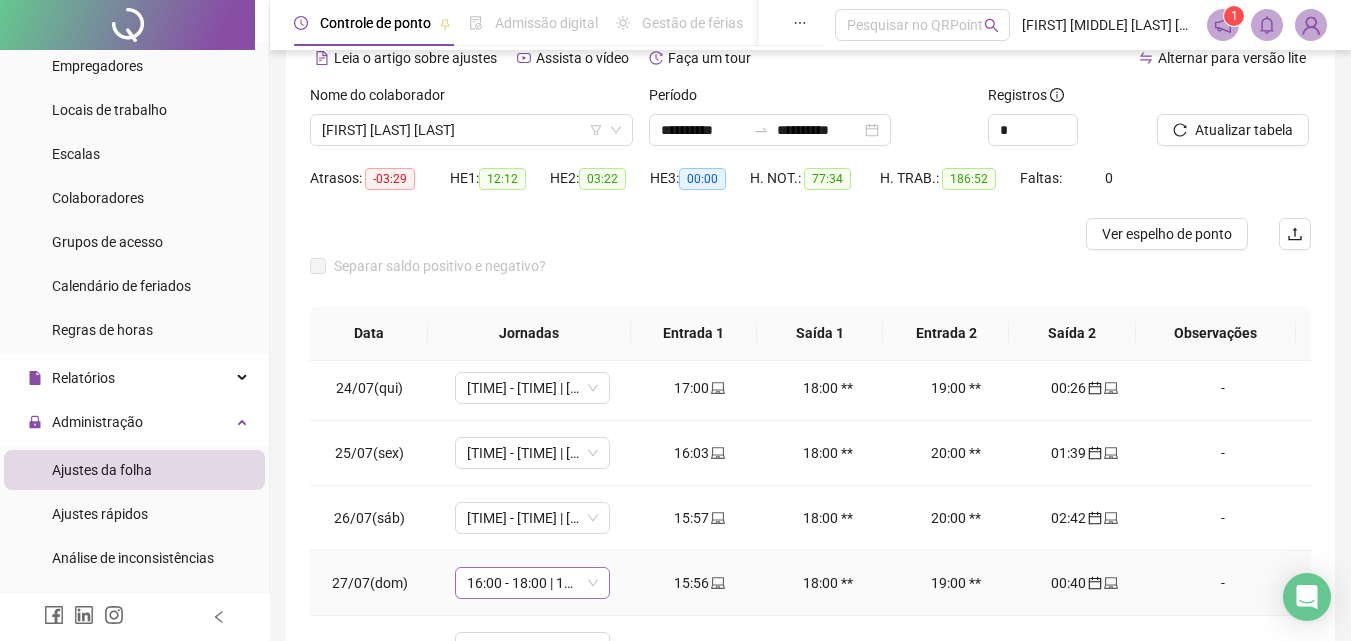 scroll, scrollTop: 1588, scrollLeft: 0, axis: vertical 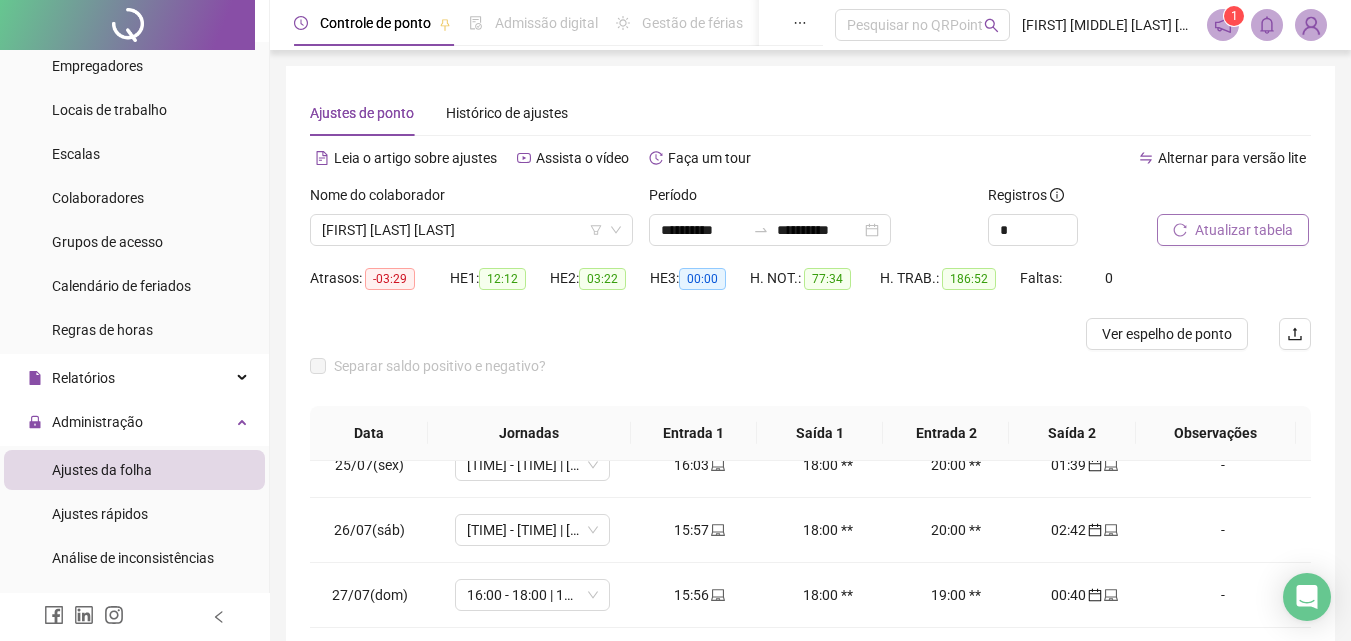 click on "Atualizar tabela" at bounding box center (1244, 230) 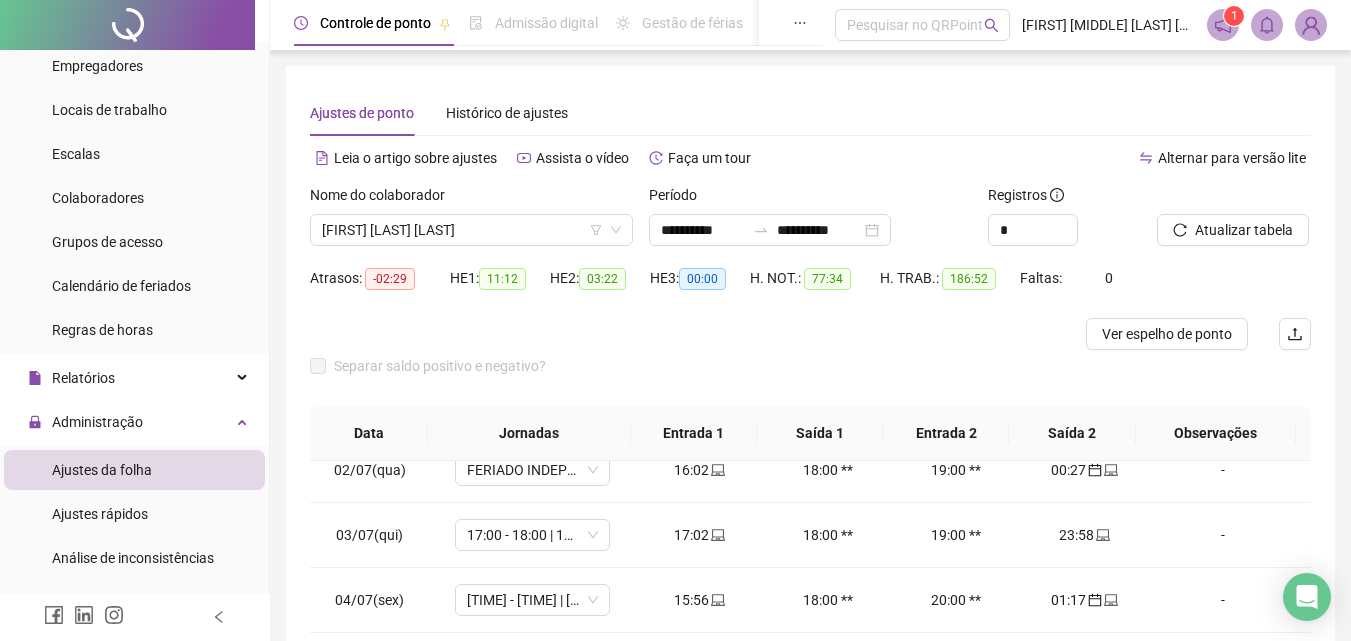 scroll, scrollTop: 0, scrollLeft: 0, axis: both 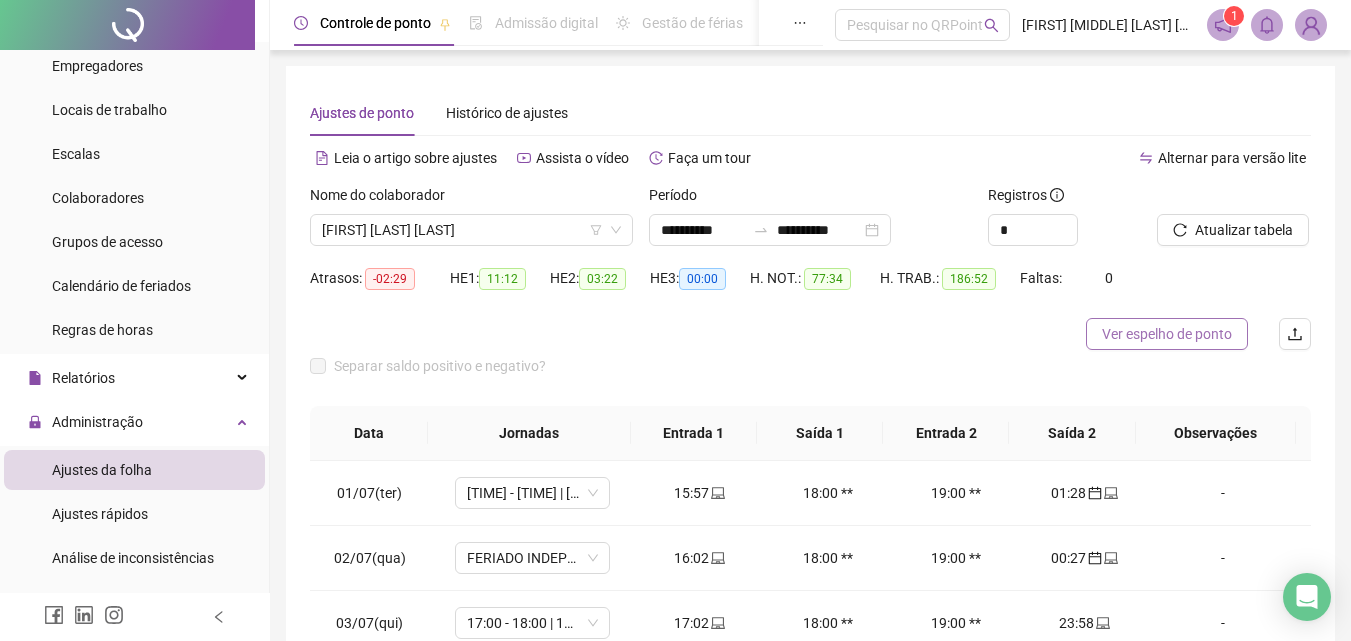 click on "Ver espelho de ponto" at bounding box center [1167, 334] 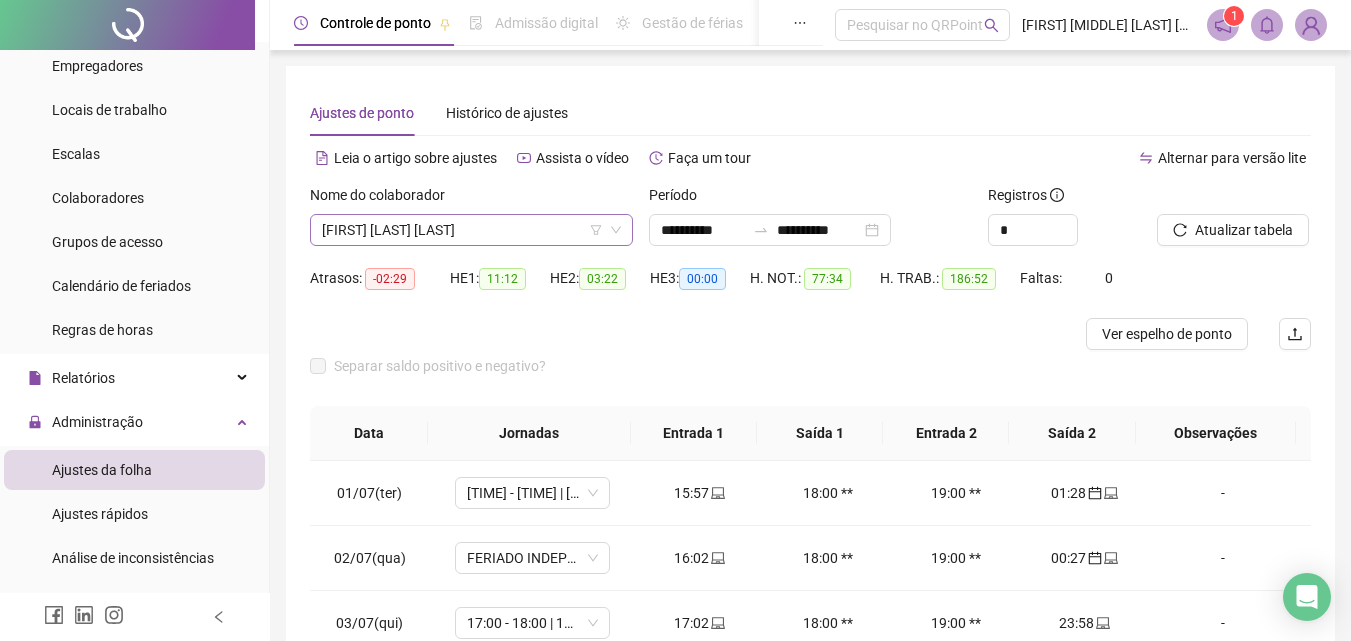 click on "[FIRST] [LAST] [LAST]" at bounding box center [471, 230] 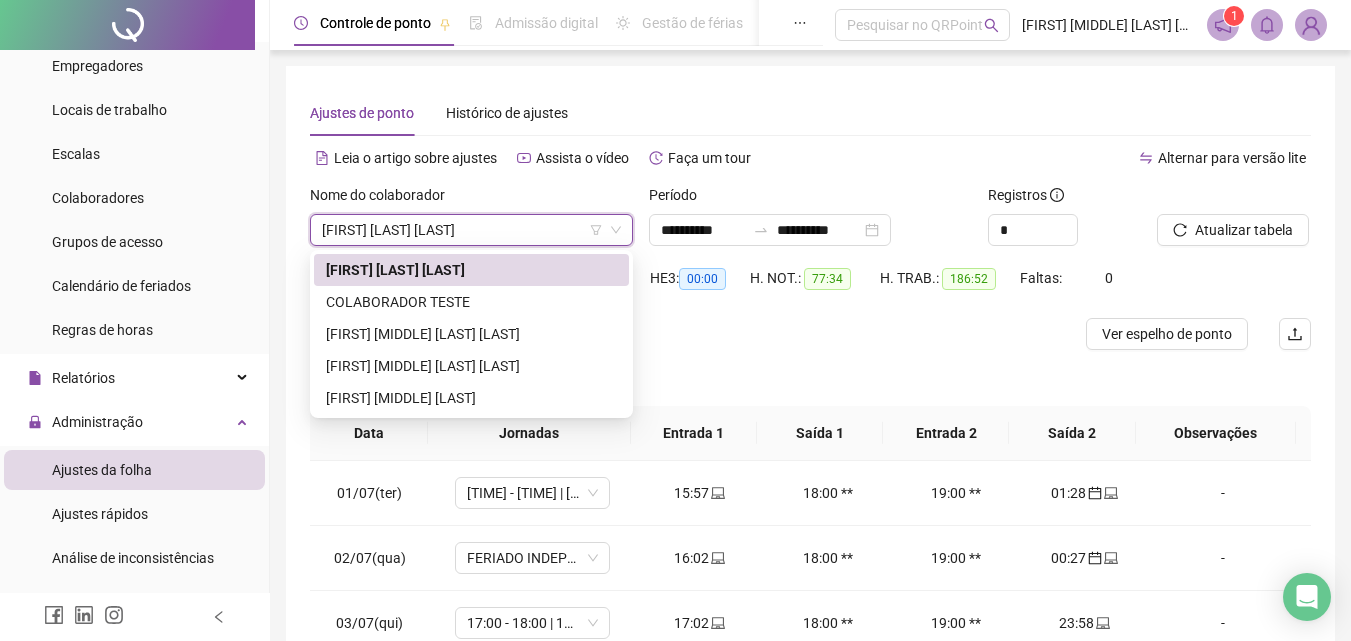 click on "[FIRST] [LAST] [LAST]" at bounding box center (471, 230) 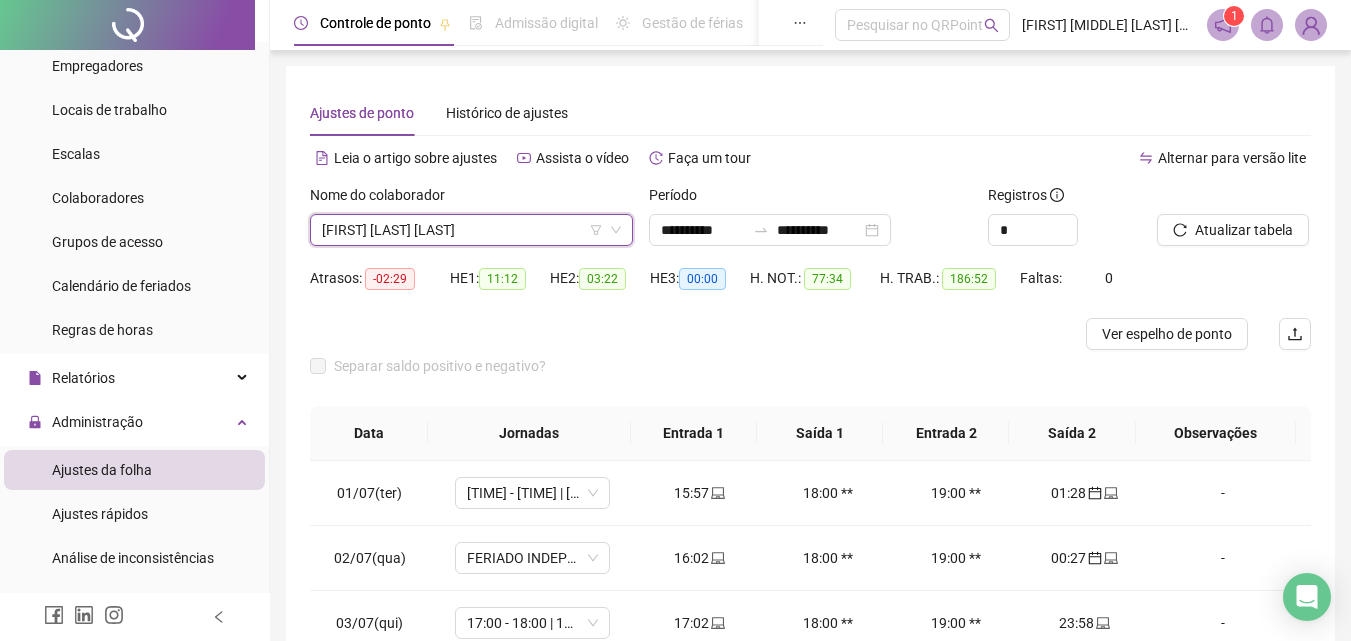 click 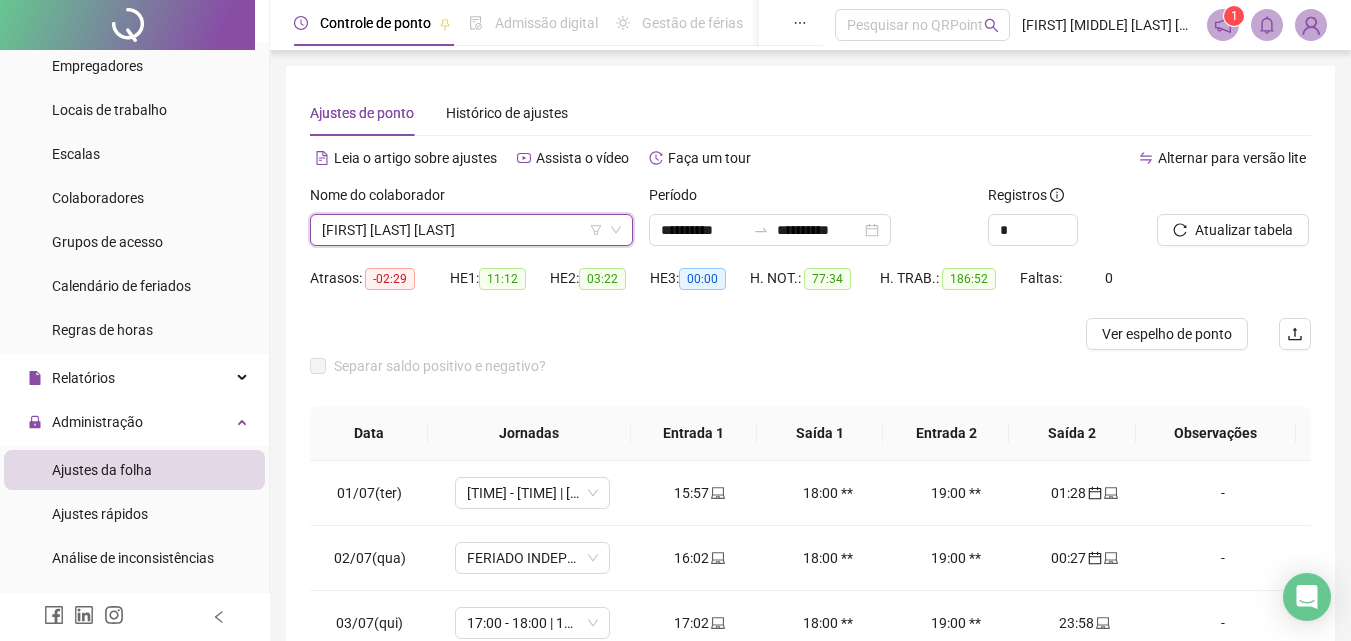 click on "[FIRST] [LAST] [LAST]" at bounding box center (471, 230) 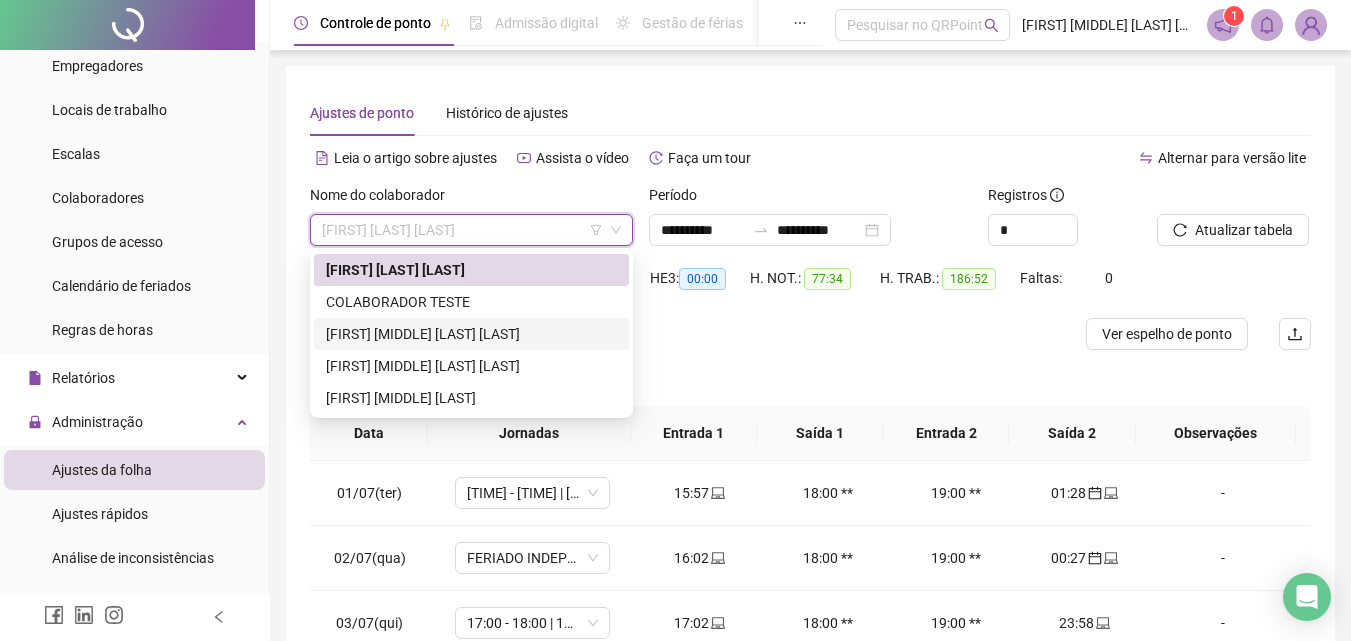 click on "[FIRST] [MIDDLE] [LAST] [LAST]" at bounding box center (471, 334) 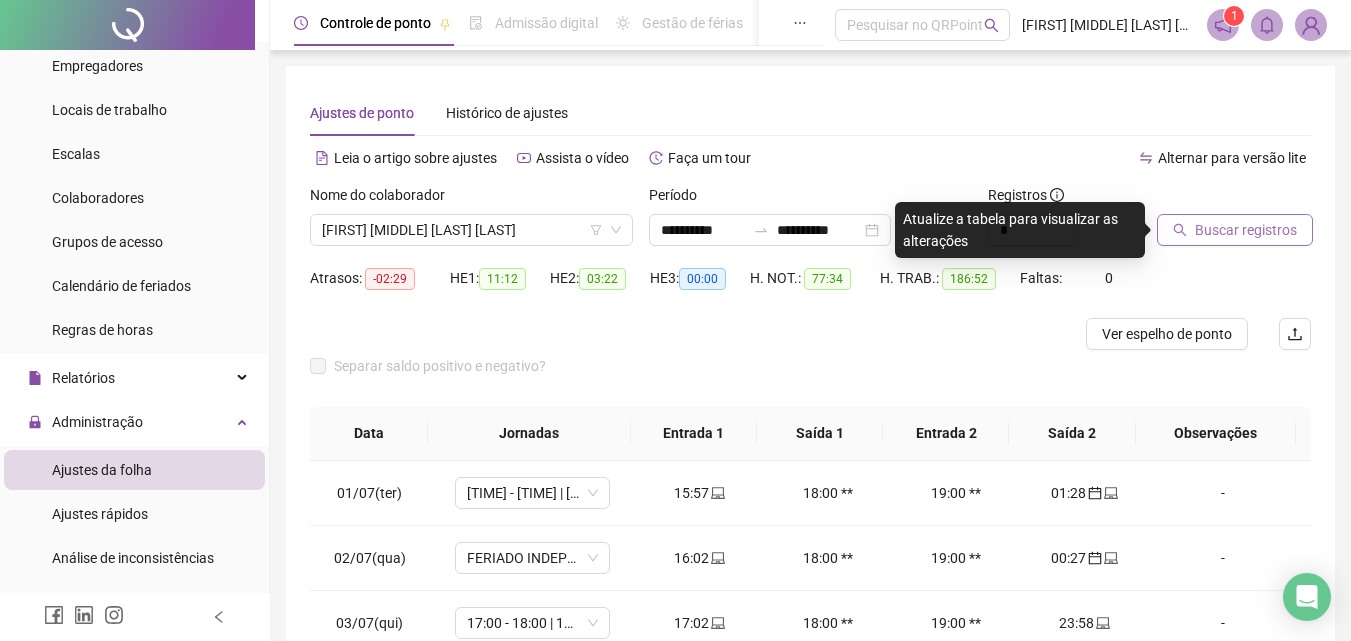 click on "Buscar registros" at bounding box center [1235, 230] 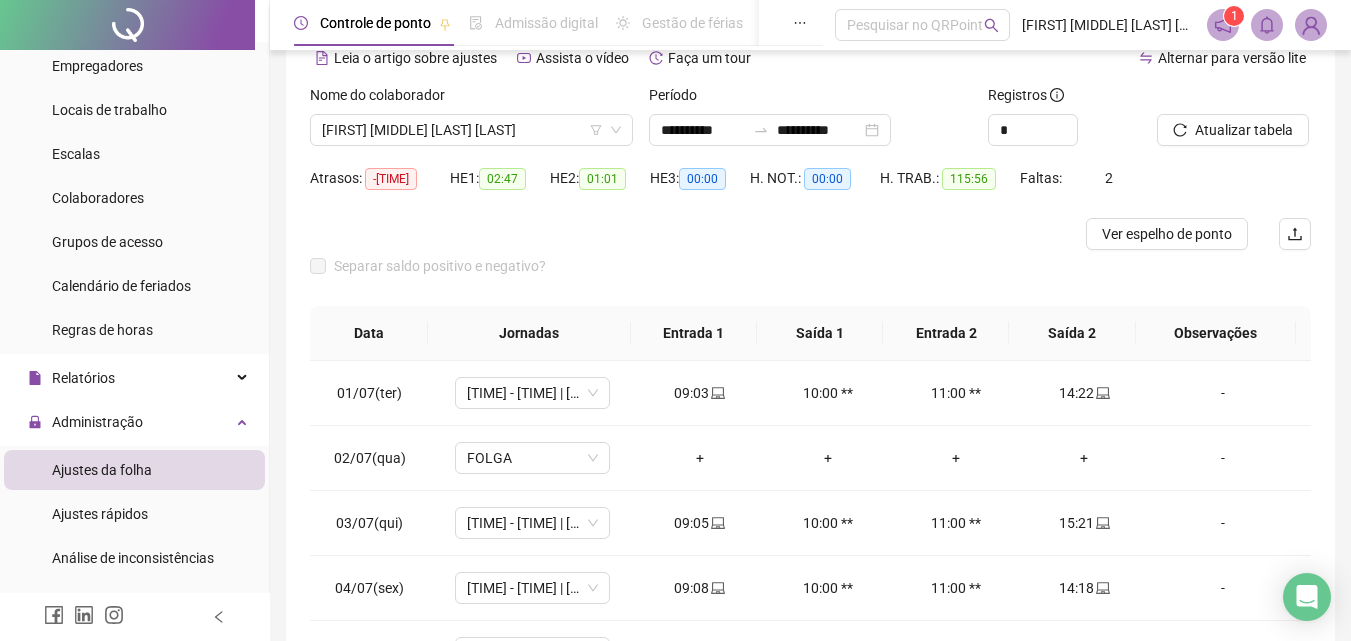 scroll, scrollTop: 200, scrollLeft: 0, axis: vertical 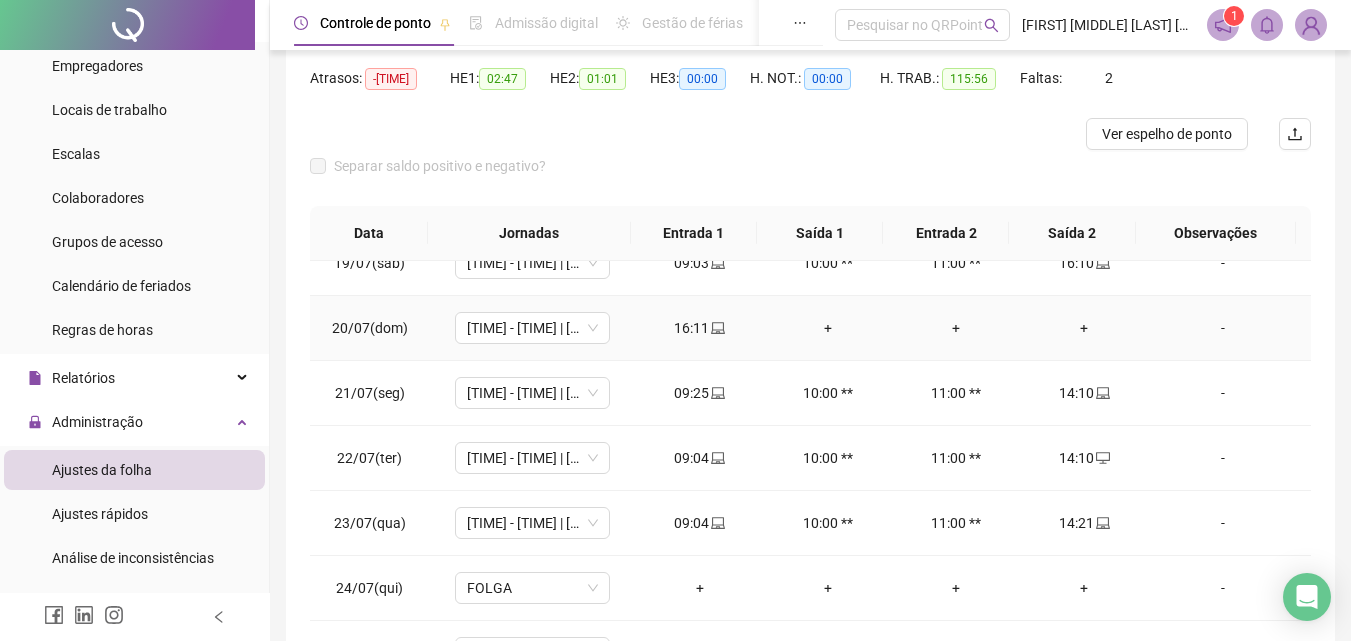 click on "+" at bounding box center [1084, 328] 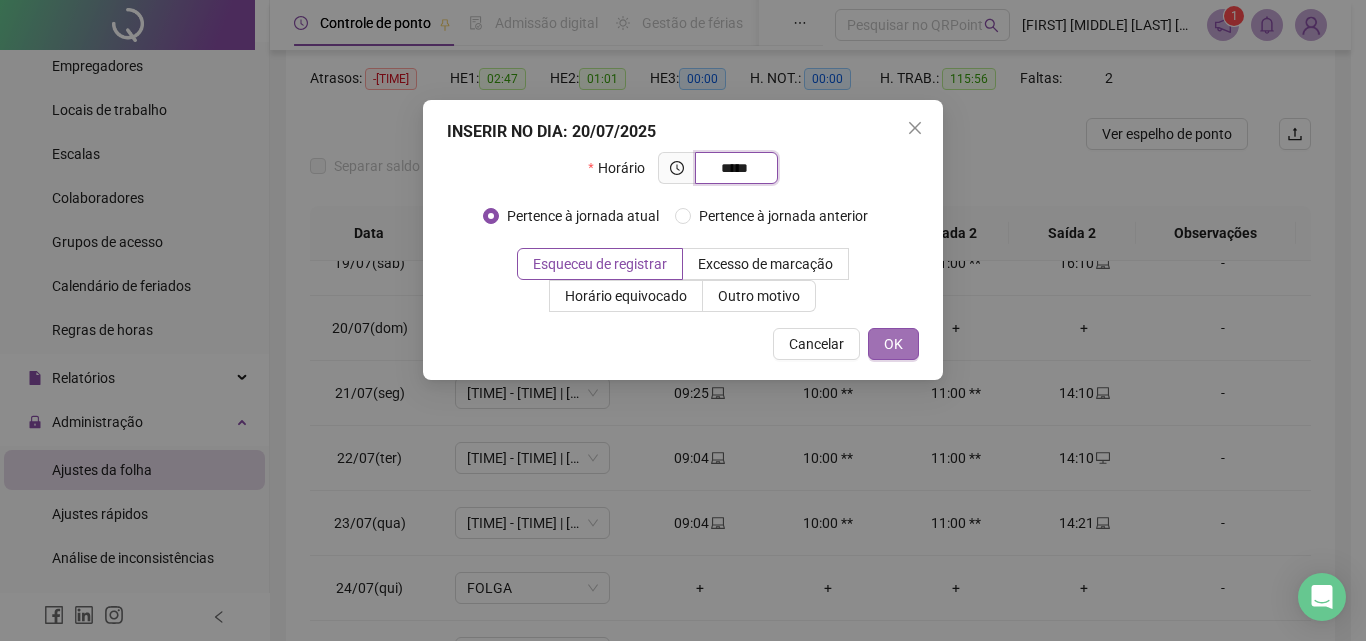 type on "*****" 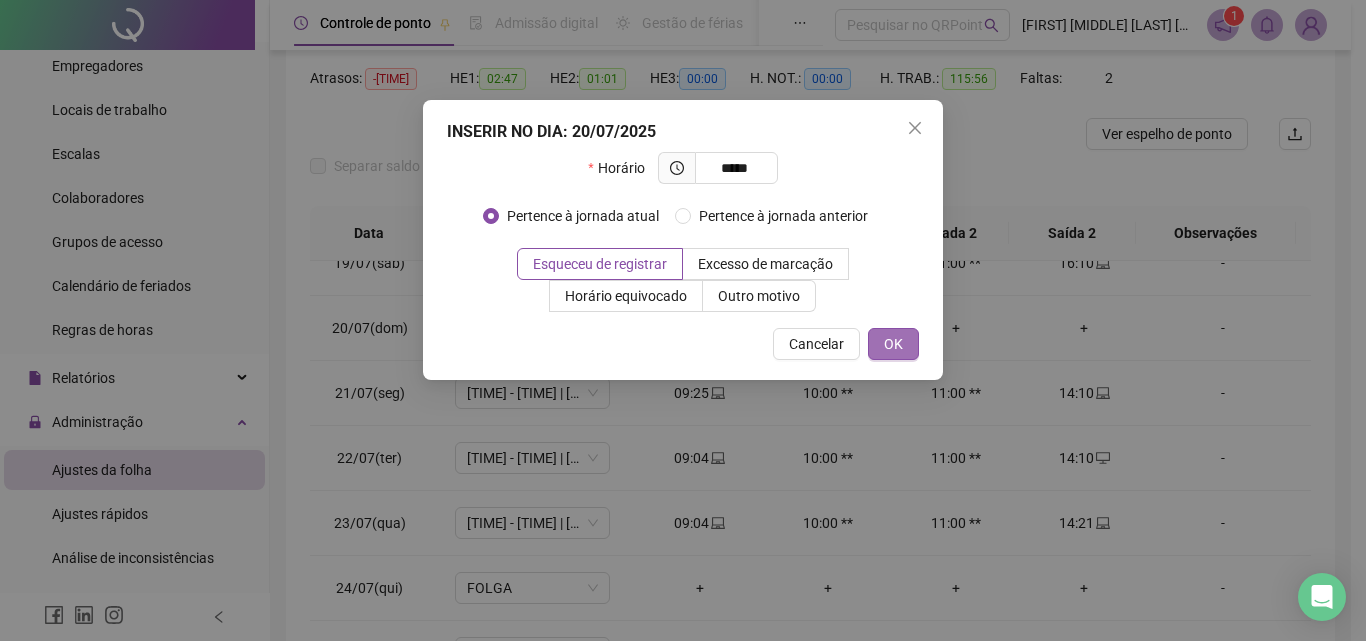 click on "OK" at bounding box center [893, 344] 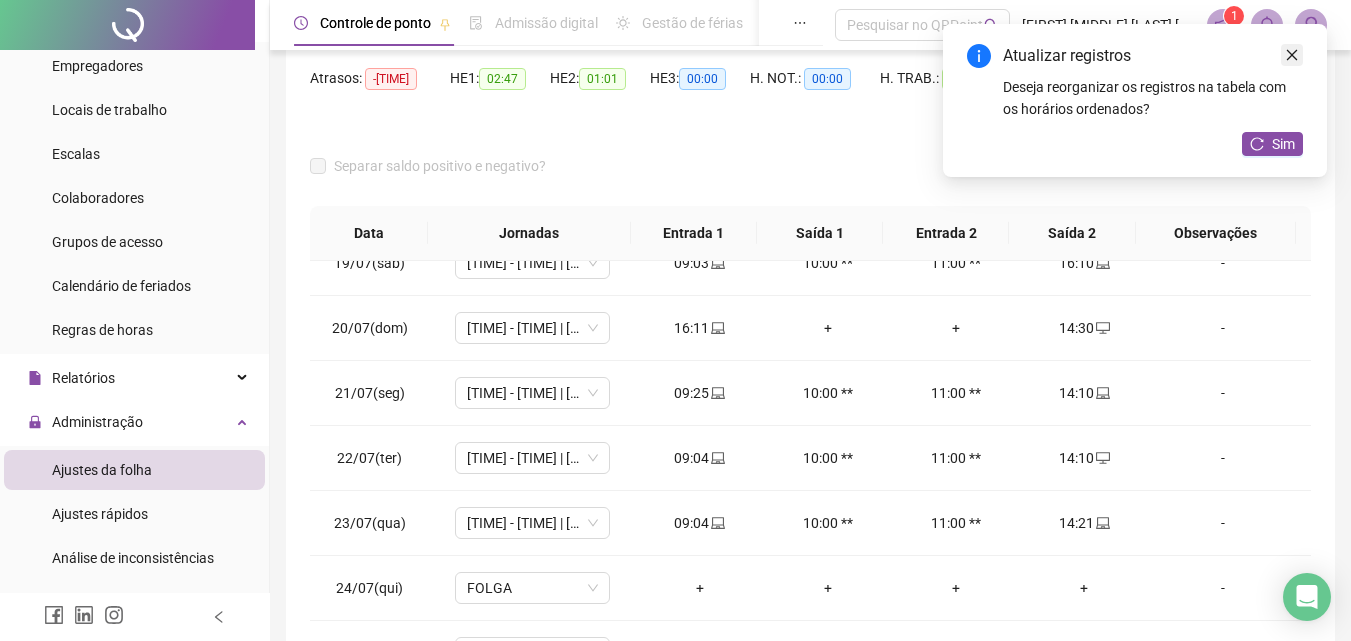 click 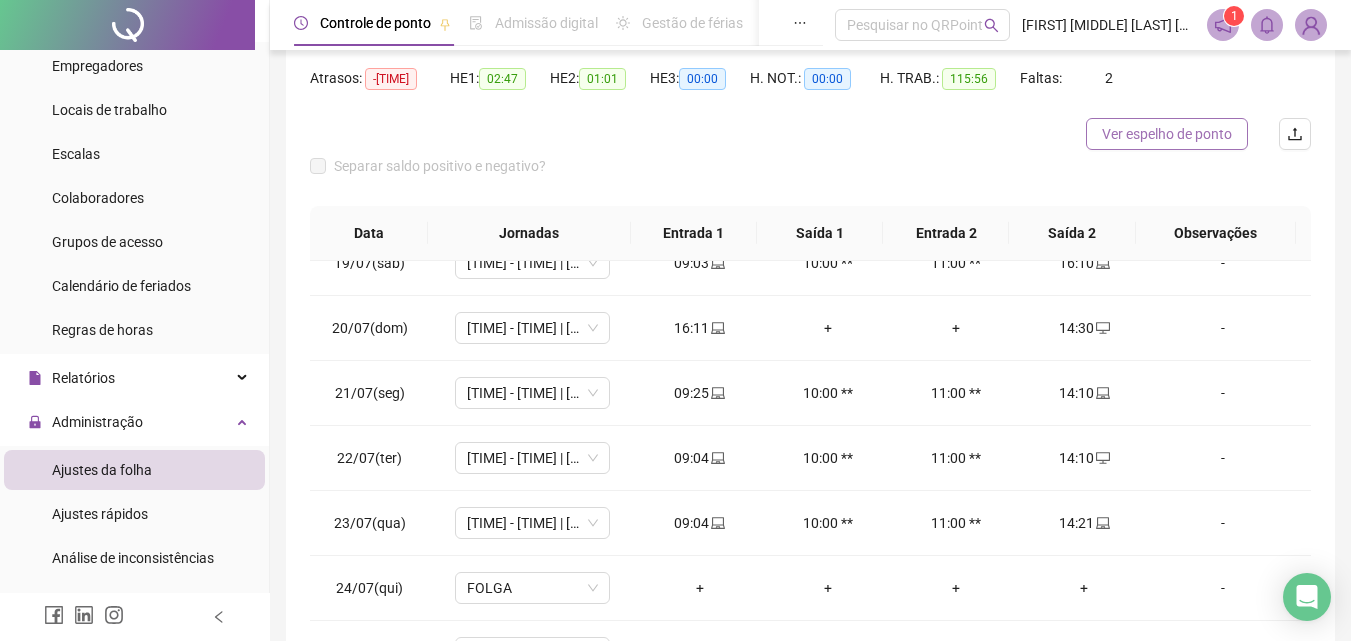 click on "Ver espelho de ponto" at bounding box center [1167, 134] 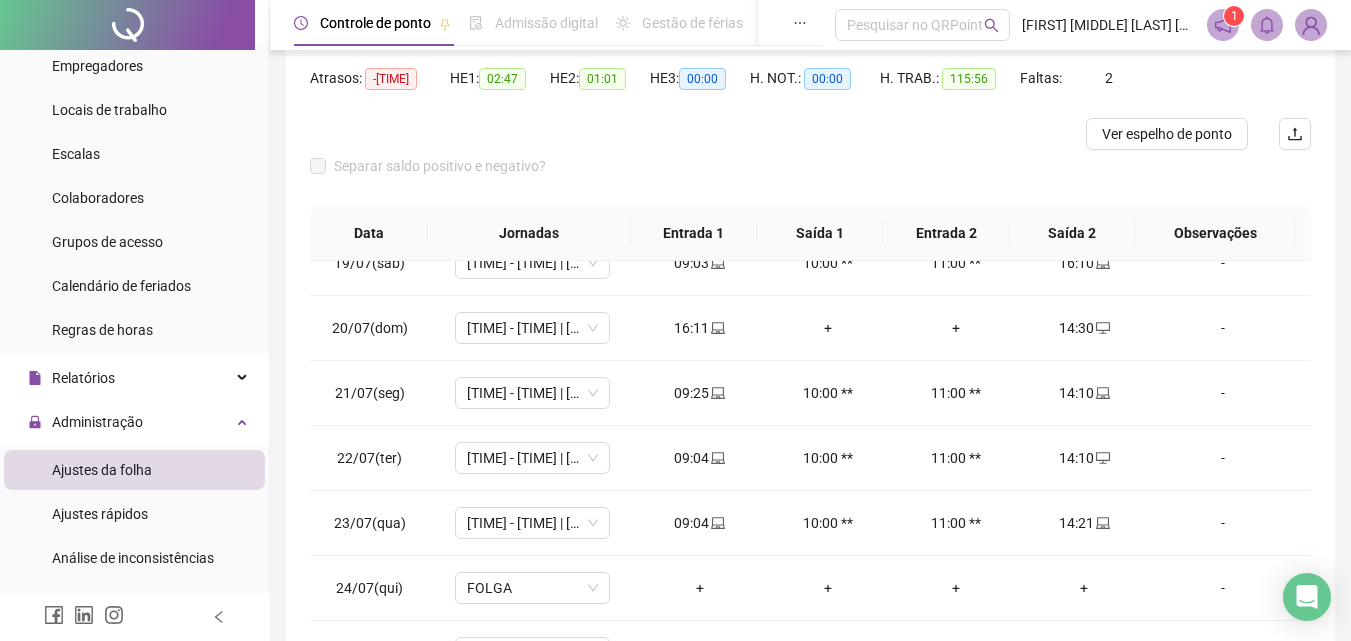 scroll, scrollTop: 0, scrollLeft: 0, axis: both 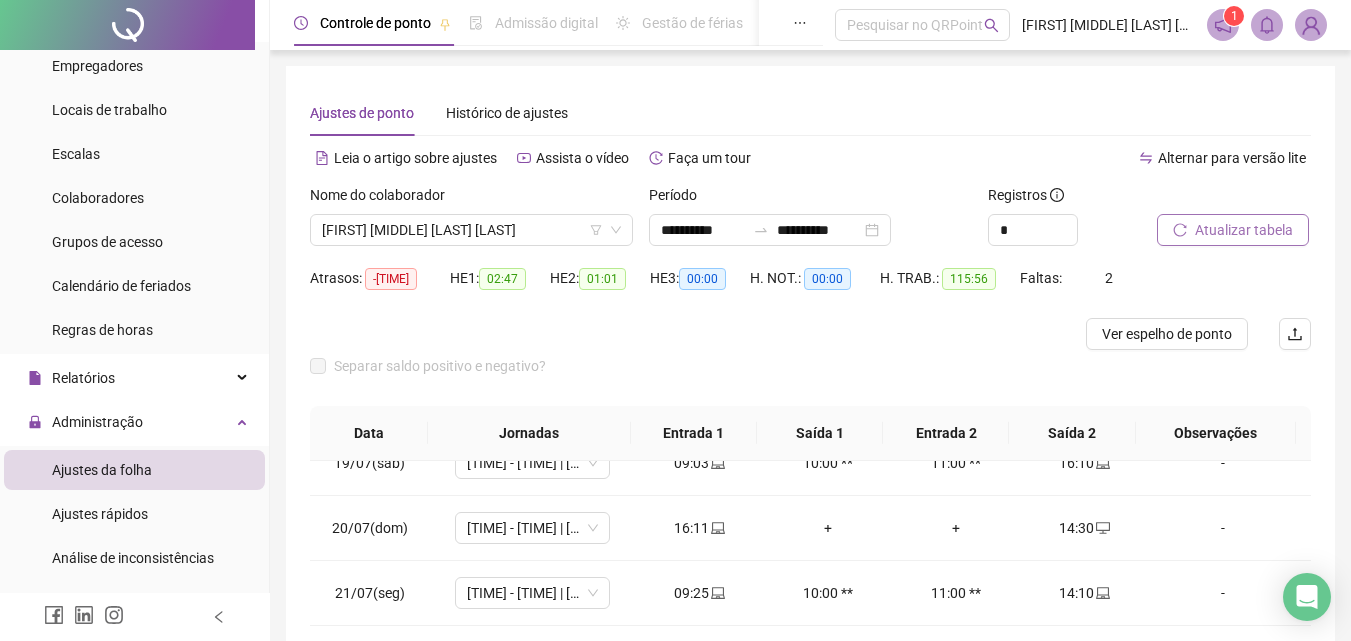 click on "Atualizar tabela" at bounding box center (1244, 230) 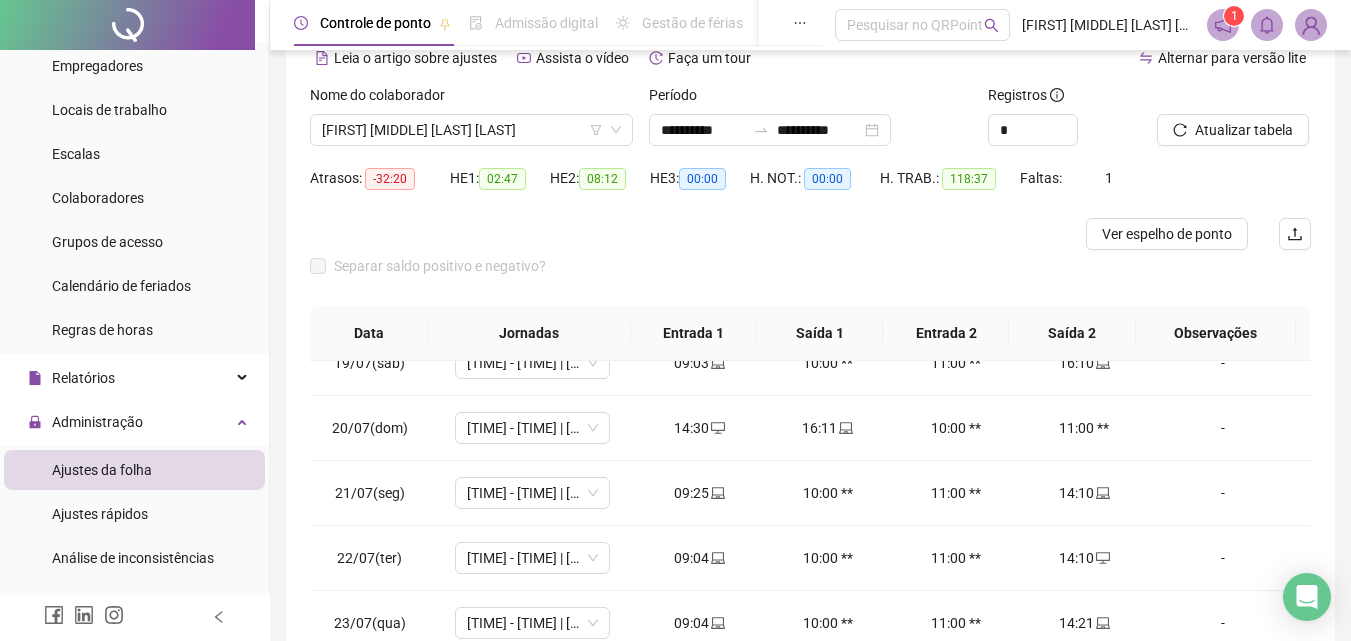 scroll, scrollTop: 200, scrollLeft: 0, axis: vertical 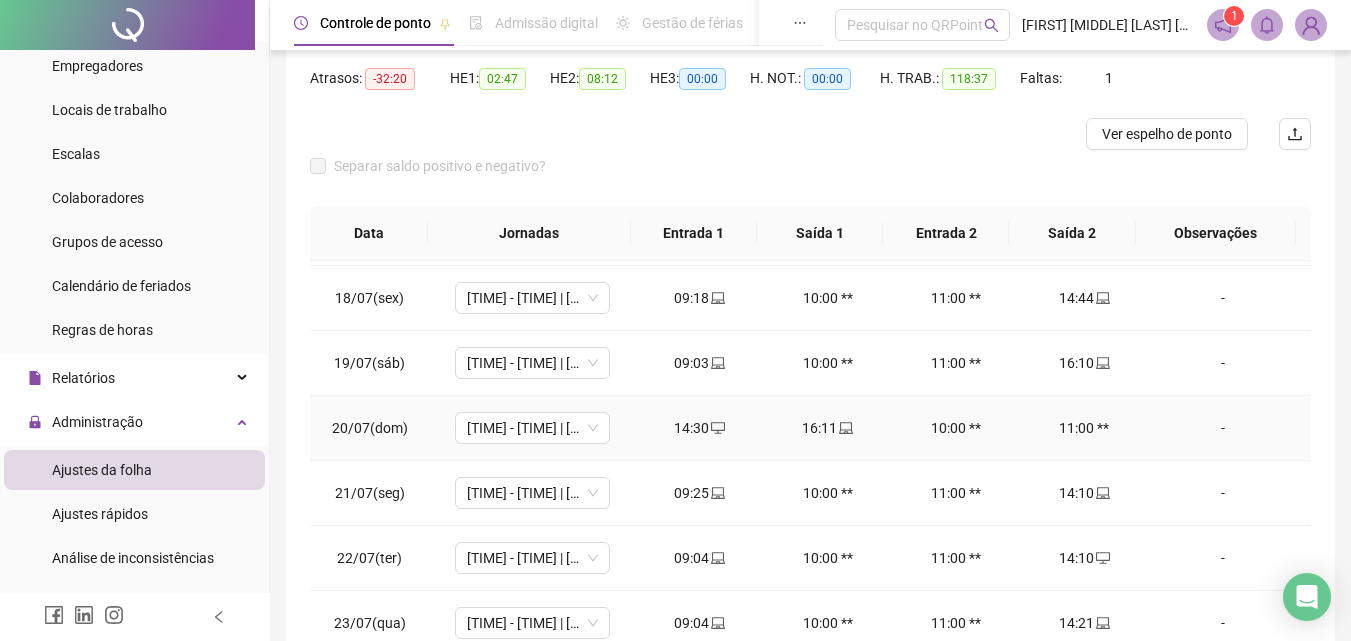 click on "14:30" at bounding box center [700, 428] 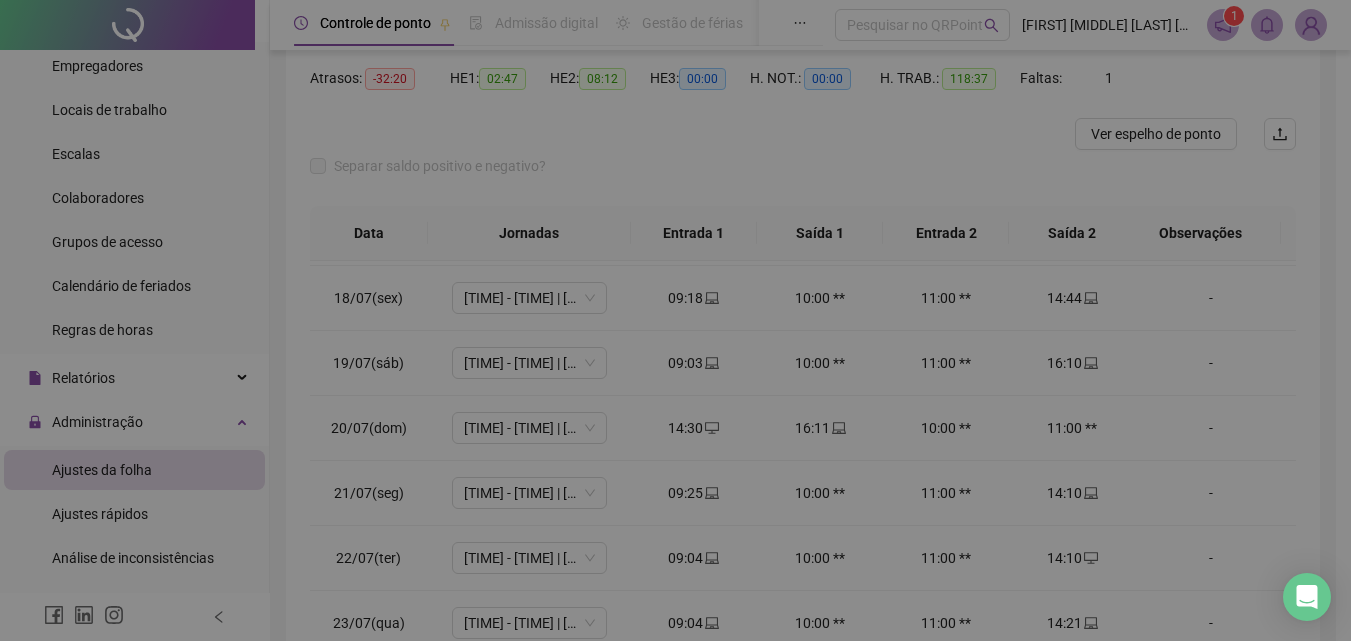 type on "**********" 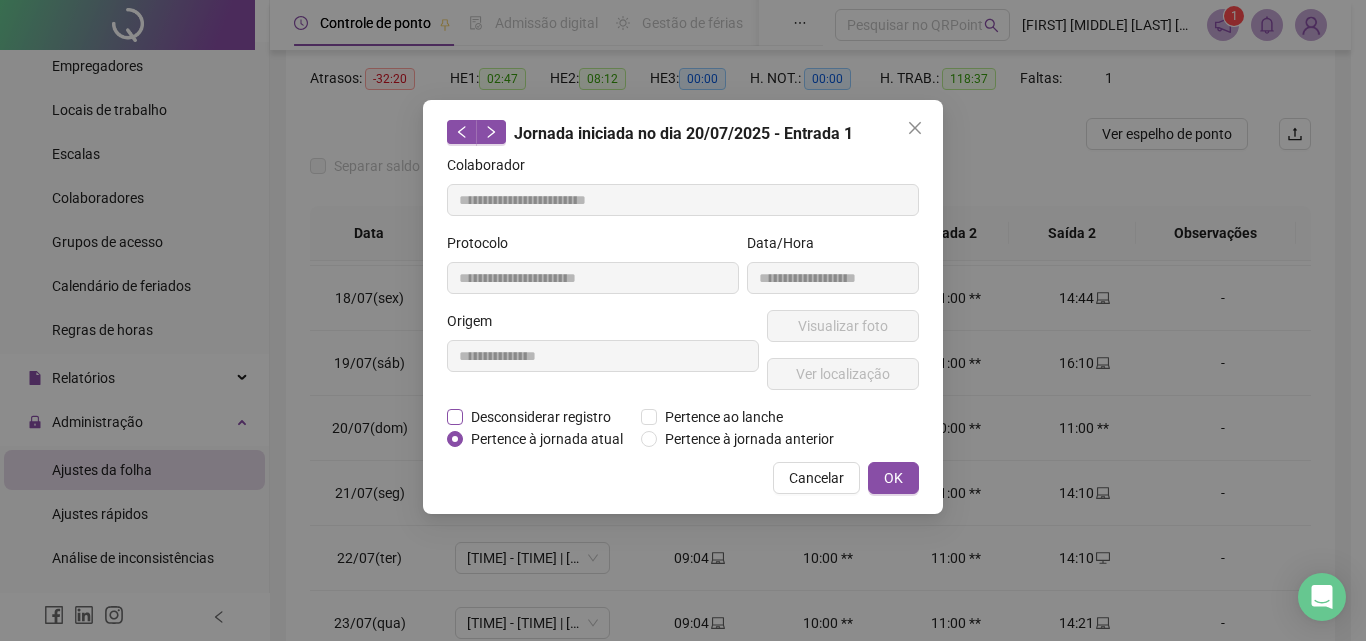 click on "Desconsiderar registro" at bounding box center [541, 417] 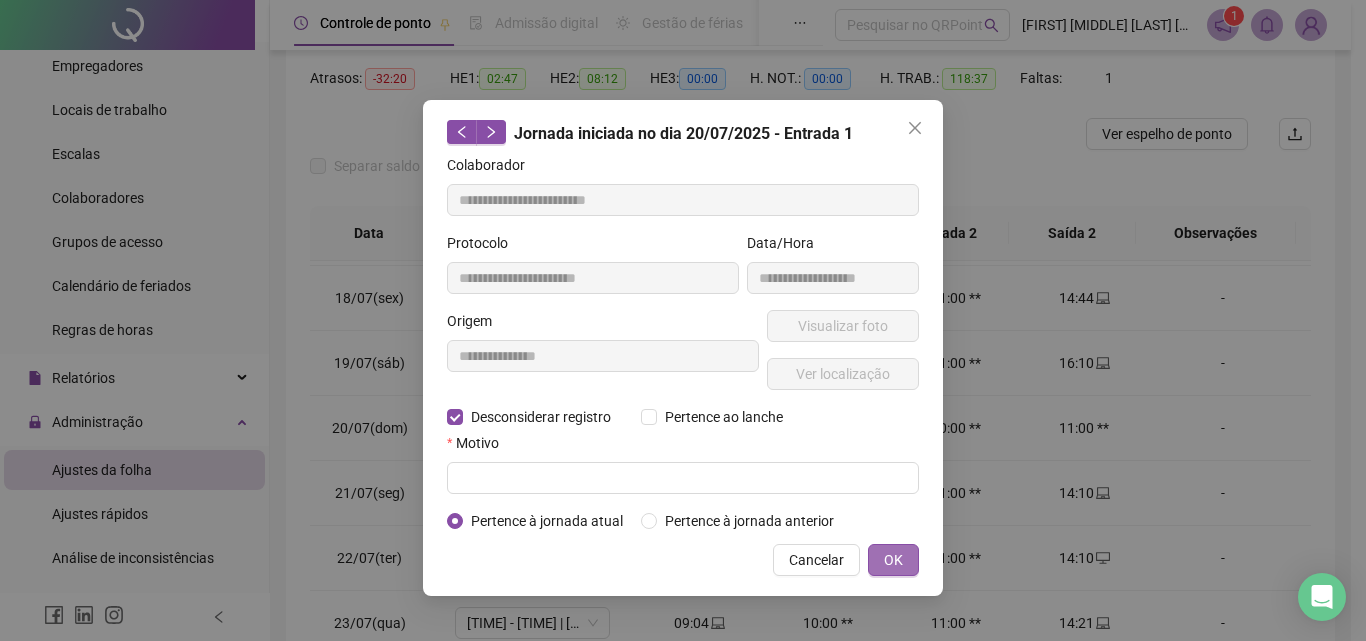 click on "OK" at bounding box center [893, 560] 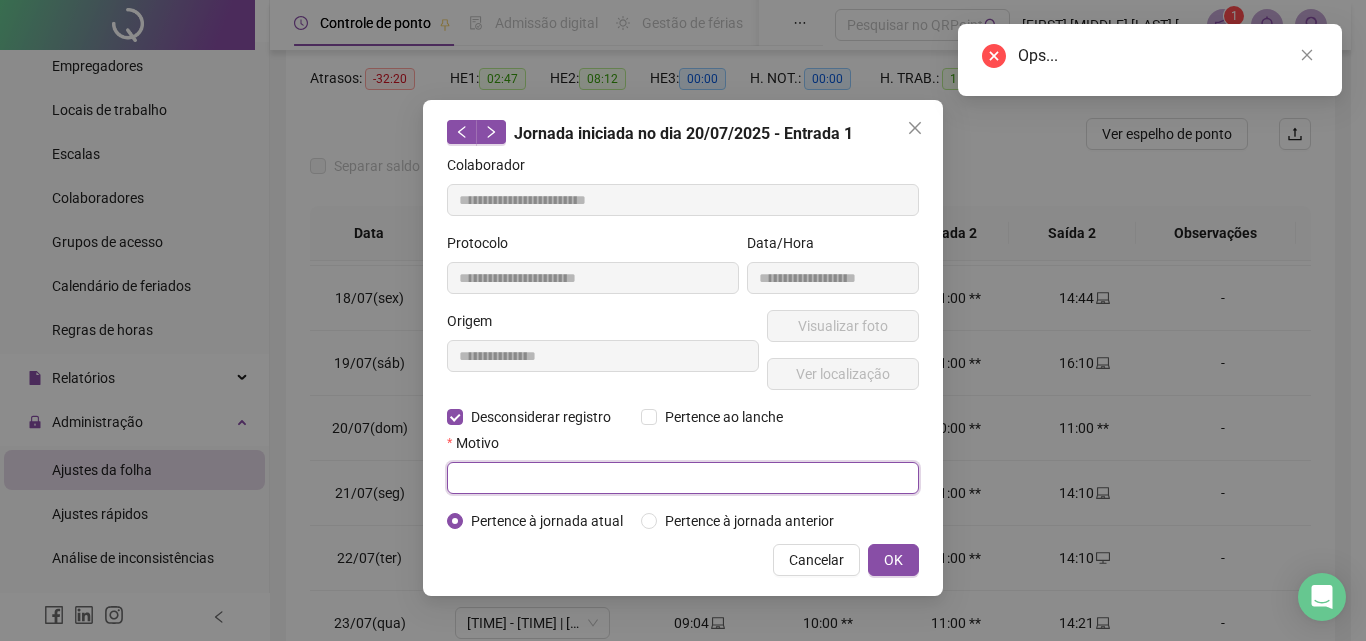 click at bounding box center (683, 478) 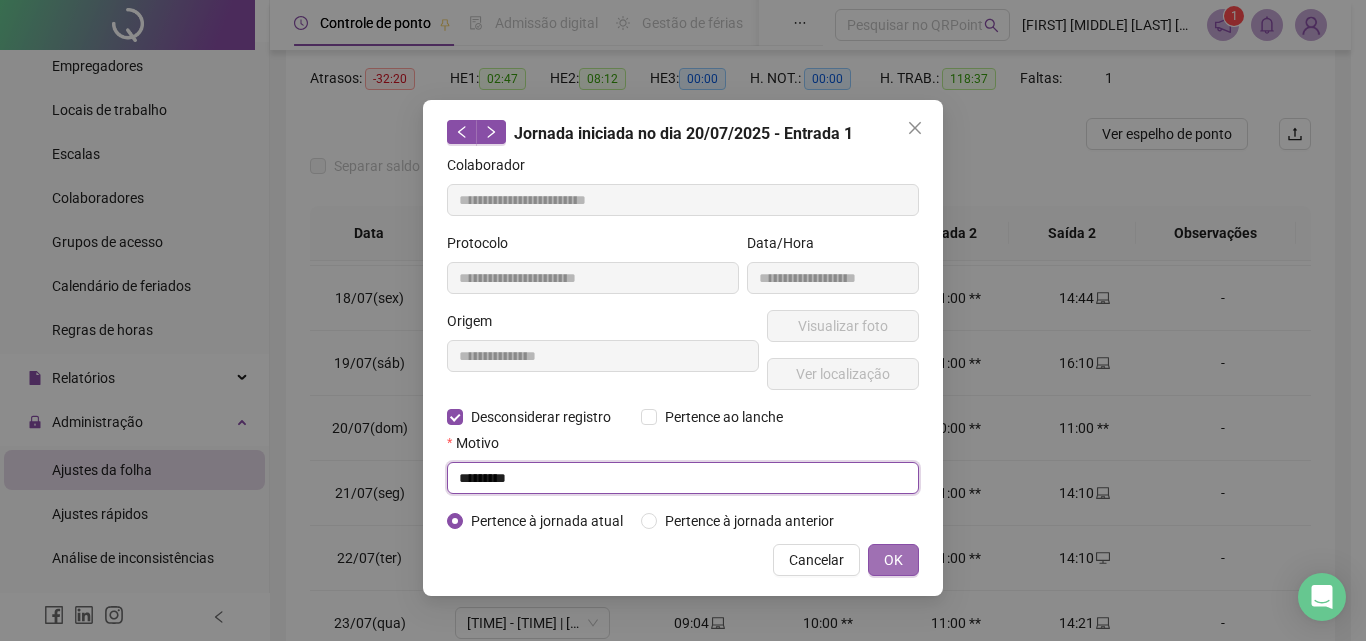 type on "*********" 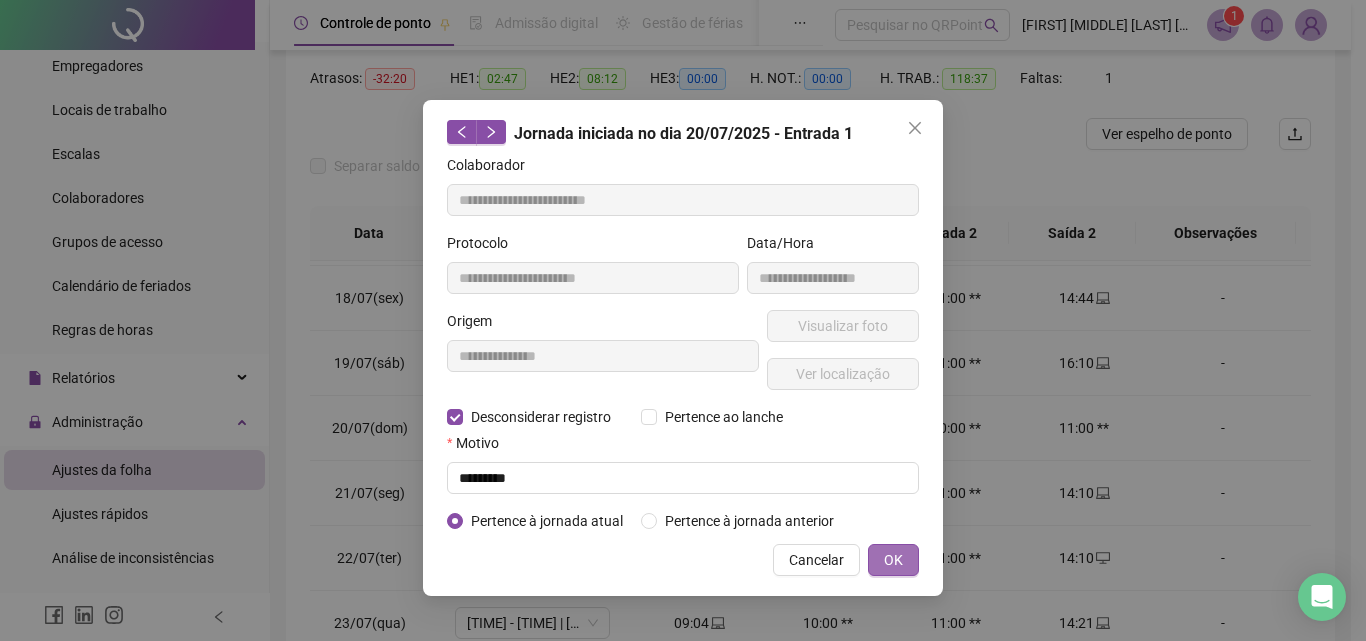 click on "OK" at bounding box center [893, 560] 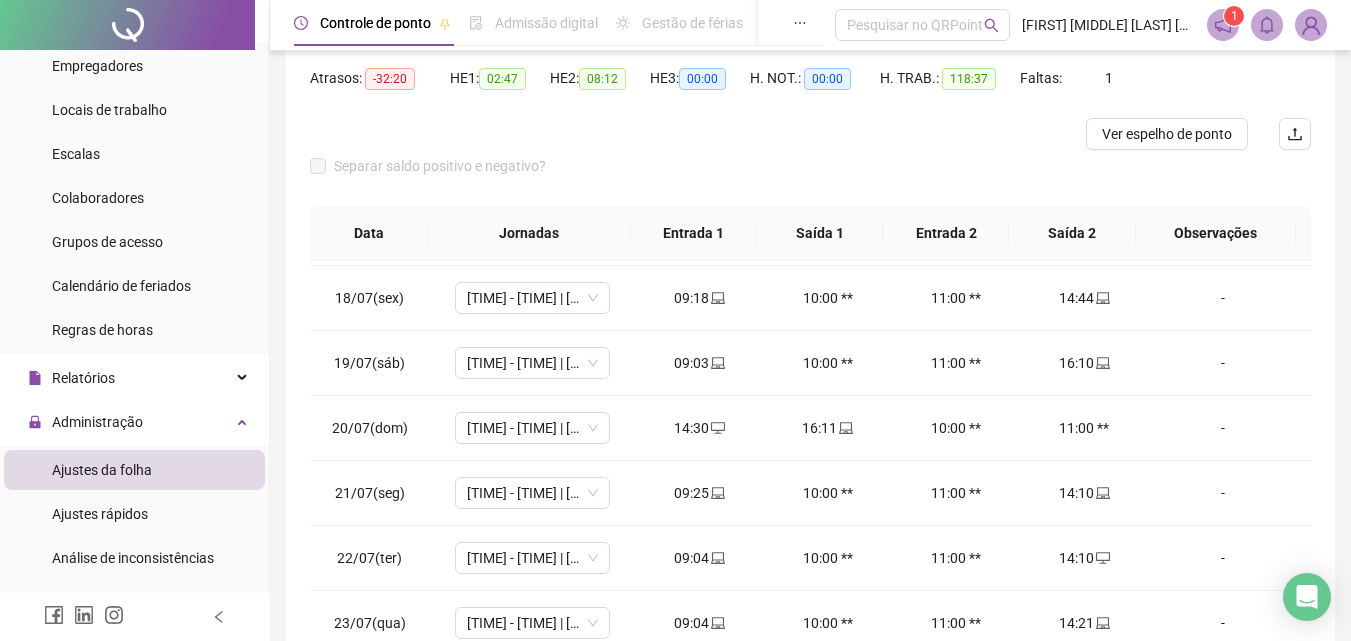 scroll, scrollTop: 100, scrollLeft: 0, axis: vertical 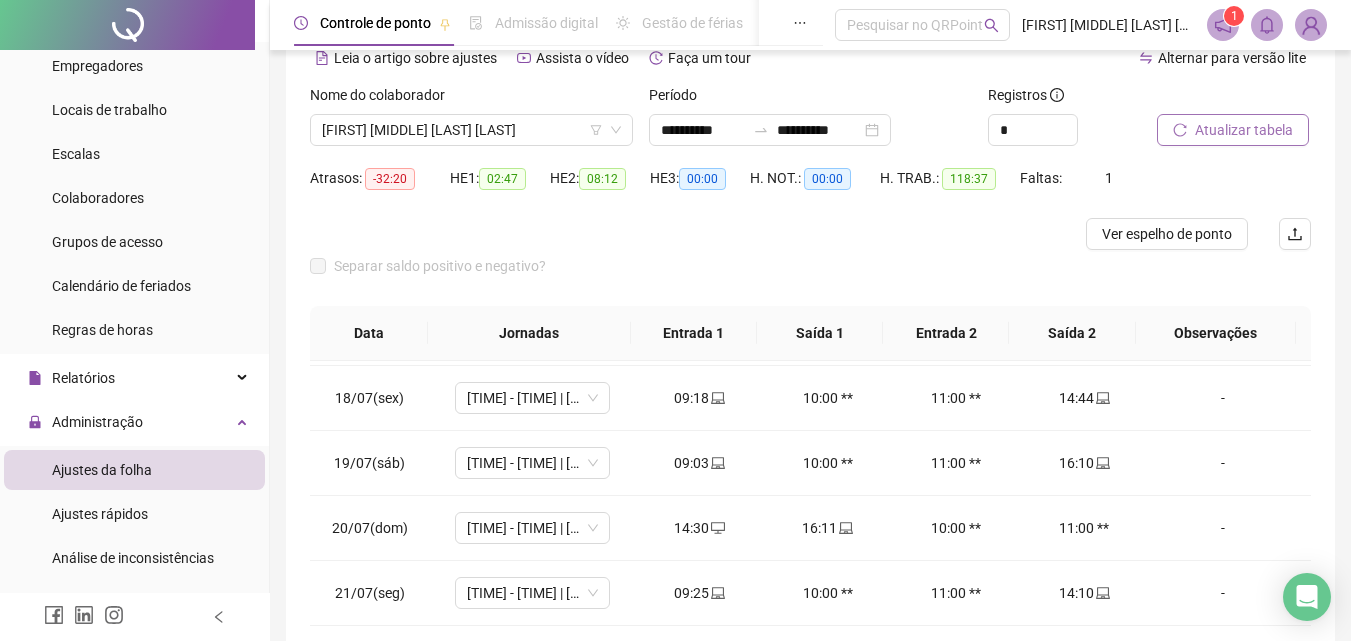 click on "Atualizar tabela" at bounding box center [1244, 130] 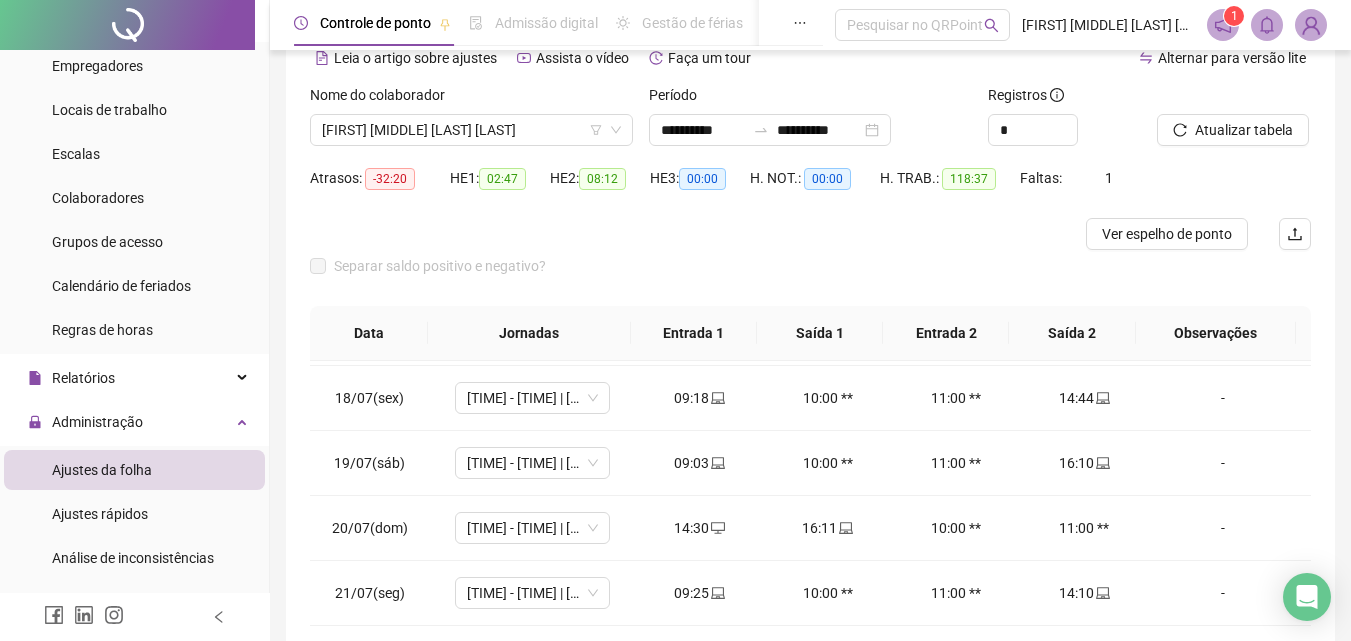 scroll, scrollTop: 300, scrollLeft: 0, axis: vertical 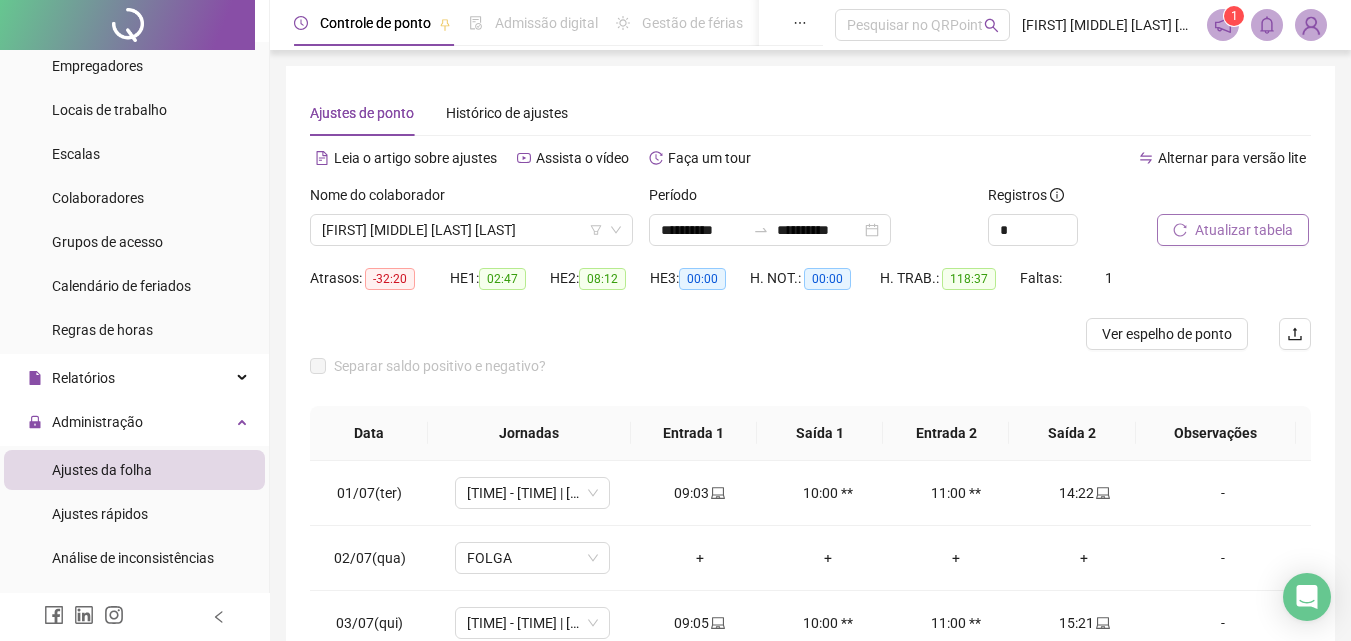 click on "Atualizar tabela" at bounding box center (1244, 230) 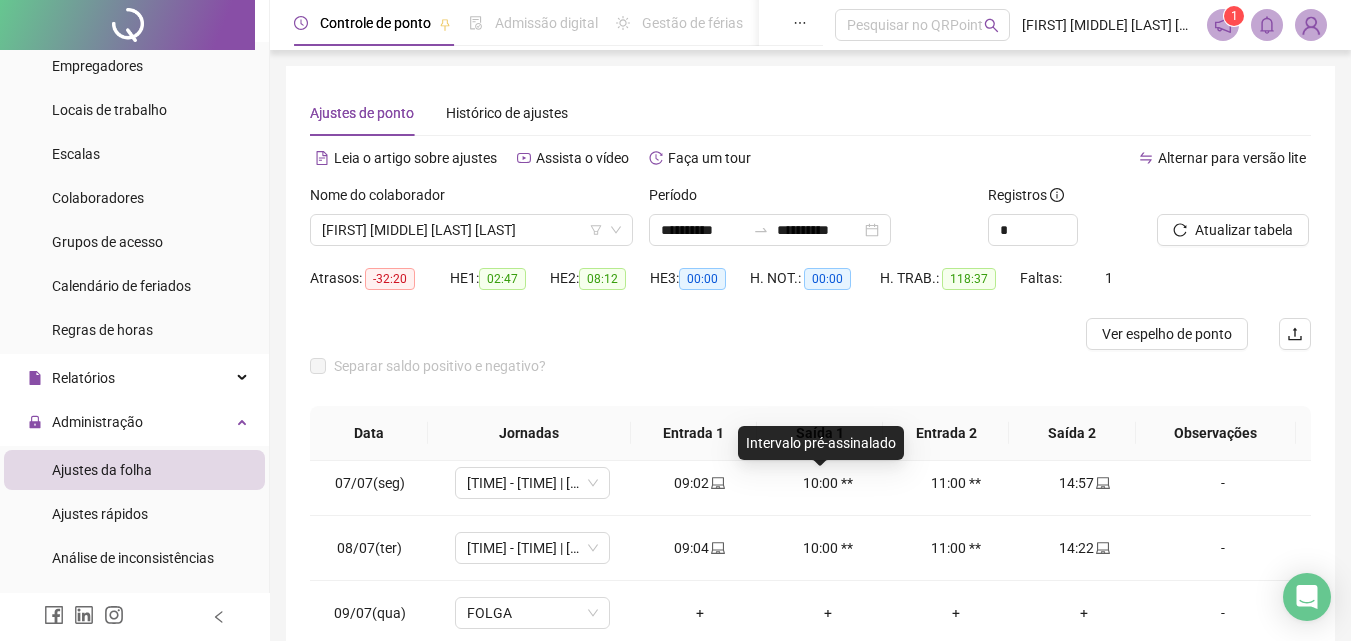 scroll, scrollTop: 600, scrollLeft: 0, axis: vertical 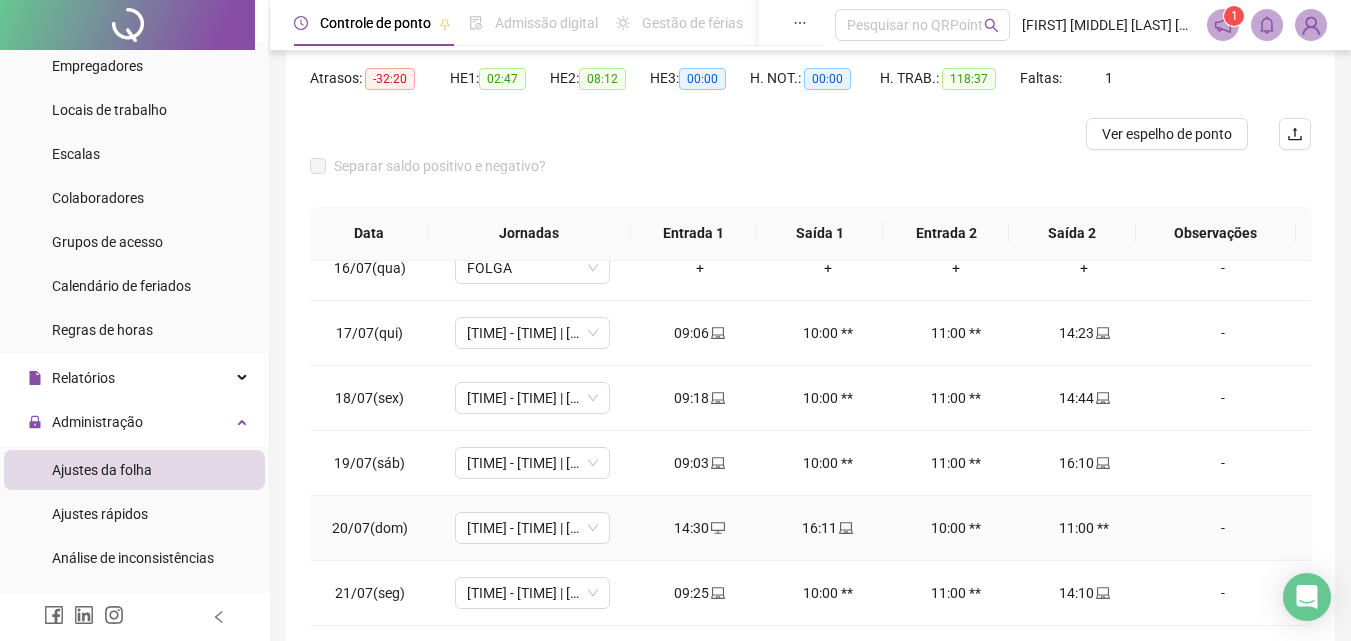 click on "14:30" at bounding box center [700, 528] 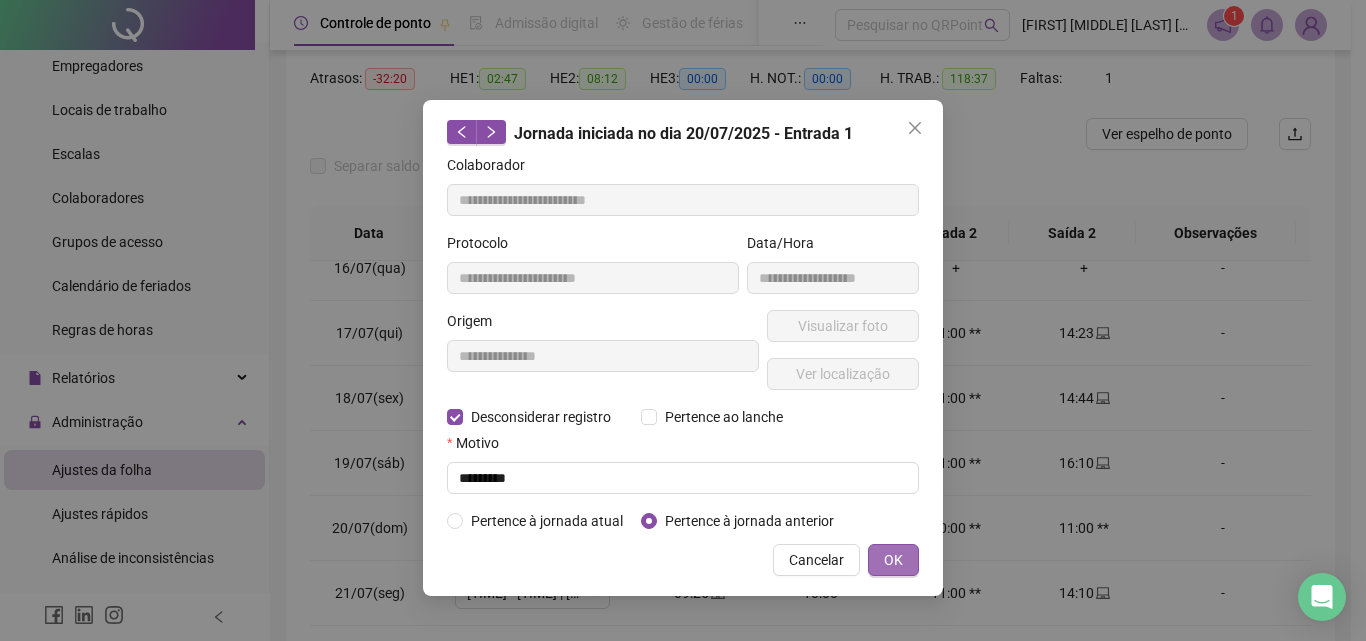 click on "OK" at bounding box center [893, 560] 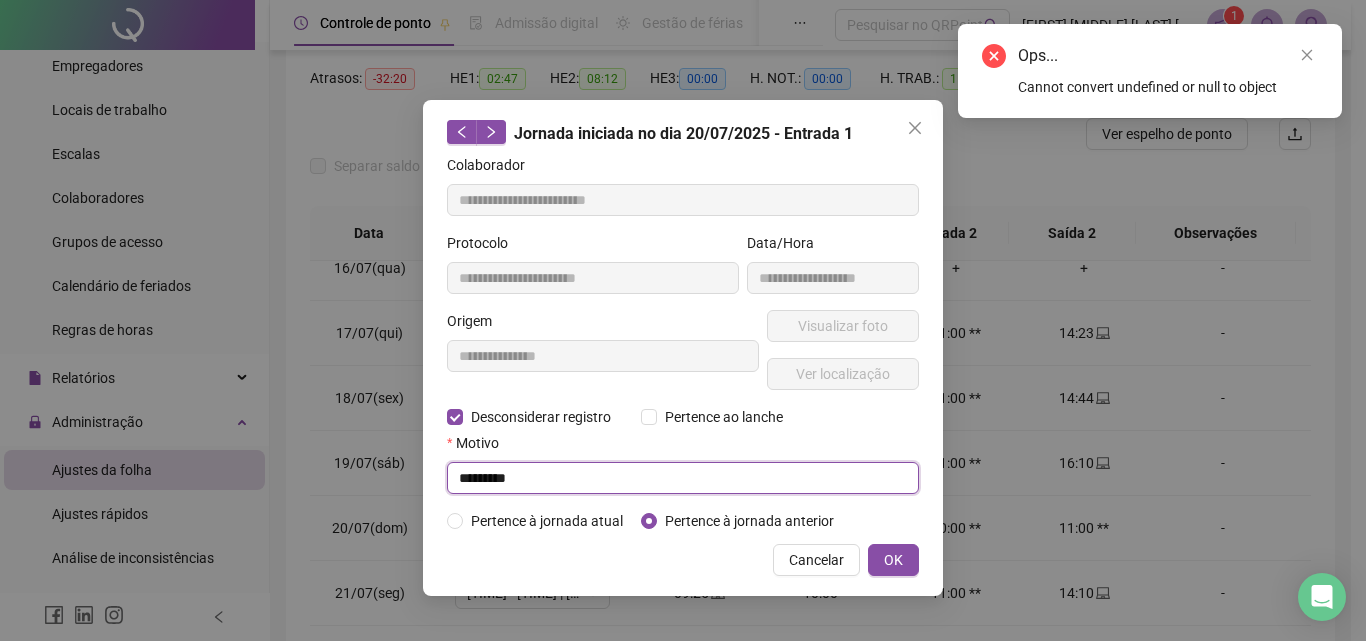 click on "*********" at bounding box center [683, 478] 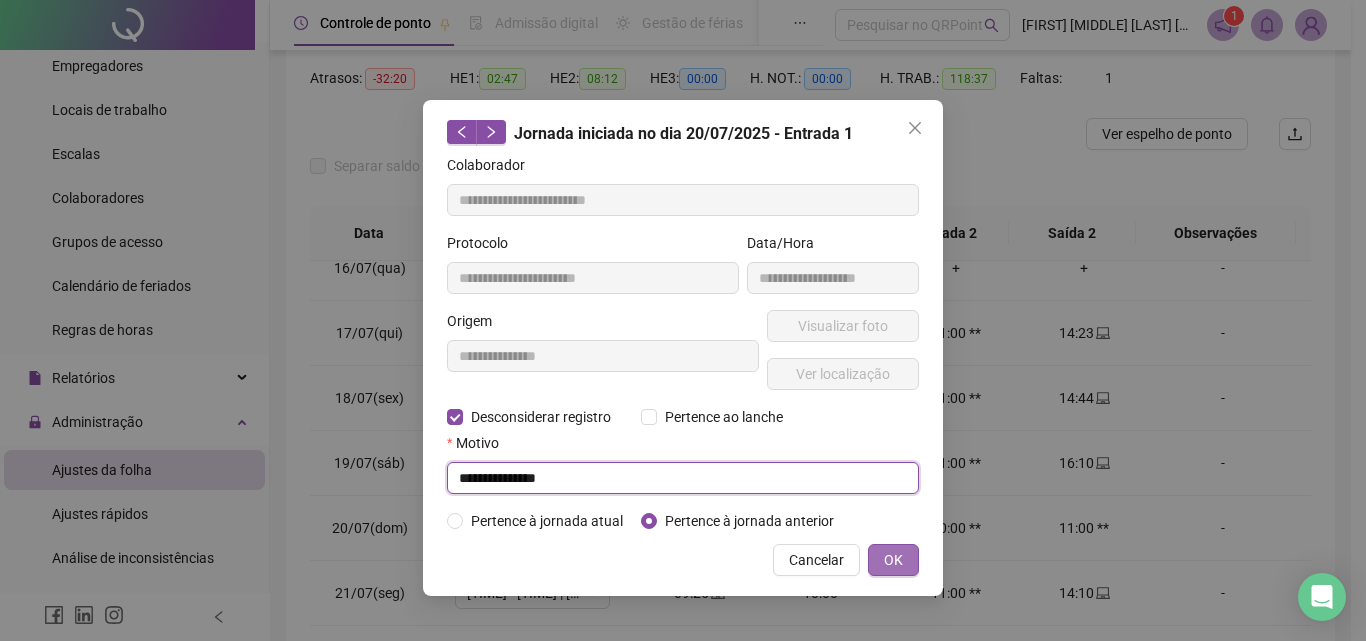 type on "**********" 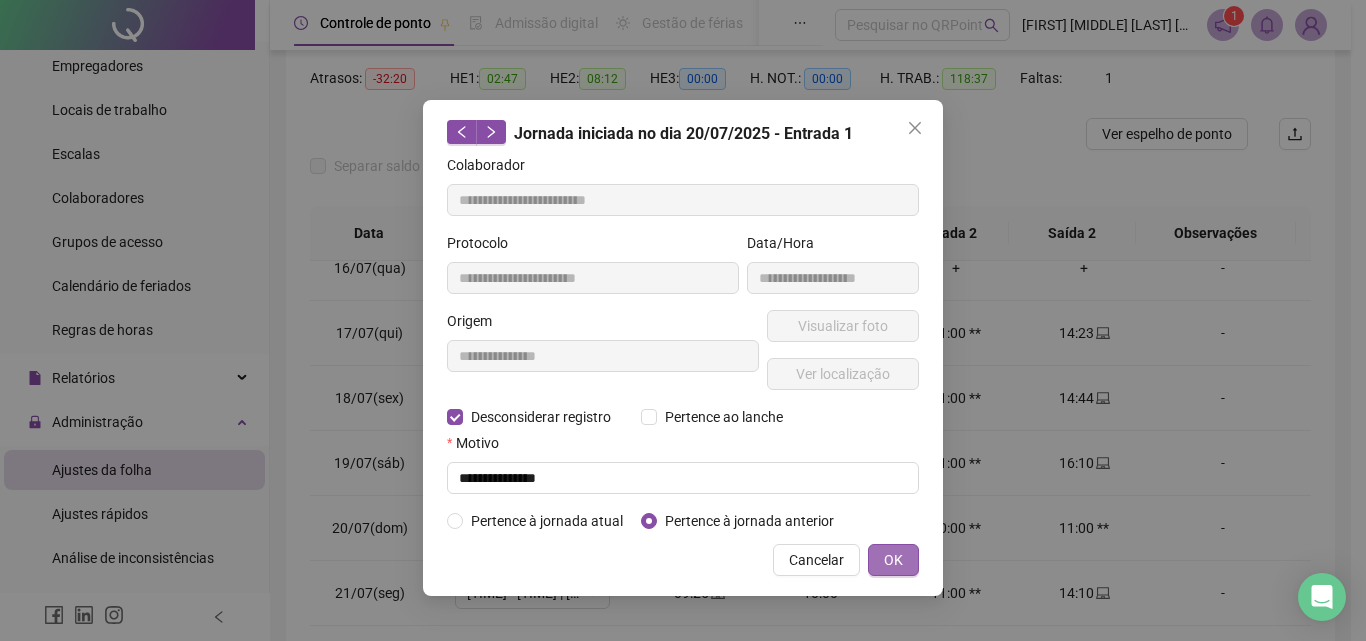 click on "OK" at bounding box center [893, 560] 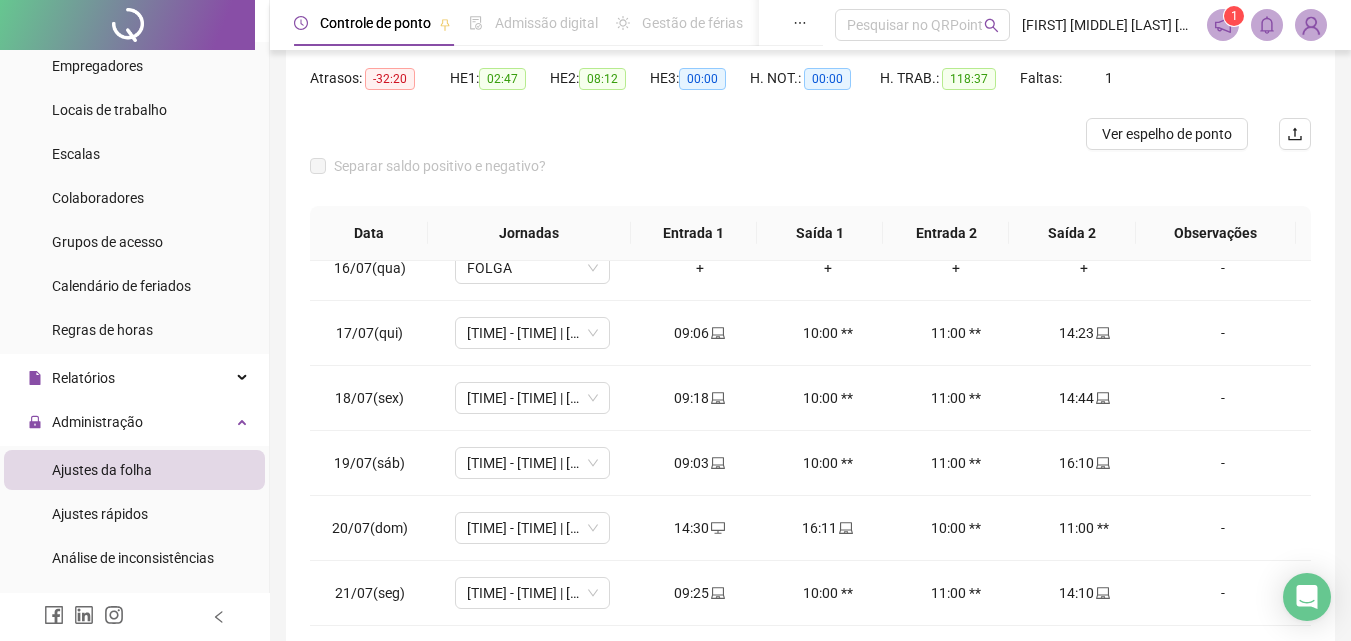 scroll, scrollTop: 100, scrollLeft: 0, axis: vertical 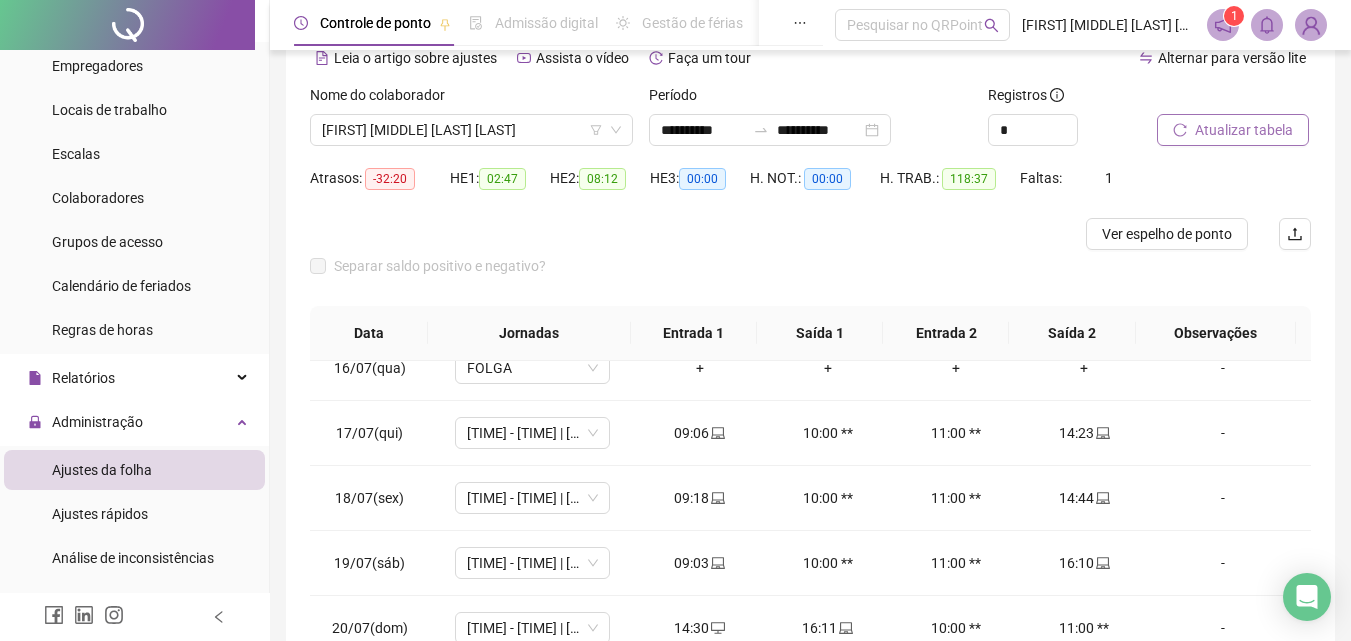 click on "Atualizar tabela" at bounding box center [1244, 130] 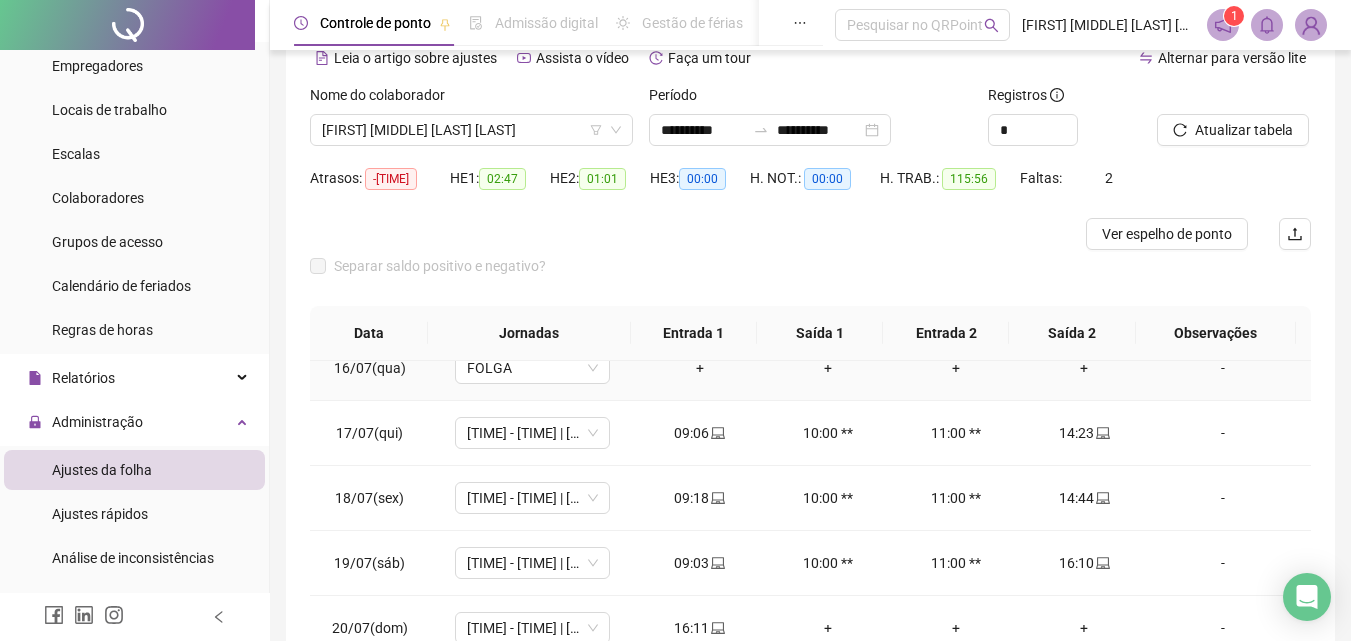 scroll, scrollTop: 200, scrollLeft: 0, axis: vertical 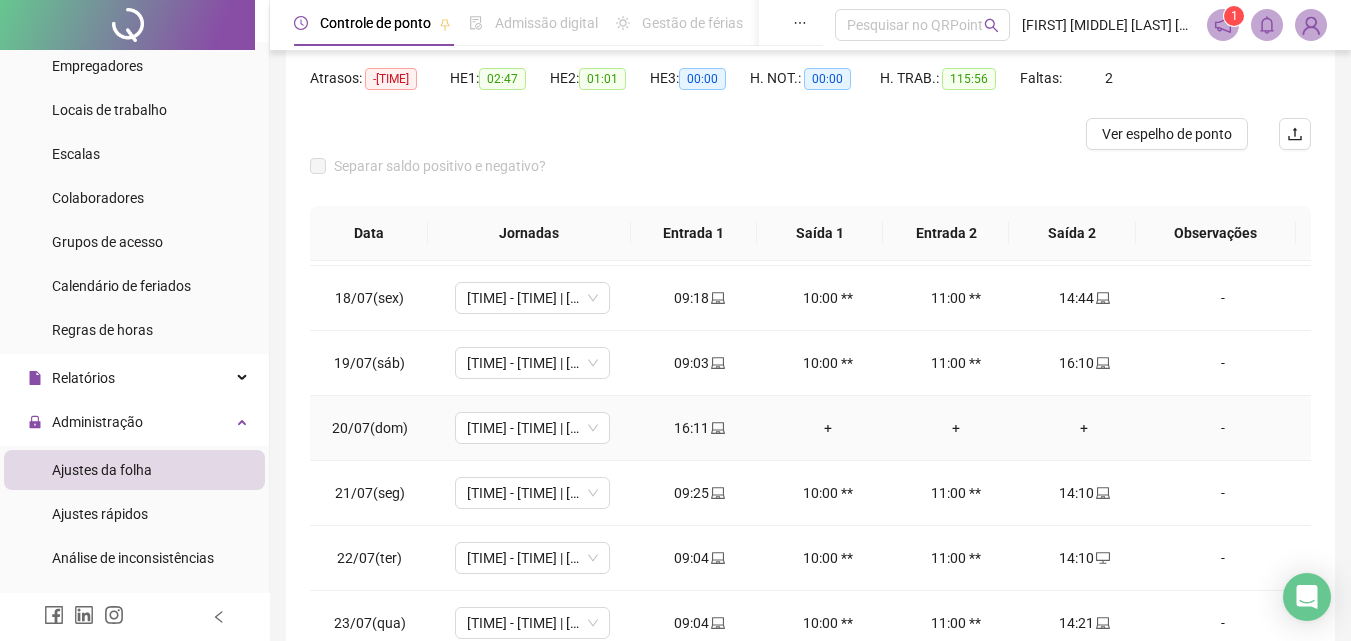 click on "16:11" at bounding box center (700, 428) 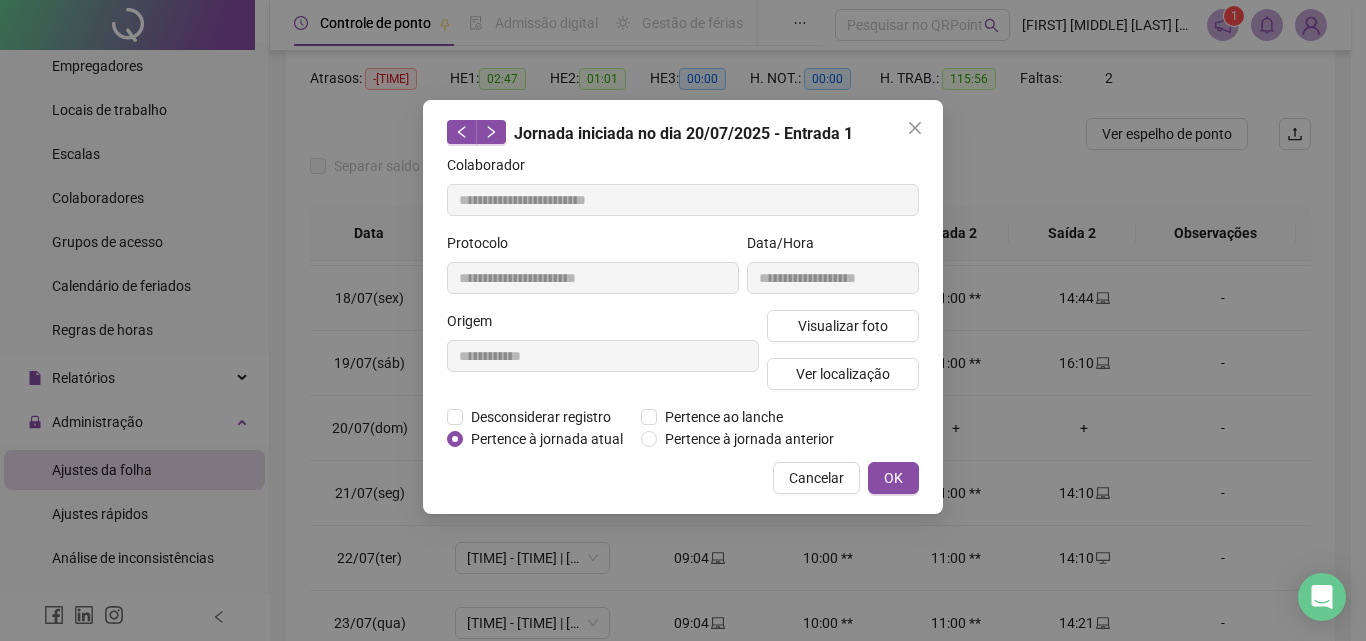type on "**********" 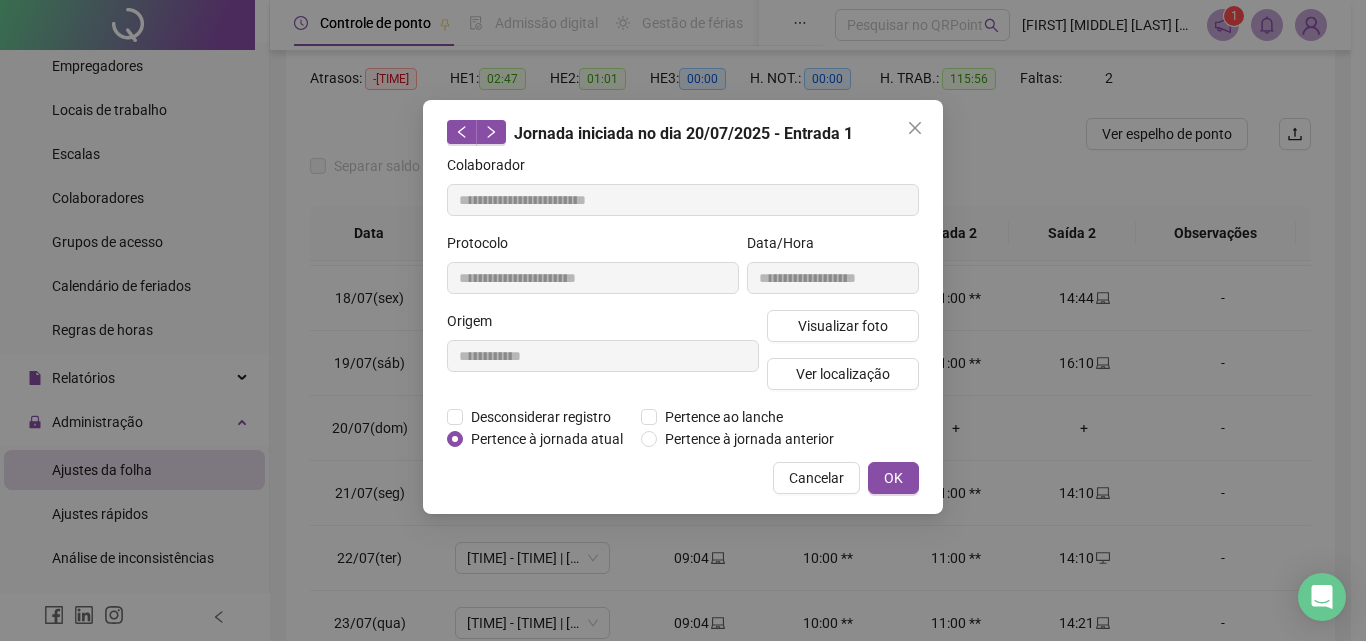 click on "Pertence à jornada atual" at bounding box center [547, 439] 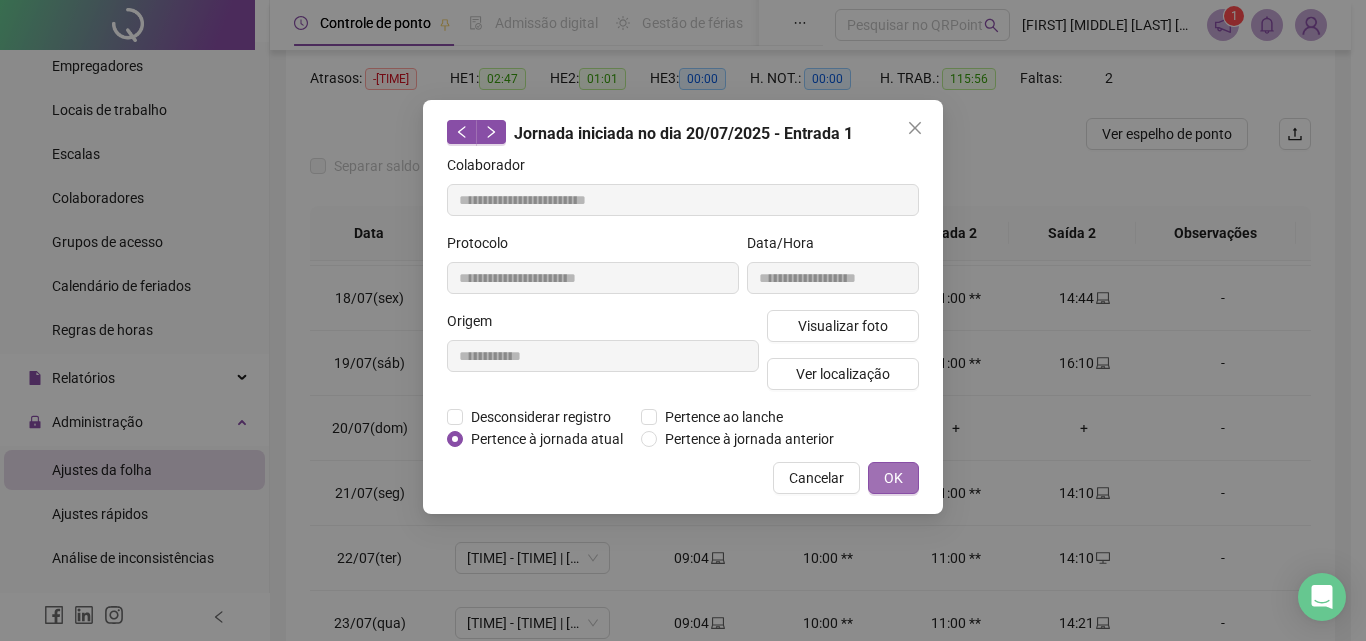click on "OK" at bounding box center (893, 478) 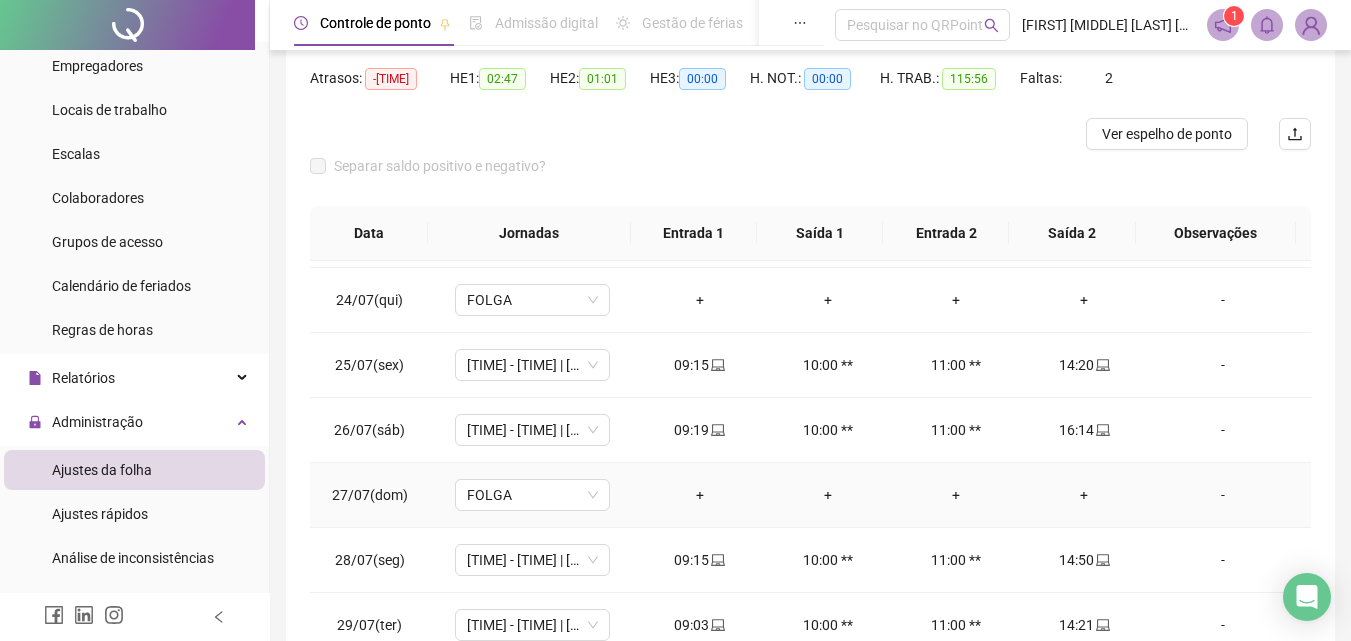 scroll, scrollTop: 1588, scrollLeft: 0, axis: vertical 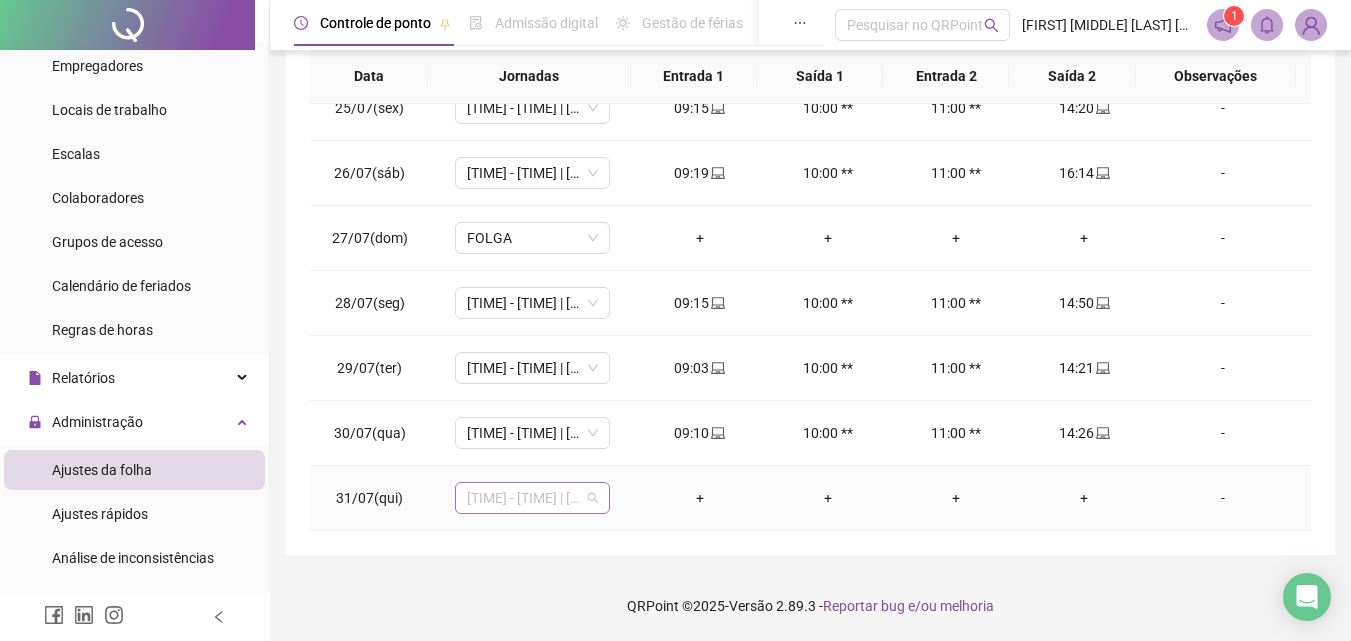 click on "[TIME] - [TIME] | [TIME] - [TIME]" at bounding box center (532, 498) 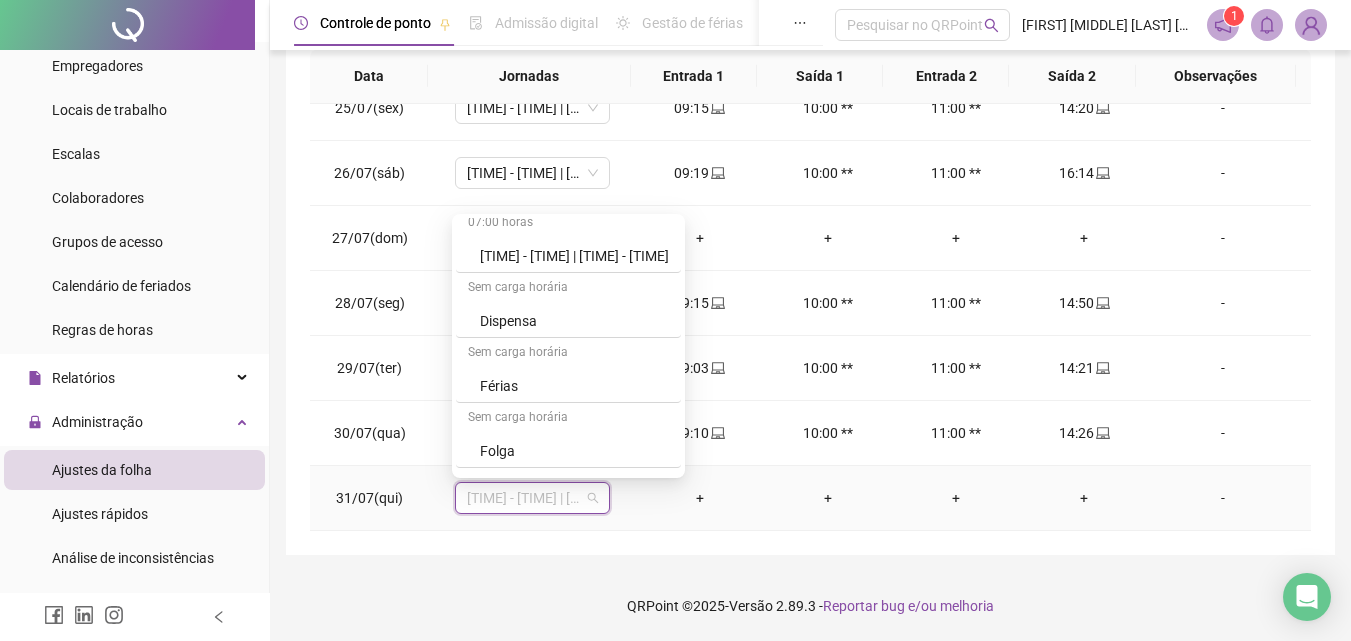 scroll, scrollTop: 524, scrollLeft: 0, axis: vertical 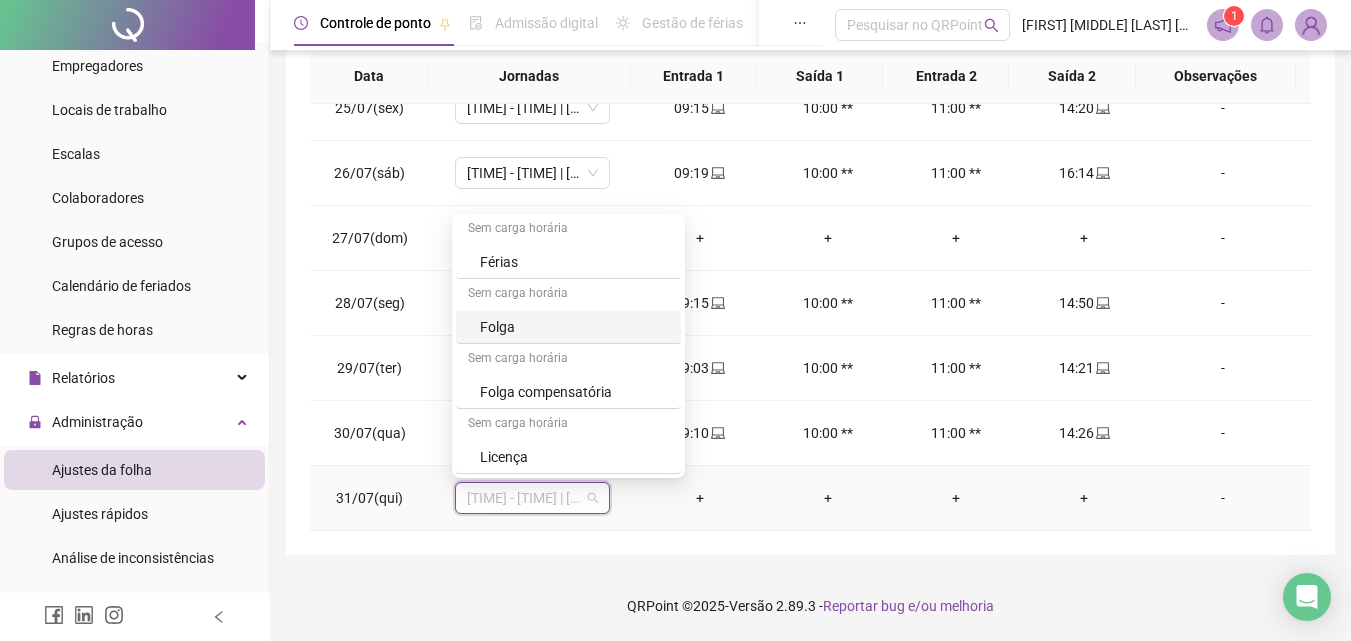 click on "Folga" at bounding box center [574, 327] 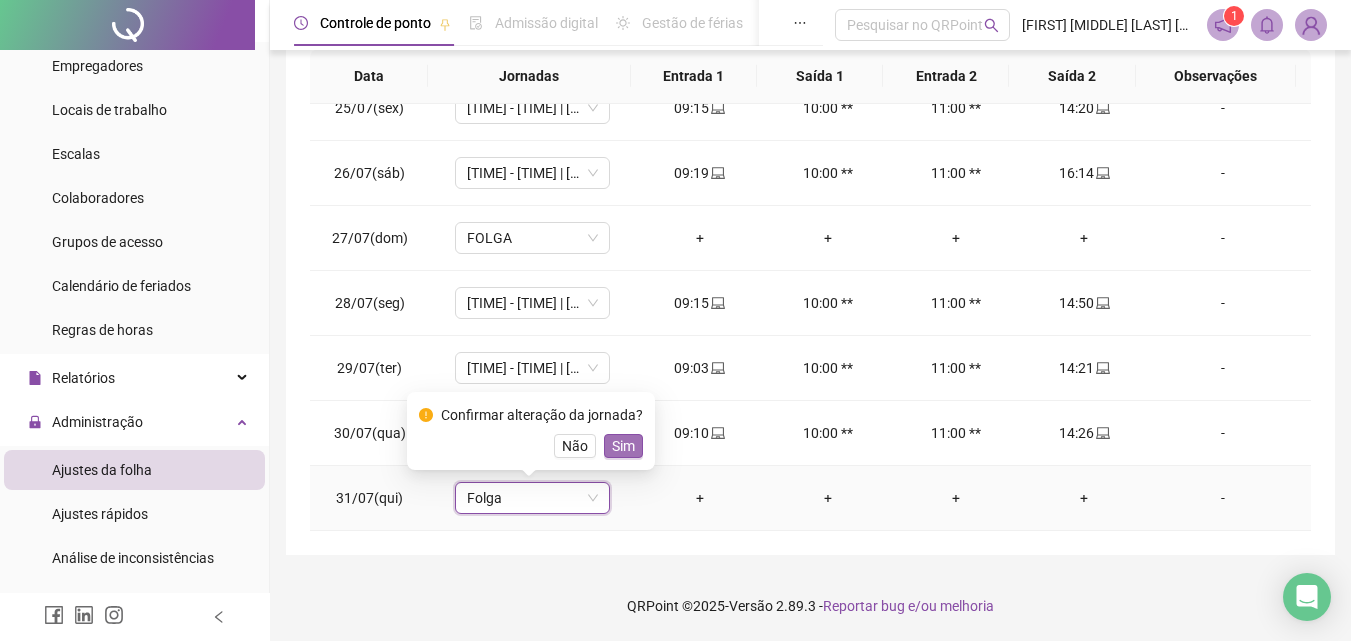 click on "Sim" at bounding box center (623, 446) 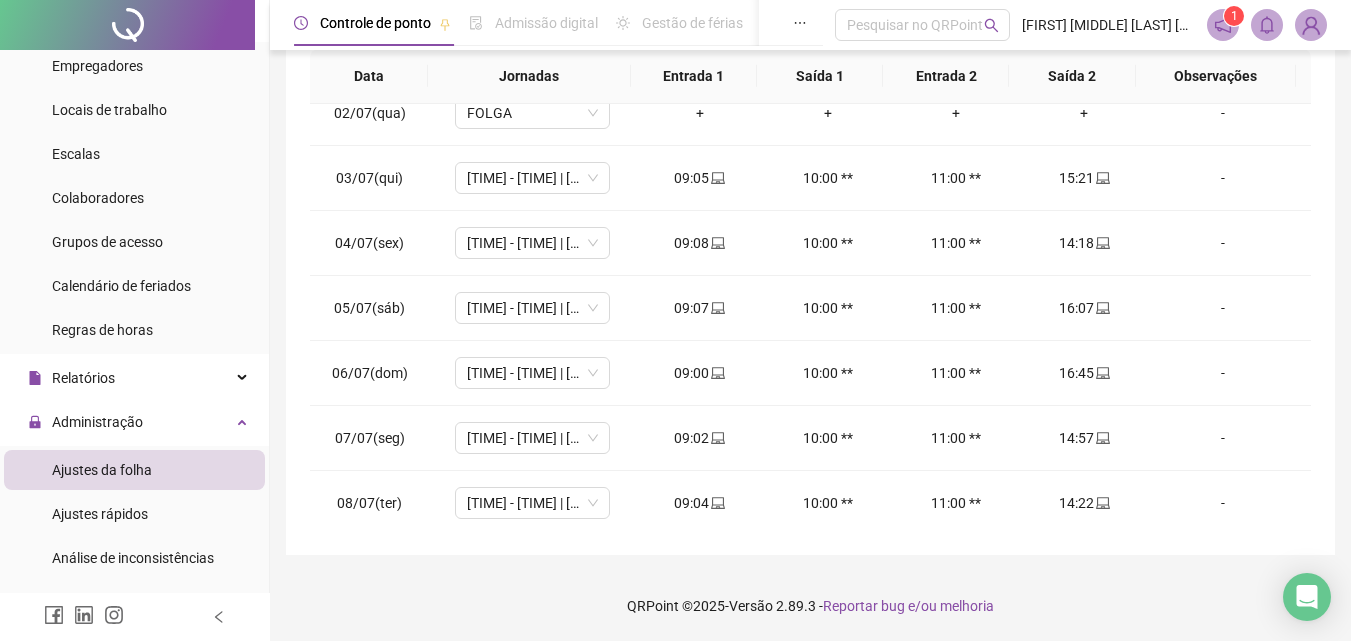 scroll, scrollTop: 0, scrollLeft: 0, axis: both 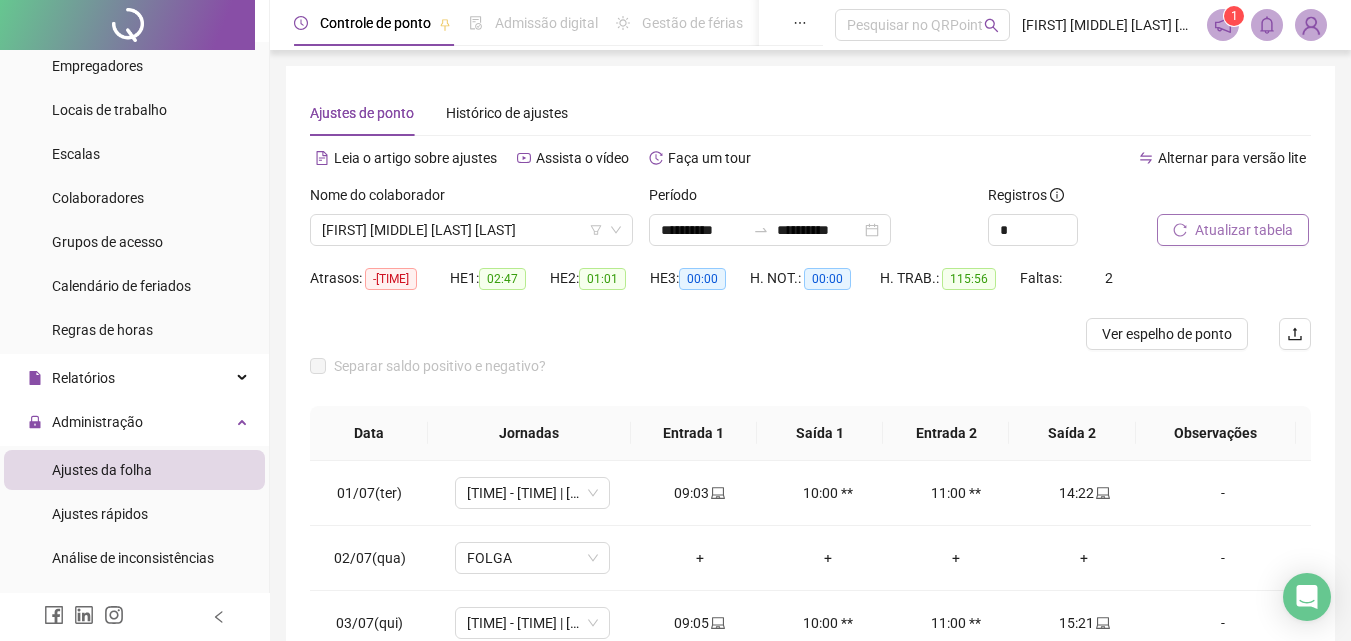 click on "Atualizar tabela" at bounding box center [1244, 230] 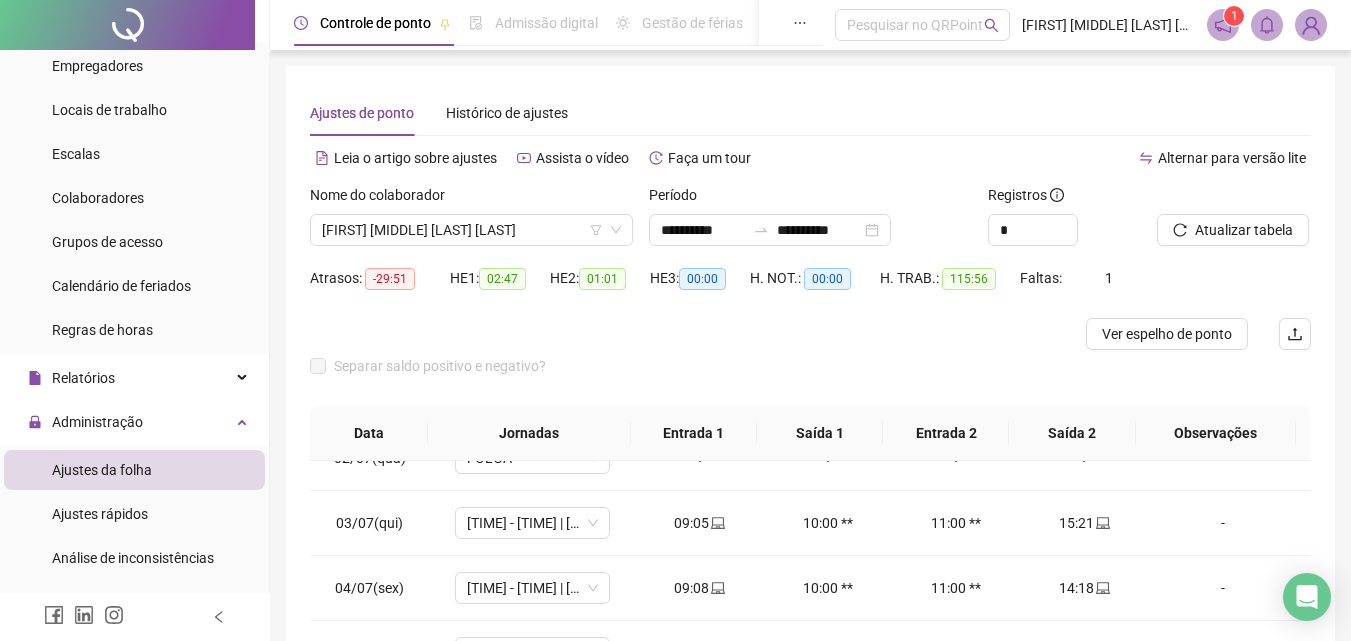 scroll, scrollTop: 0, scrollLeft: 0, axis: both 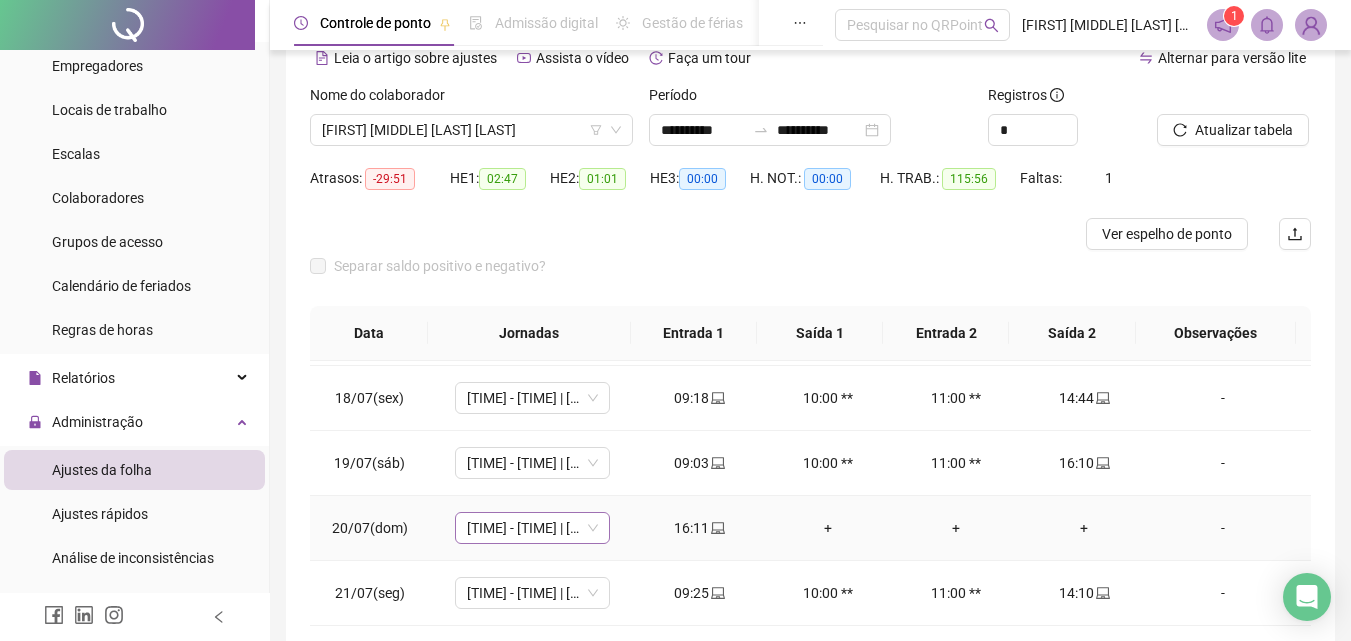 click on "[TIME] - [TIME] | [TIME] - [TIME]" at bounding box center [532, 528] 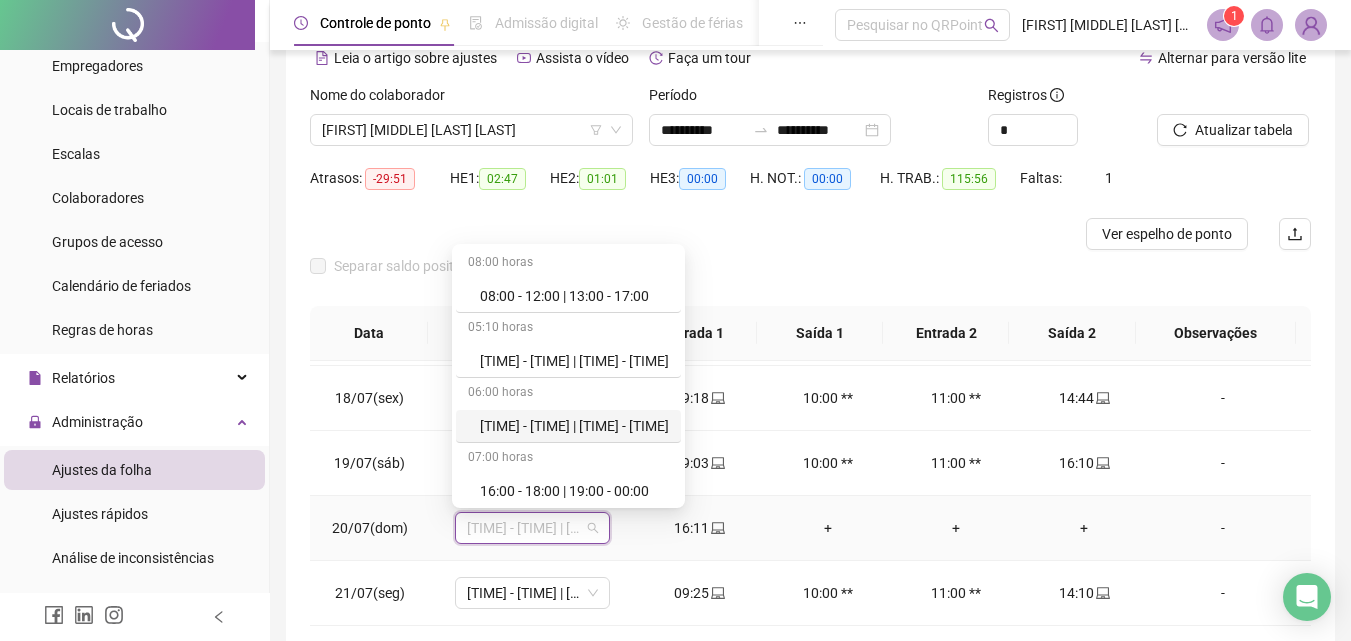 click on "[TIME] - [TIME] | [TIME] - [TIME]" at bounding box center [574, 426] 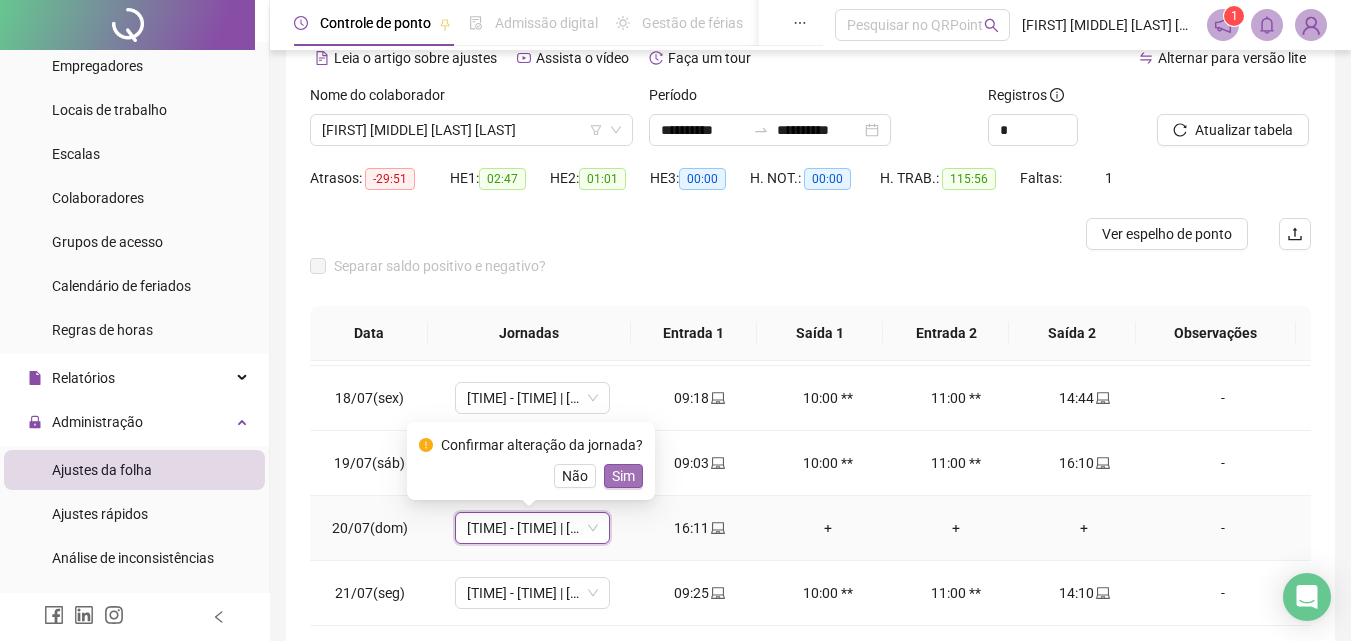 click on "Sim" at bounding box center (623, 476) 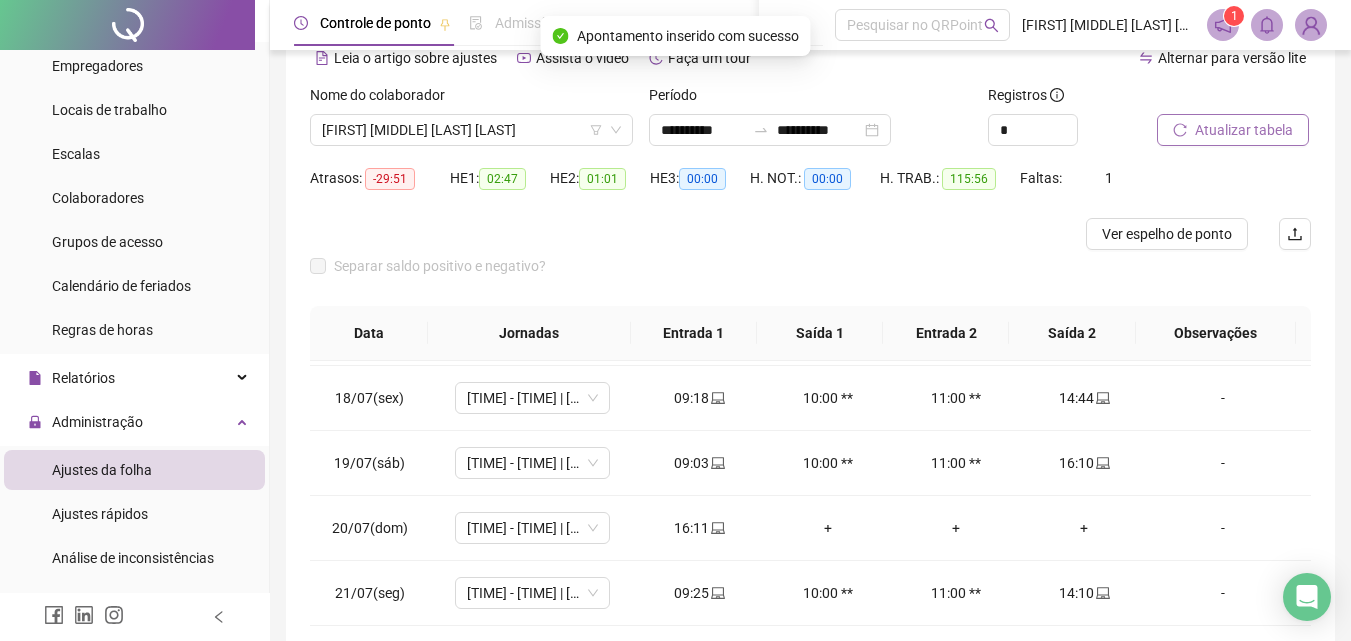 click on "Atualizar tabela" at bounding box center (1244, 130) 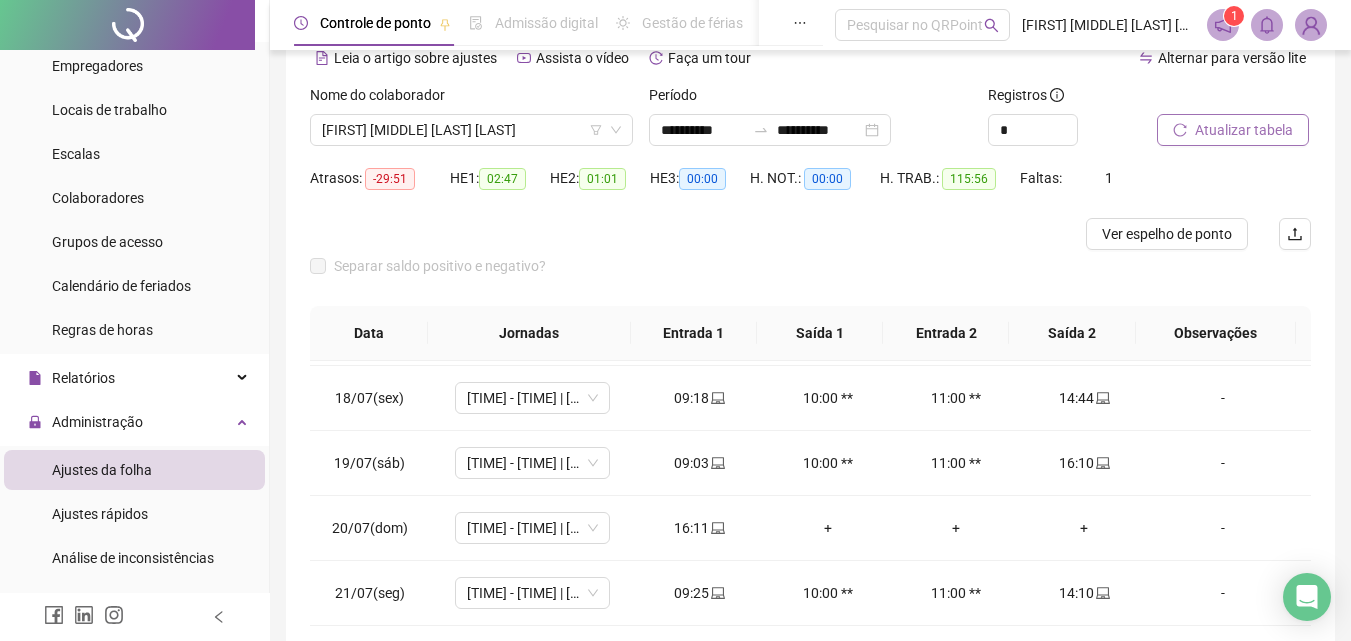 click on "Atualizar tabela" at bounding box center (1244, 130) 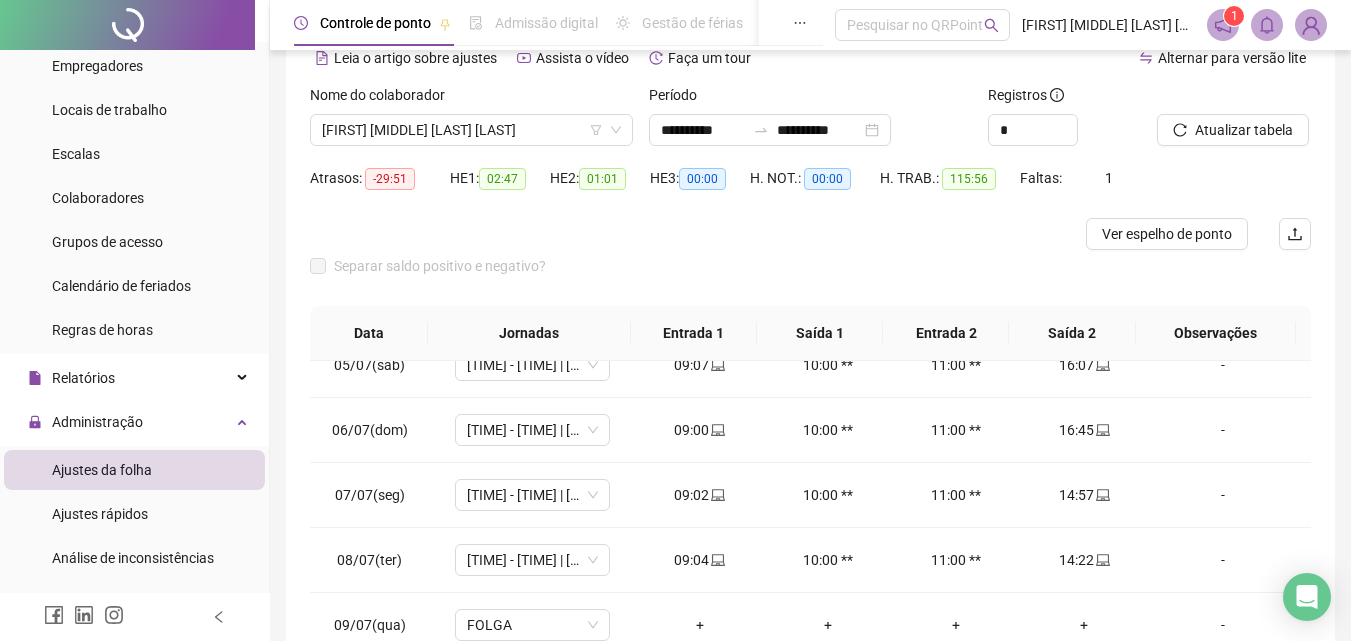 scroll, scrollTop: 0, scrollLeft: 0, axis: both 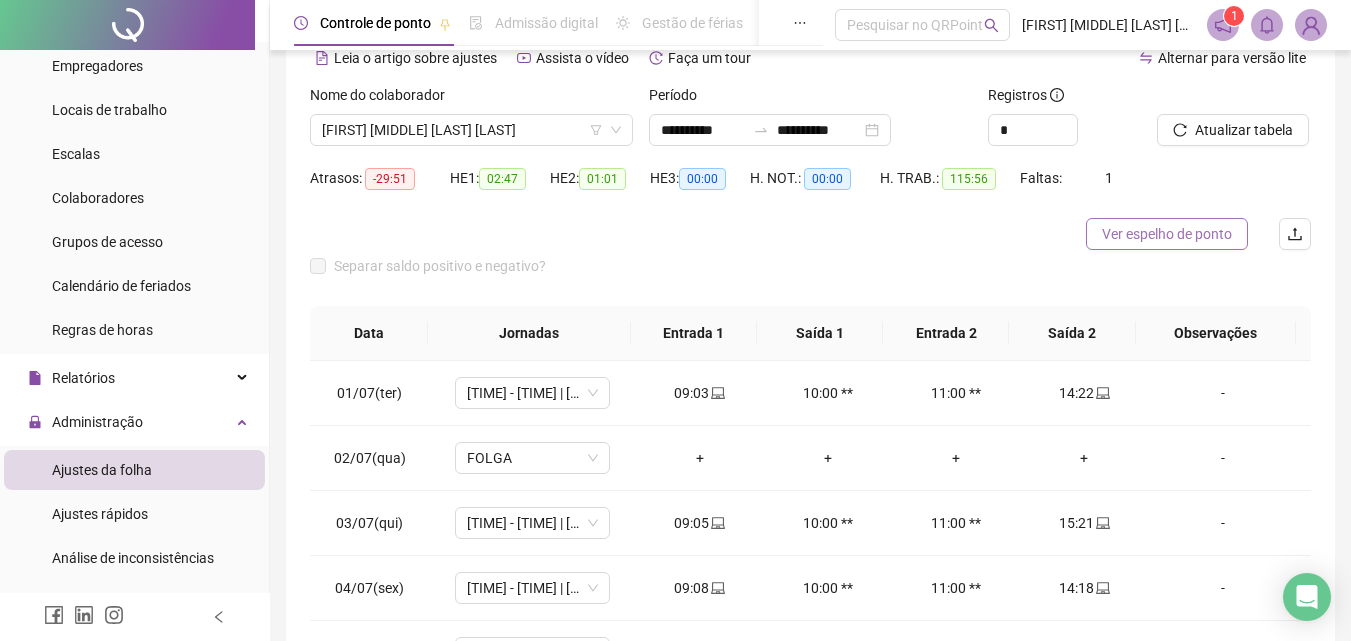 click on "Ver espelho de ponto" at bounding box center [1167, 234] 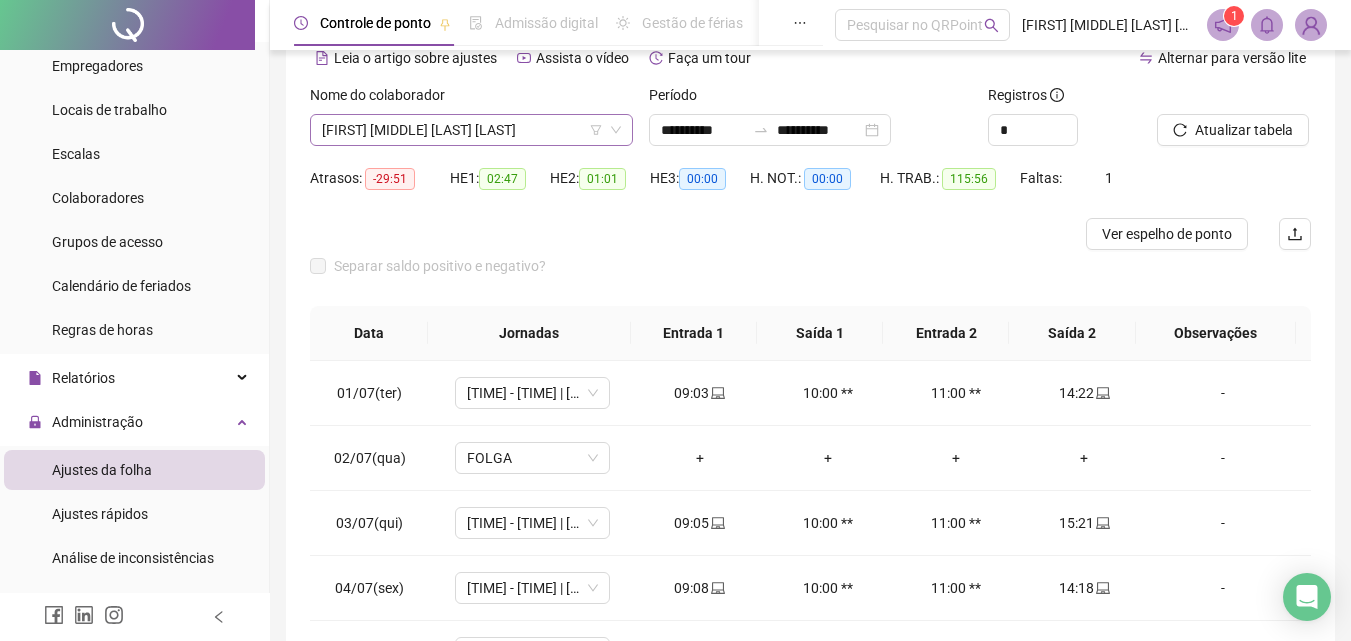 click 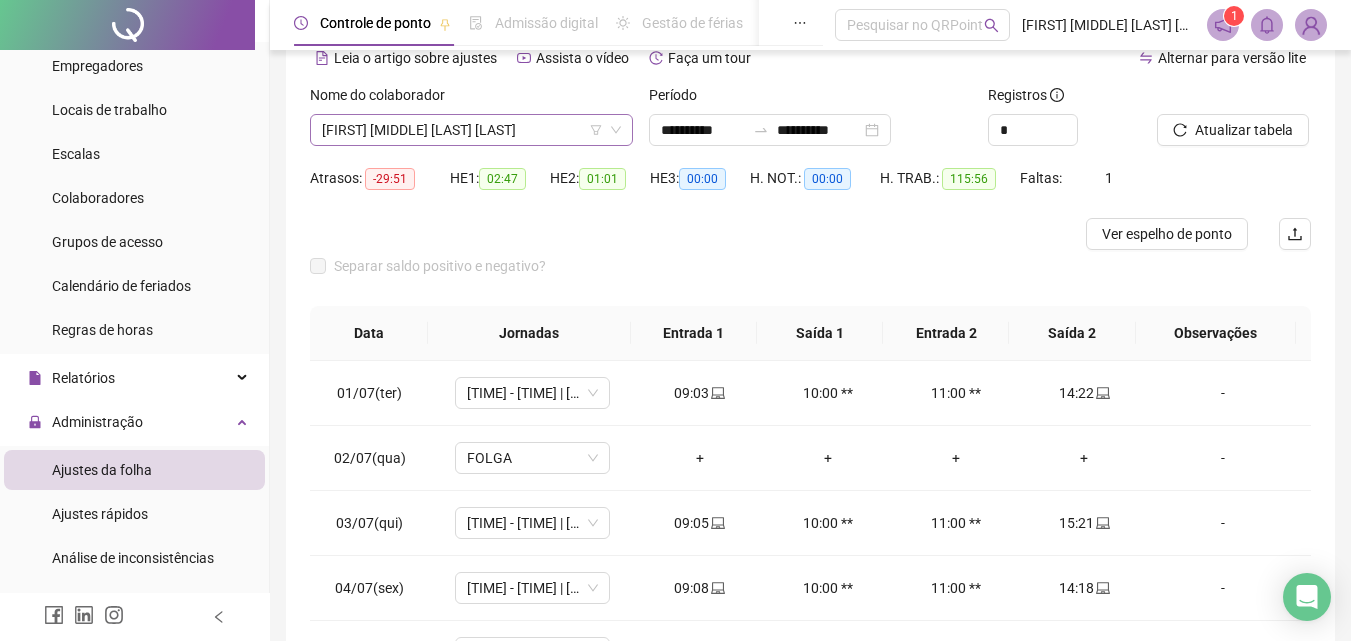 click on "[FIRST] [MIDDLE] [LAST] [LAST]" at bounding box center [471, 130] 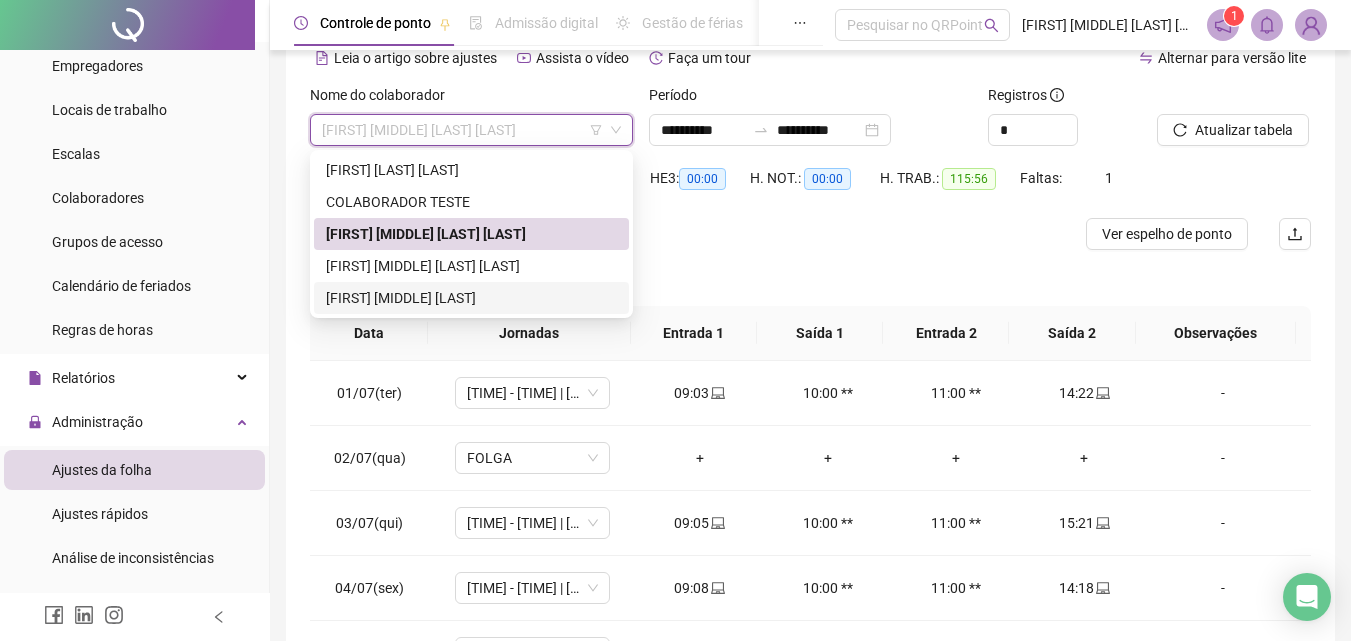 click on "[FIRST] [MIDDLE] [LAST]" at bounding box center (471, 298) 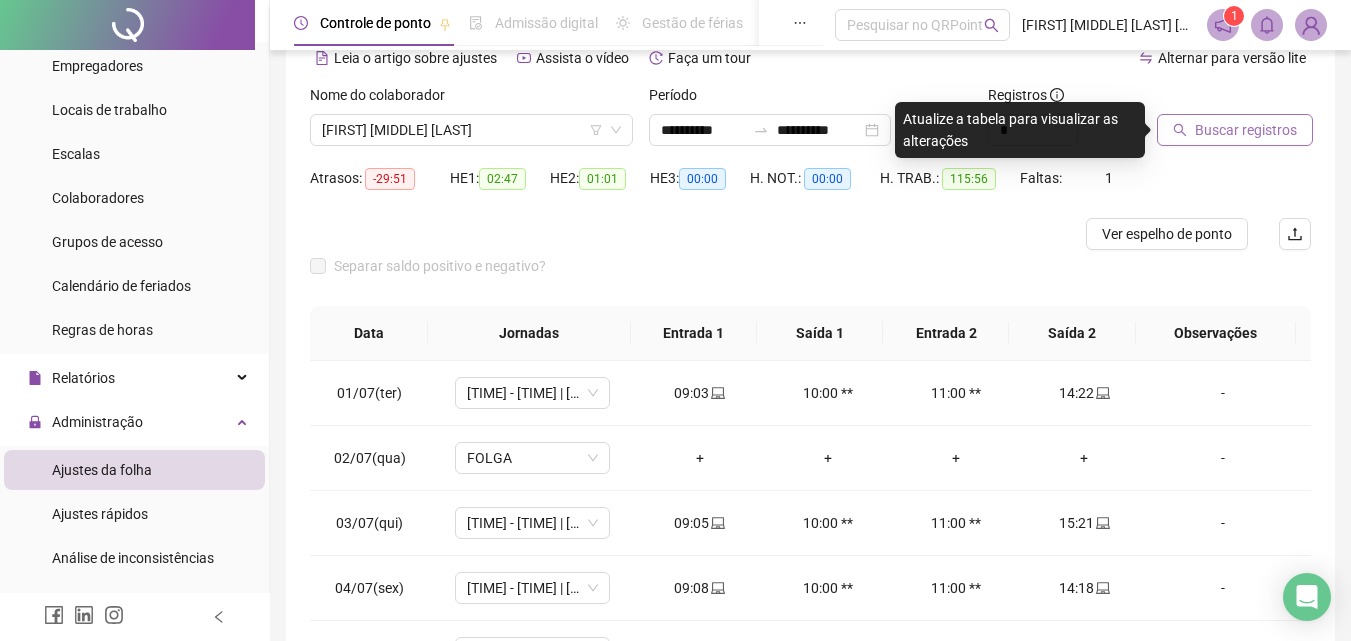click on "Buscar registros" at bounding box center (1246, 130) 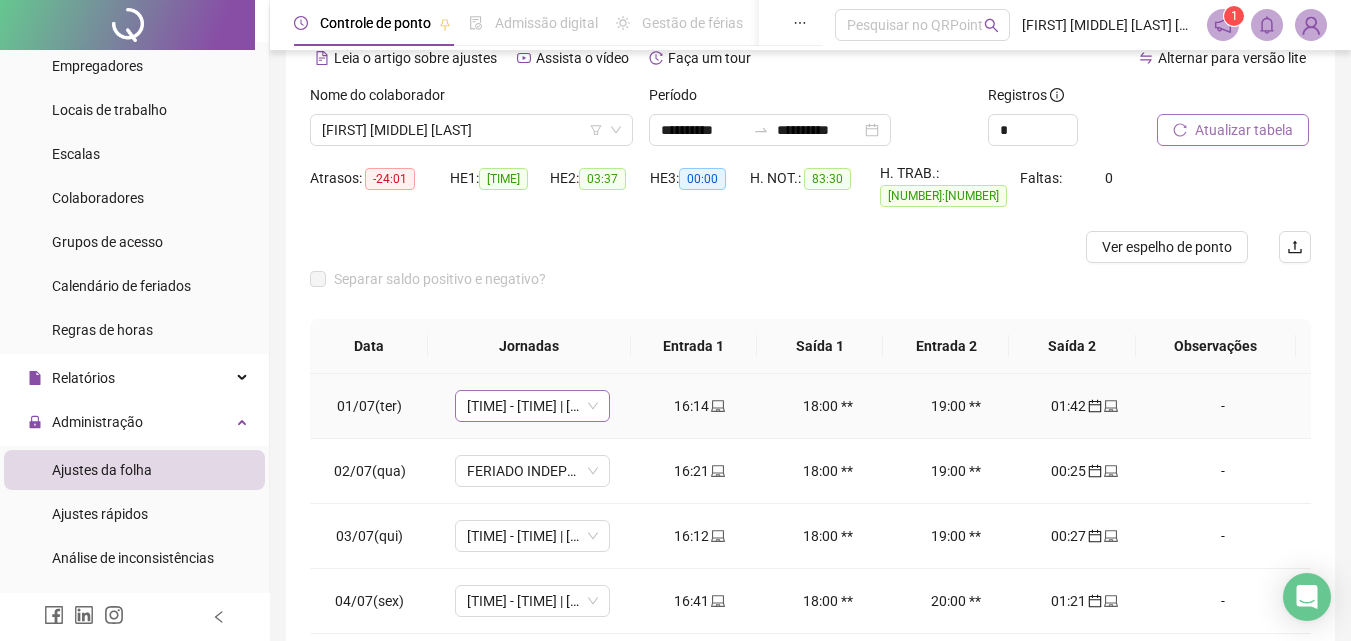 scroll, scrollTop: 0, scrollLeft: 0, axis: both 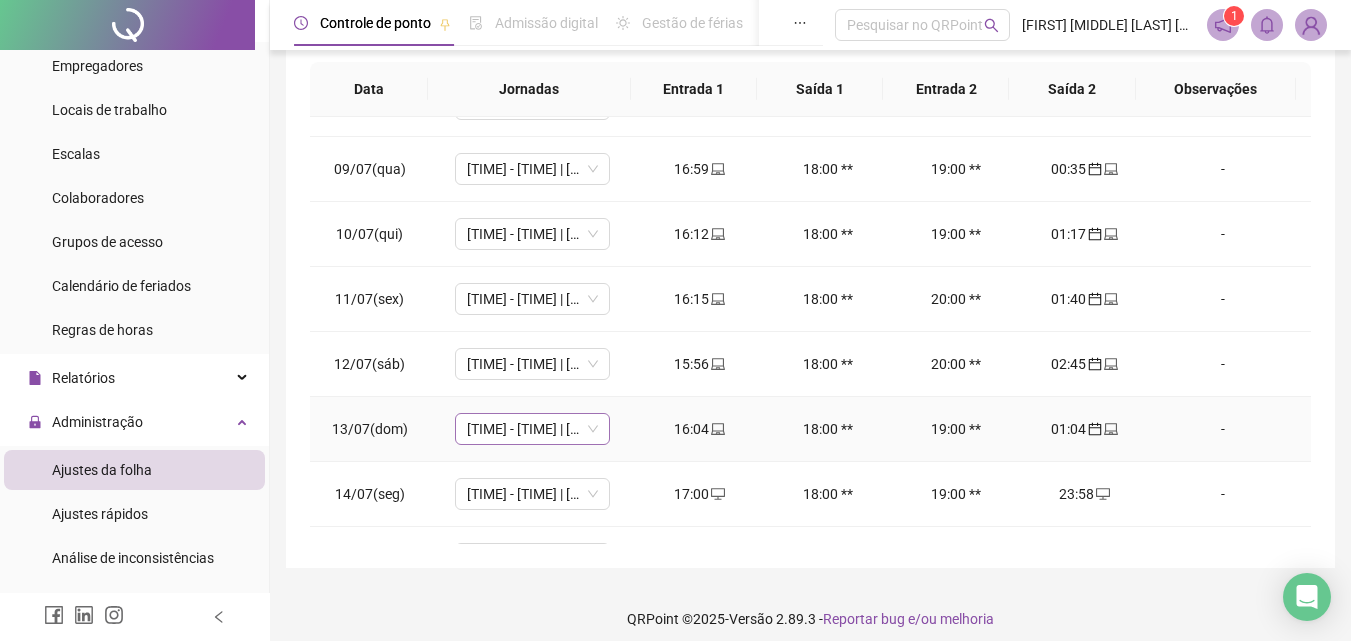 click on "[TIME] - [TIME] | [TIME] - [TIME]" at bounding box center [532, 429] 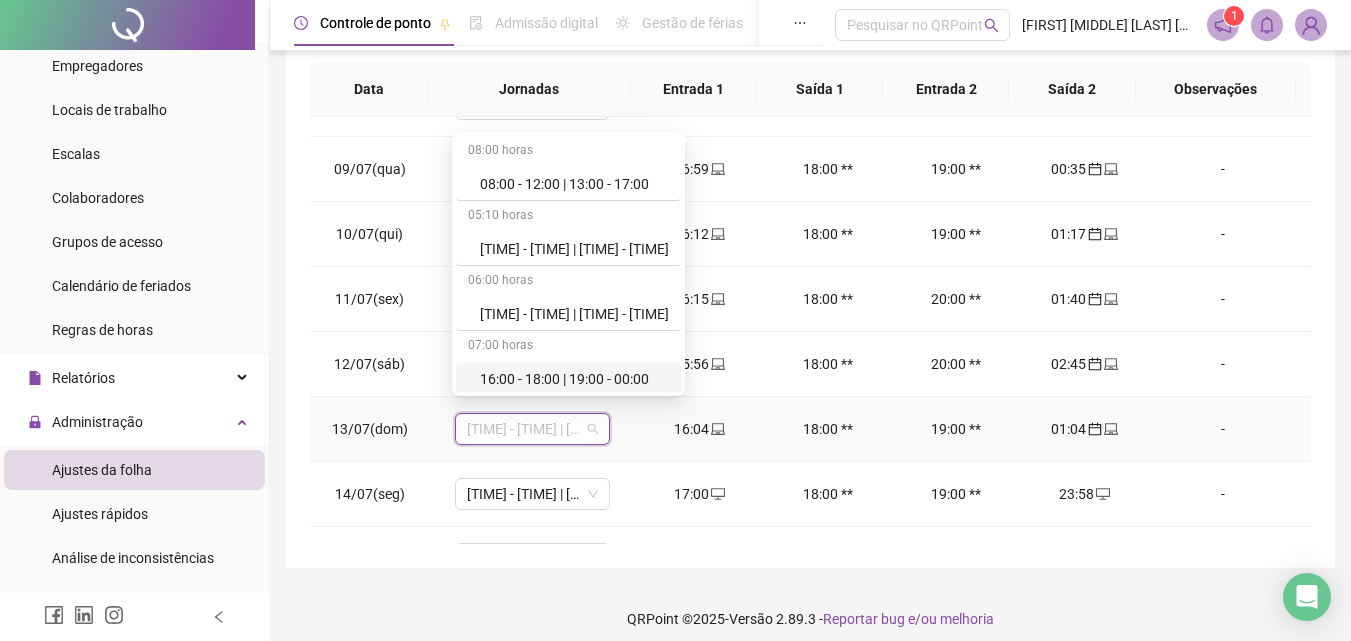 click on "16:00 - 18:00 | 19:00 - 00:00" at bounding box center [574, 379] 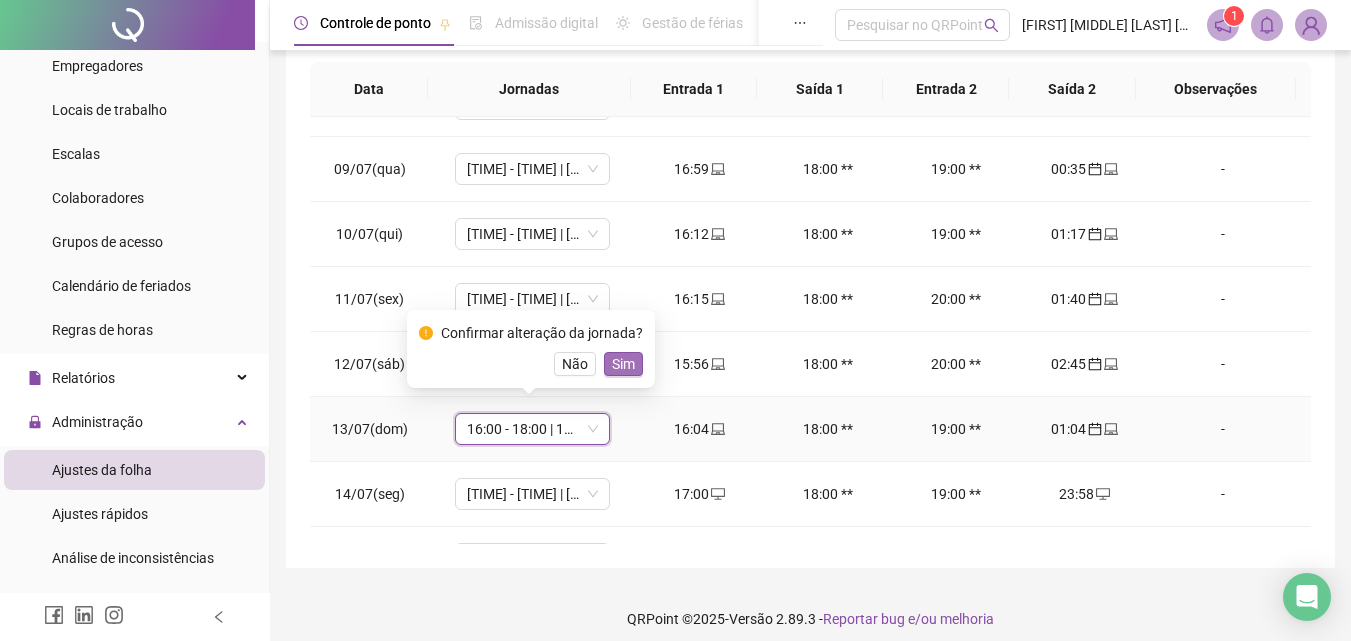 click on "Sim" at bounding box center (623, 364) 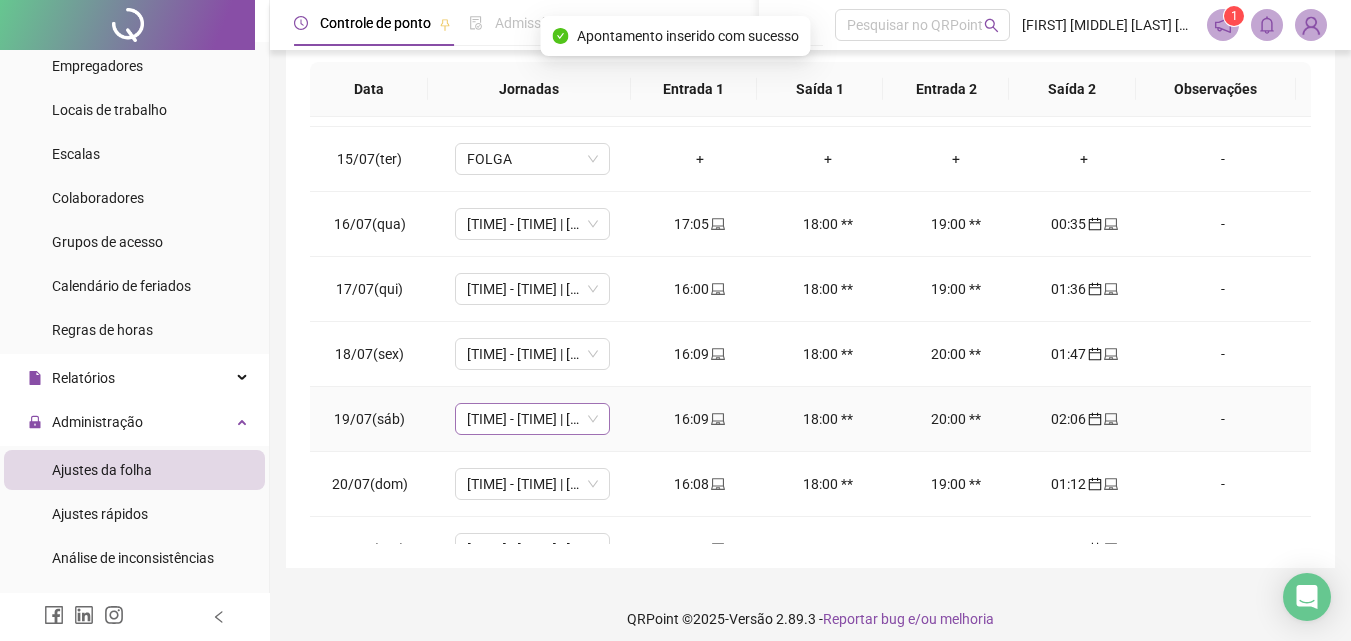 scroll, scrollTop: 1000, scrollLeft: 0, axis: vertical 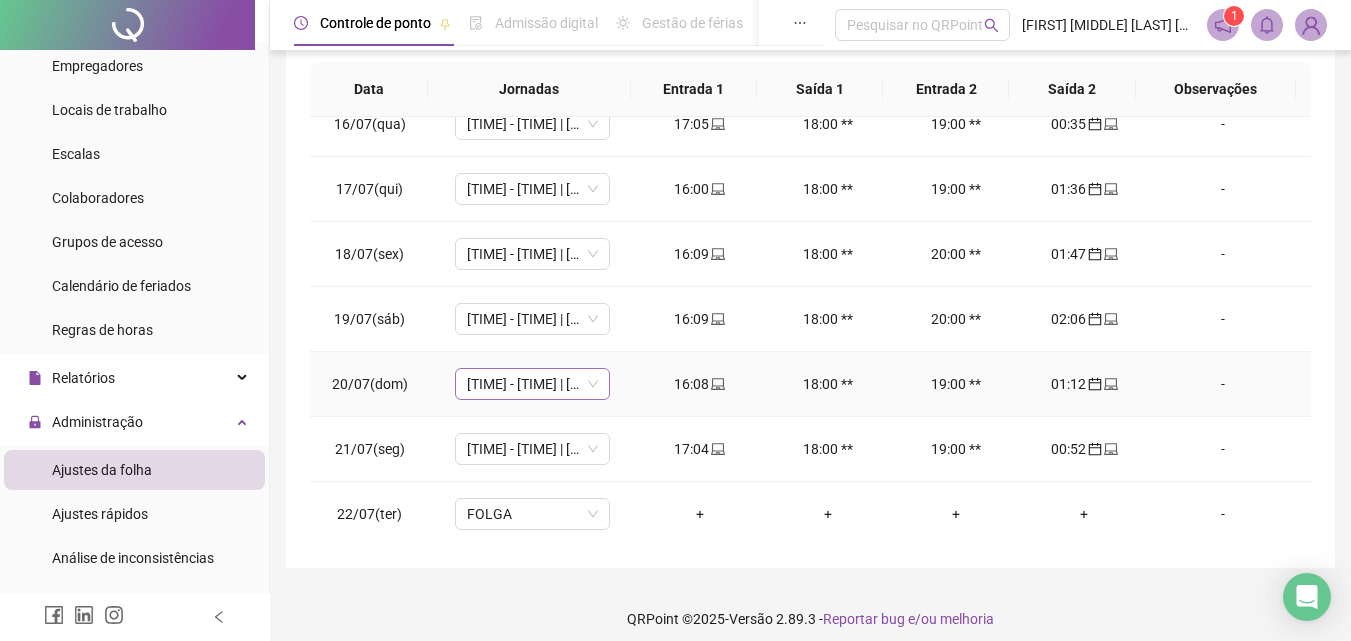 click on "[TIME] - [TIME] | [TIME] - [TIME]" at bounding box center [532, 384] 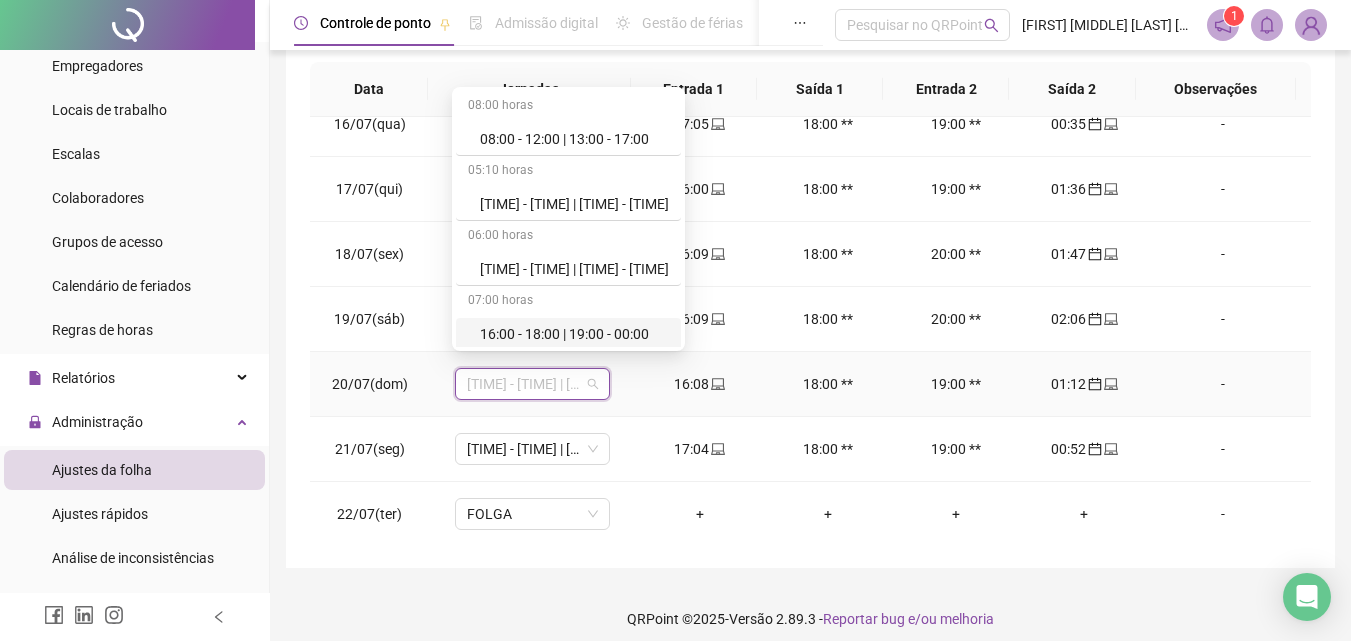 click on "16:00 - 18:00 | 19:00 - 00:00" at bounding box center [574, 334] 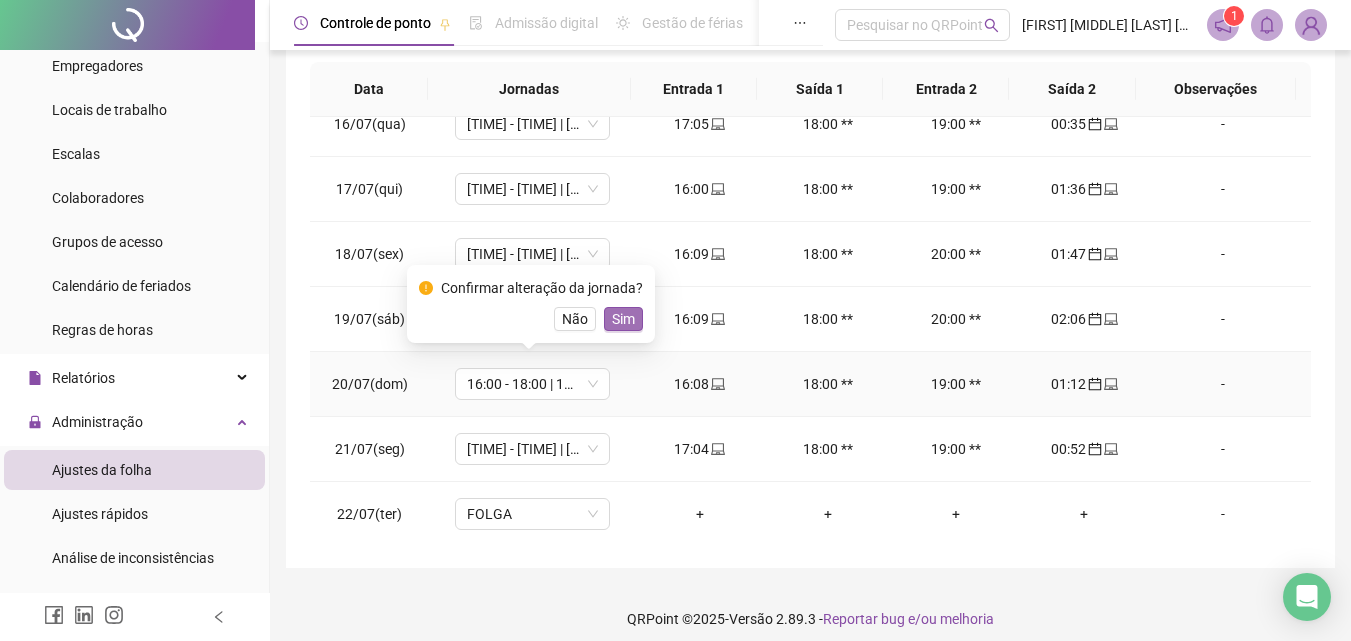 click on "Sim" at bounding box center (623, 319) 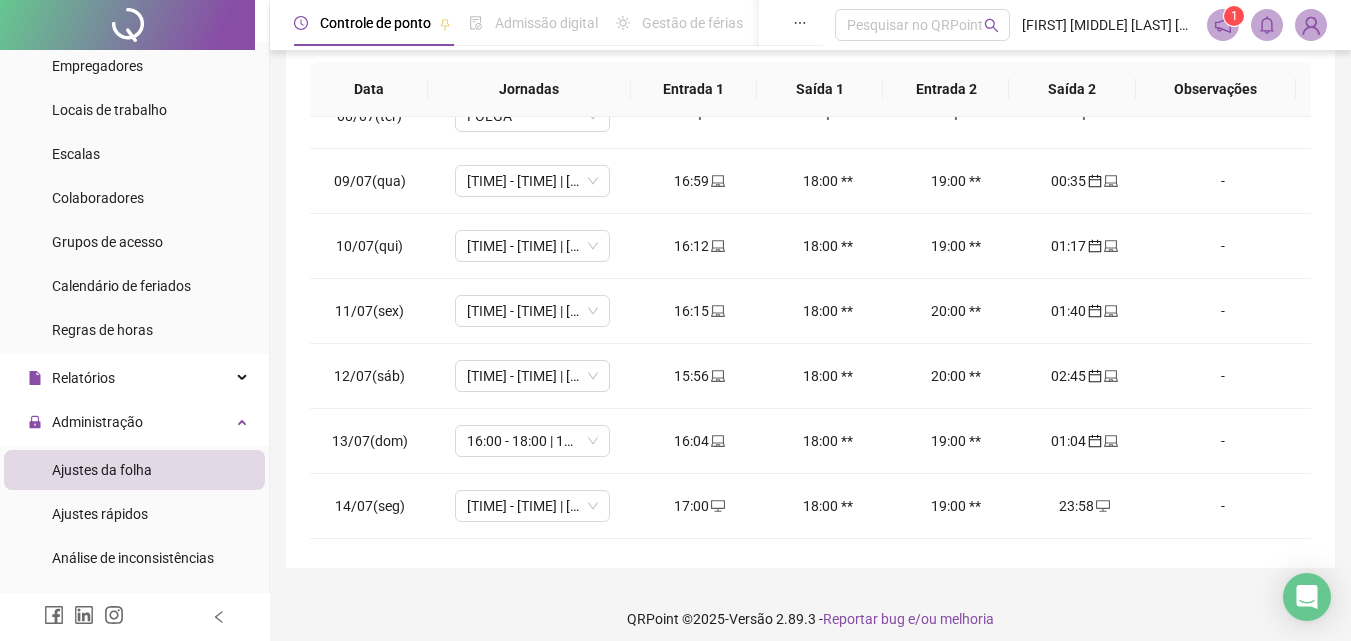 scroll, scrollTop: 0, scrollLeft: 0, axis: both 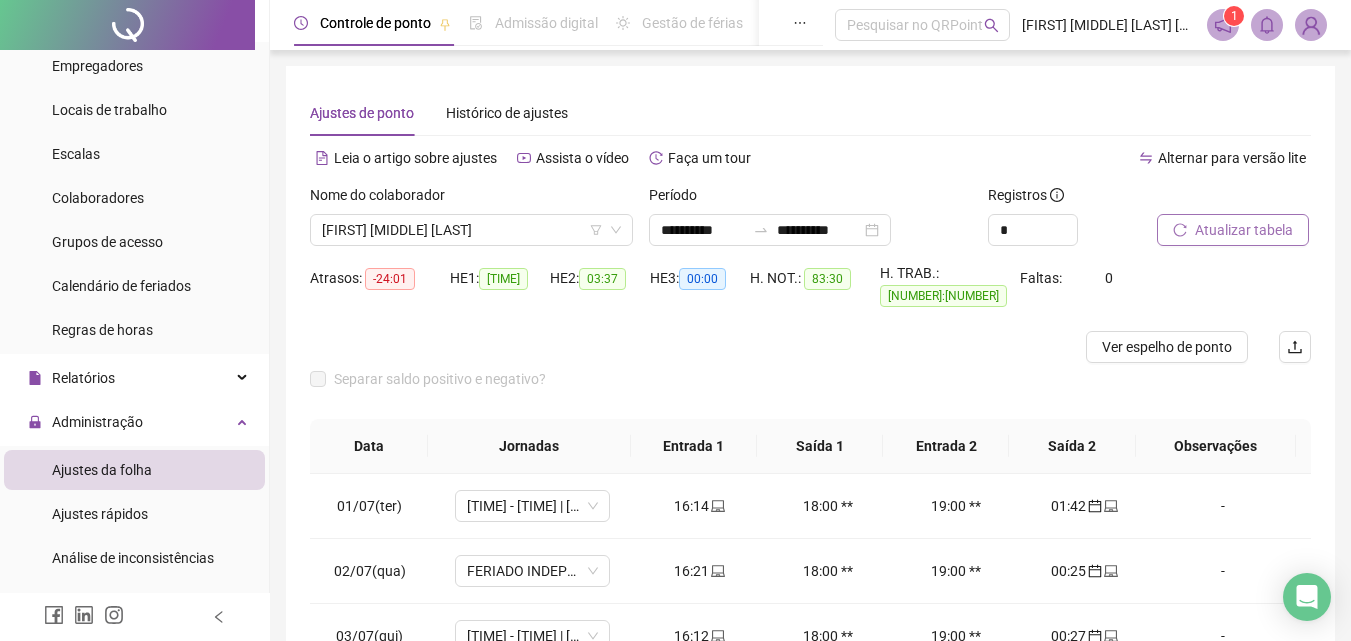 click on "Atualizar tabela" at bounding box center (1244, 230) 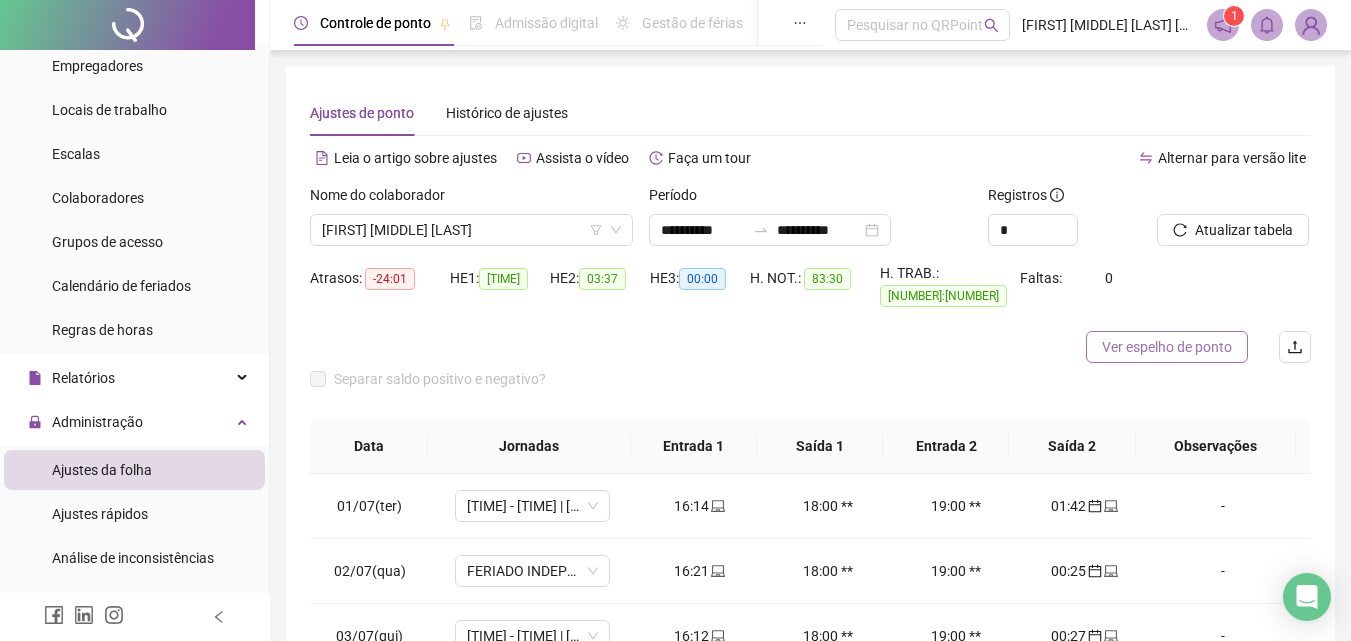 click on "Ver espelho de ponto" at bounding box center [1167, 347] 